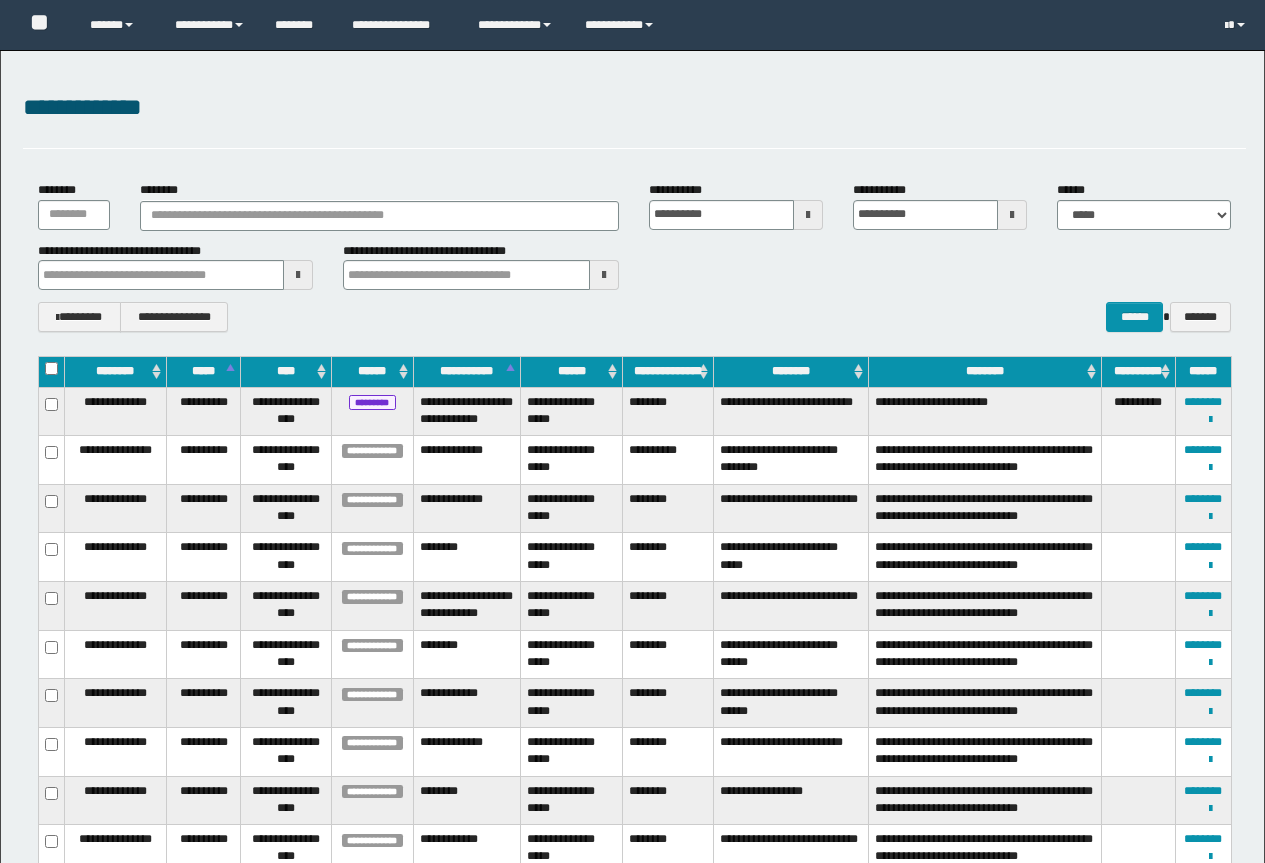 scroll, scrollTop: 0, scrollLeft: 0, axis: both 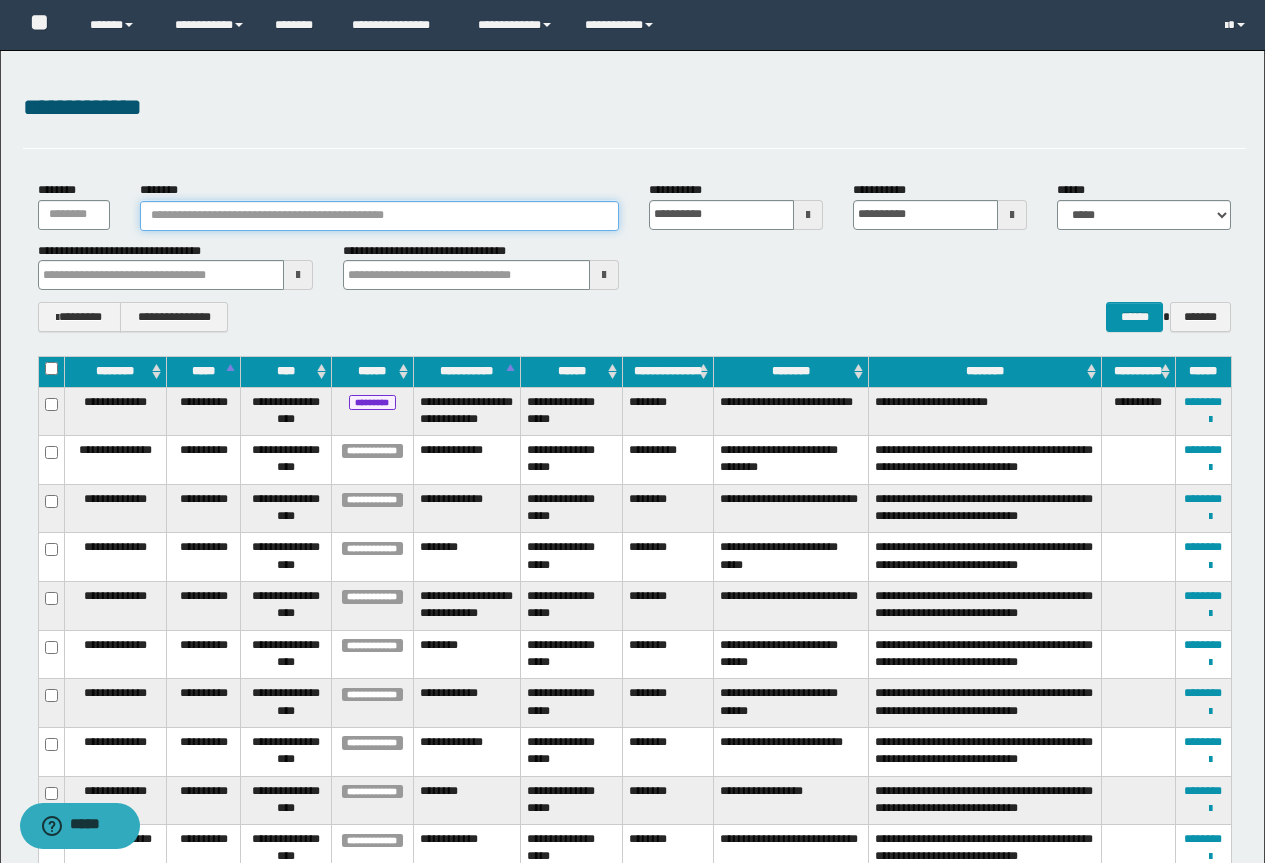 click on "********" at bounding box center [380, 216] 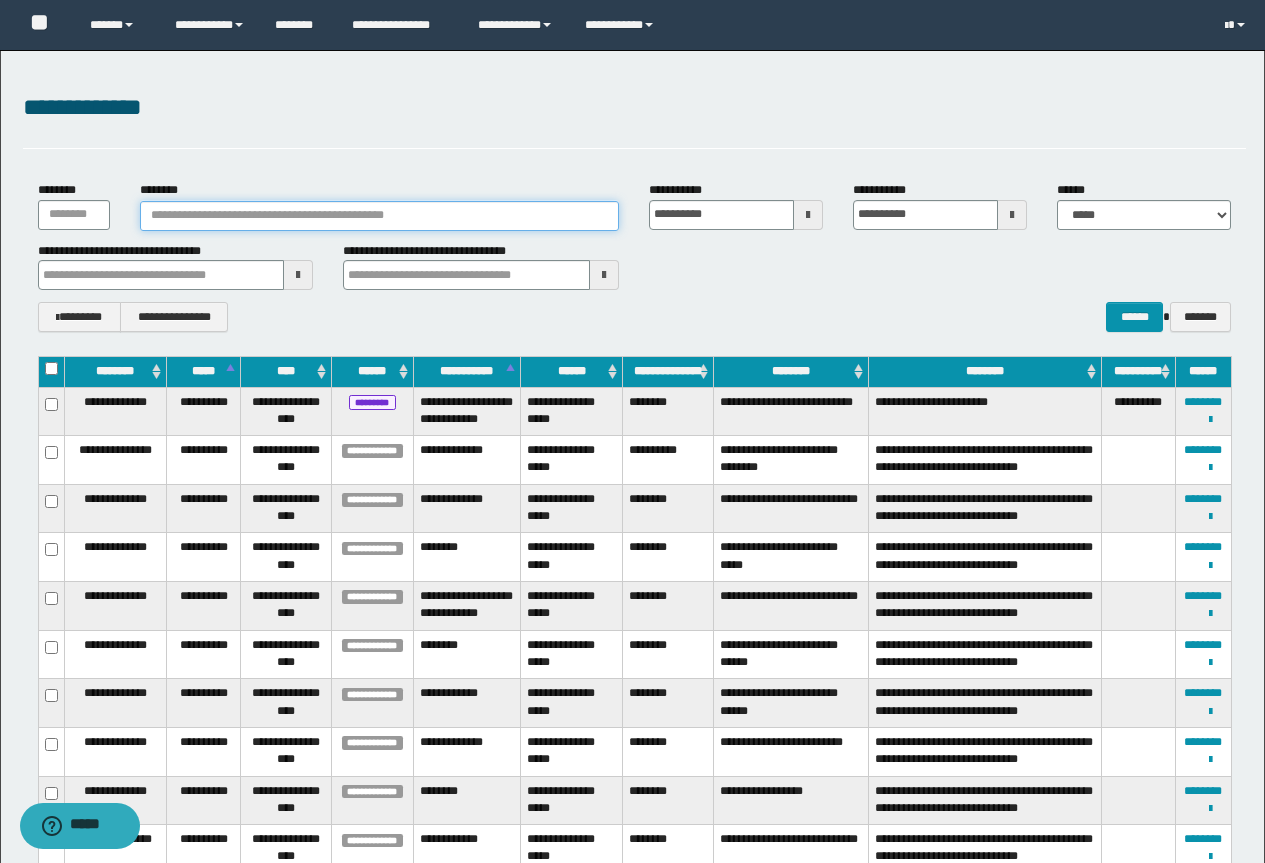 paste on "********" 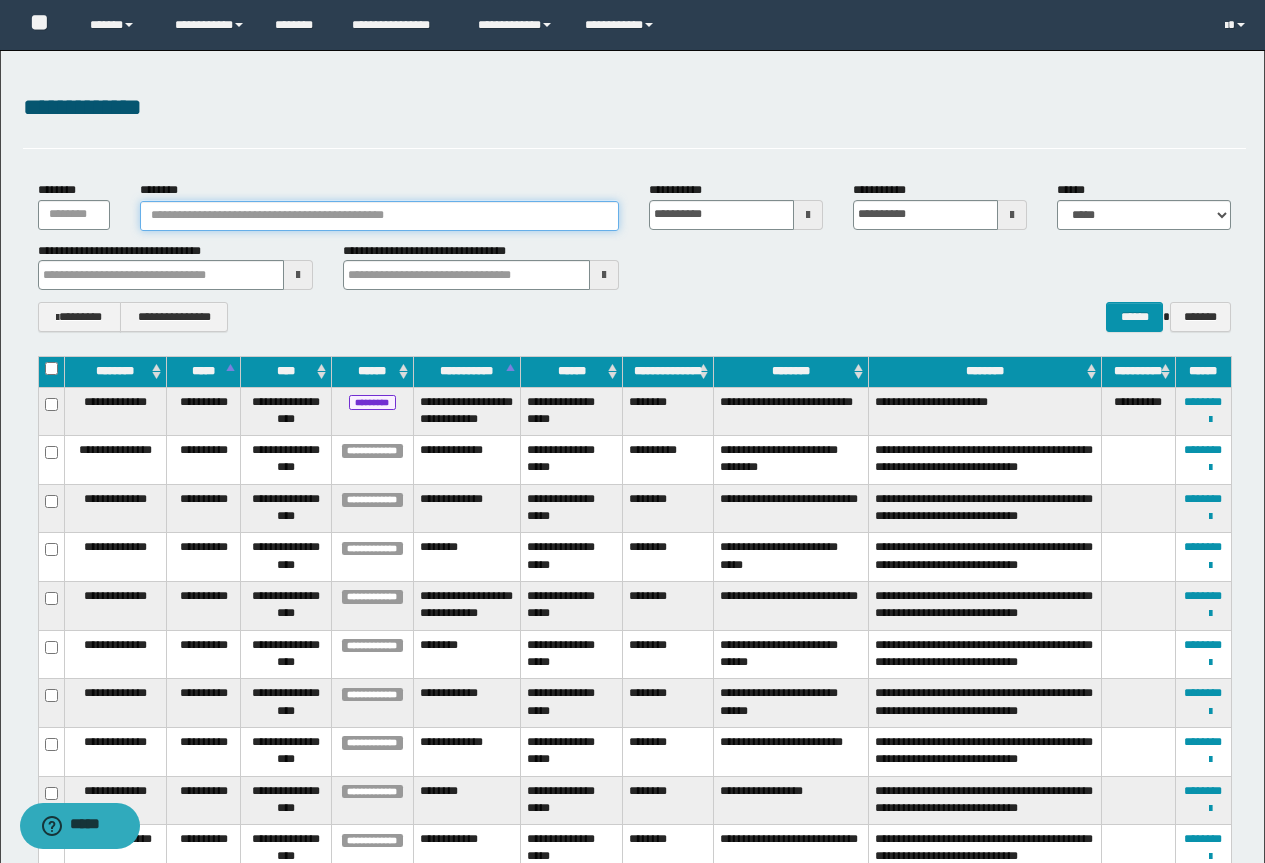 type on "********" 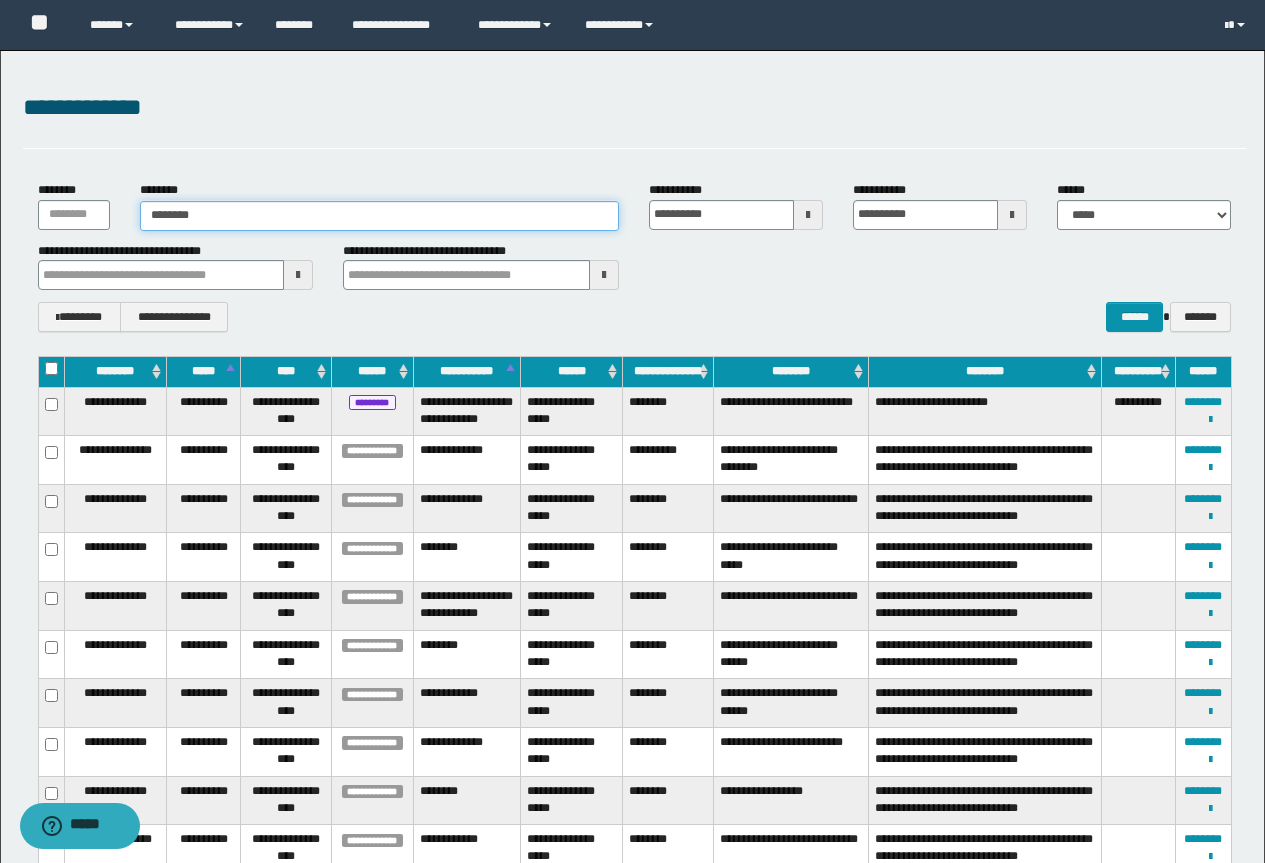 type on "********" 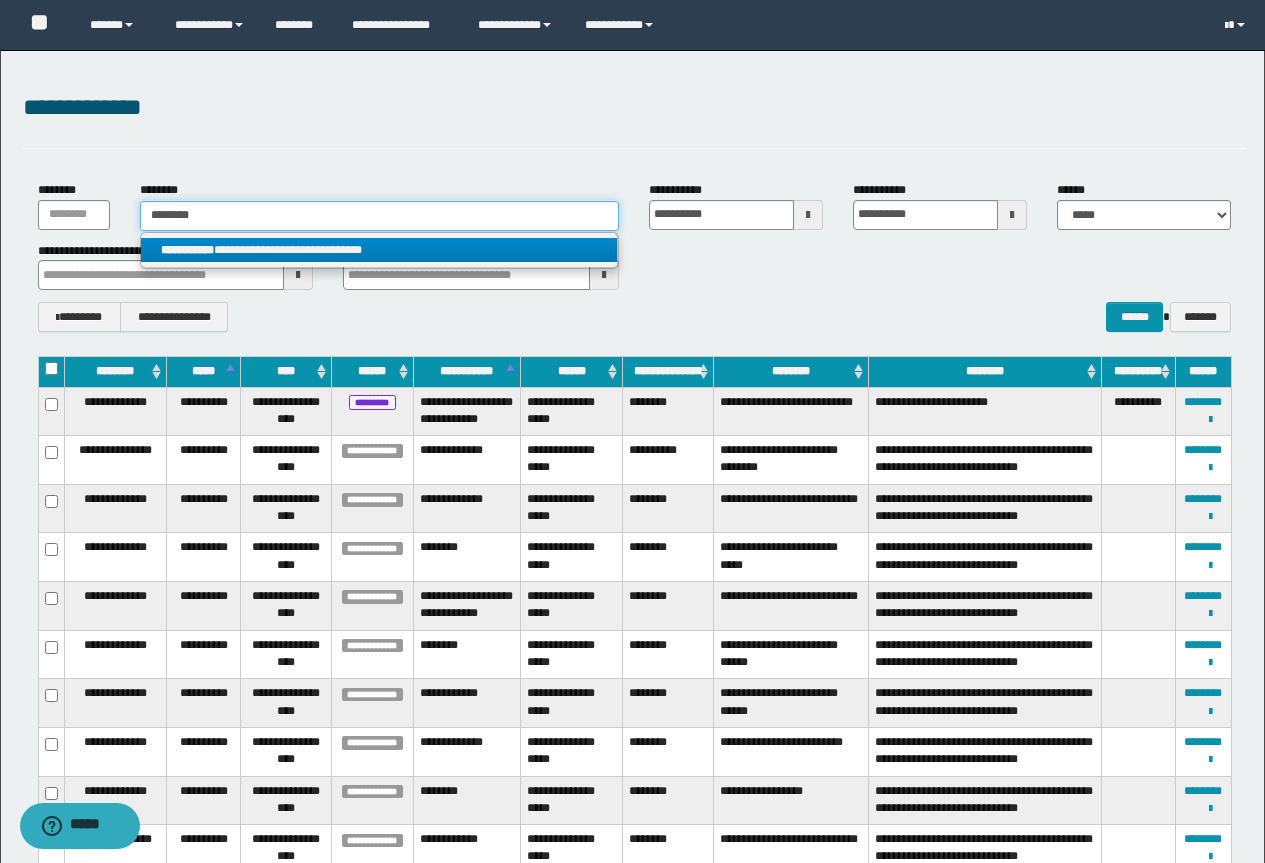 type on "********" 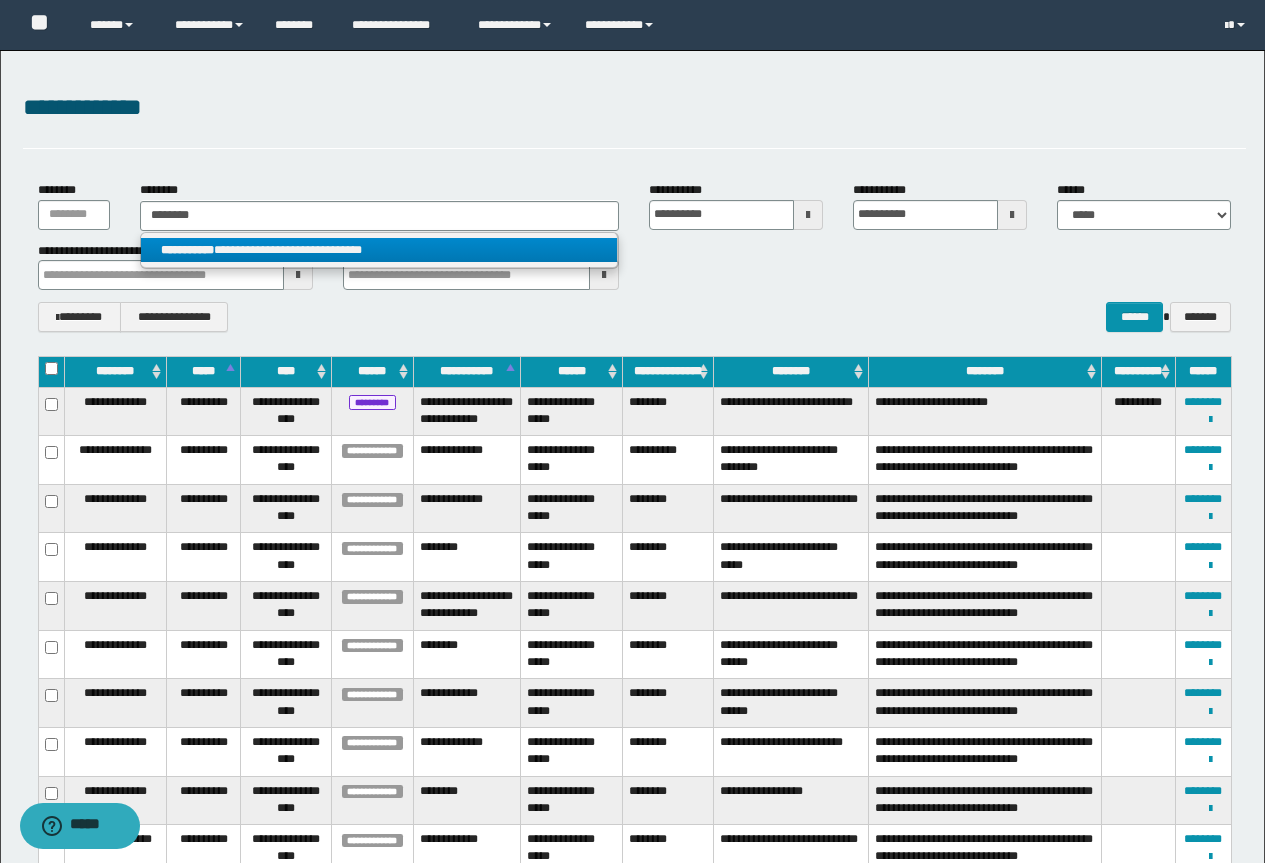 click on "**********" at bounding box center [379, 250] 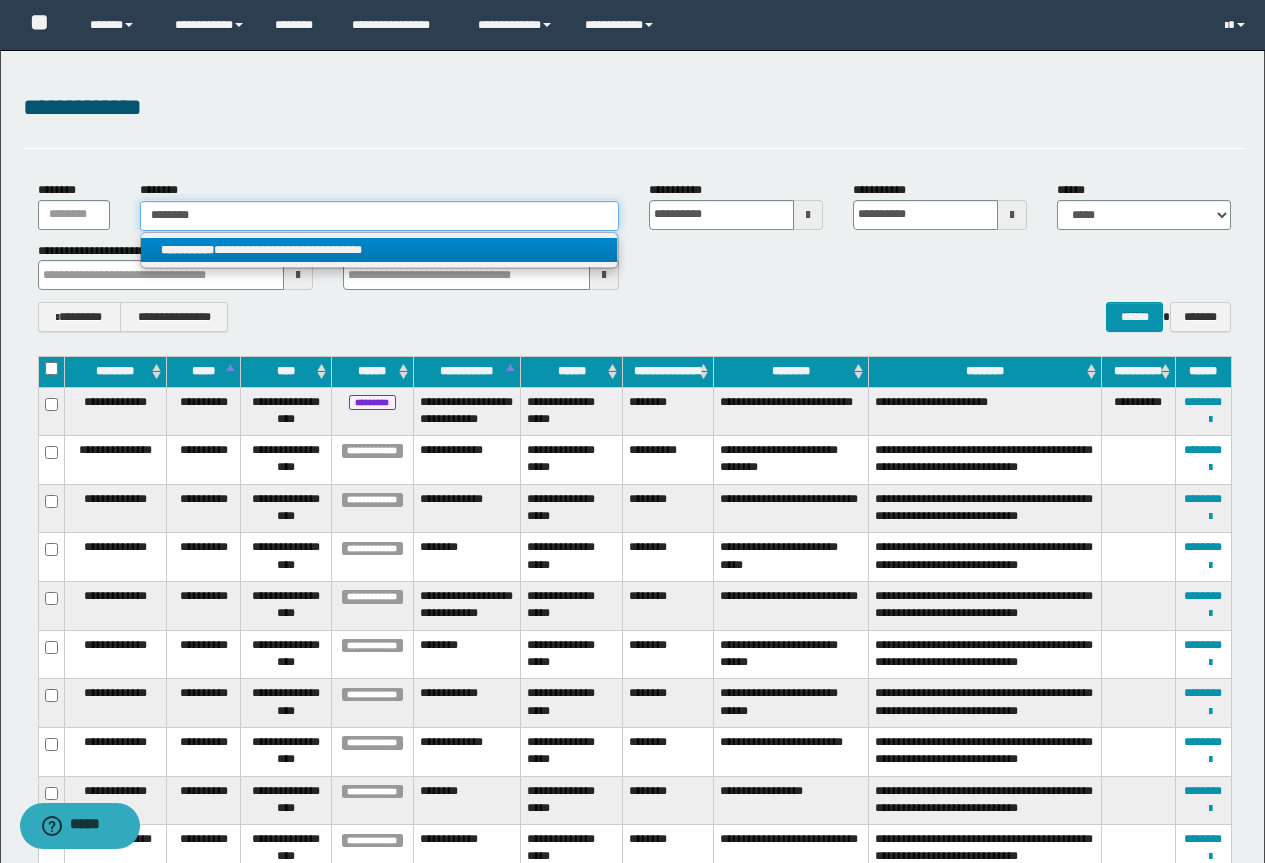 type 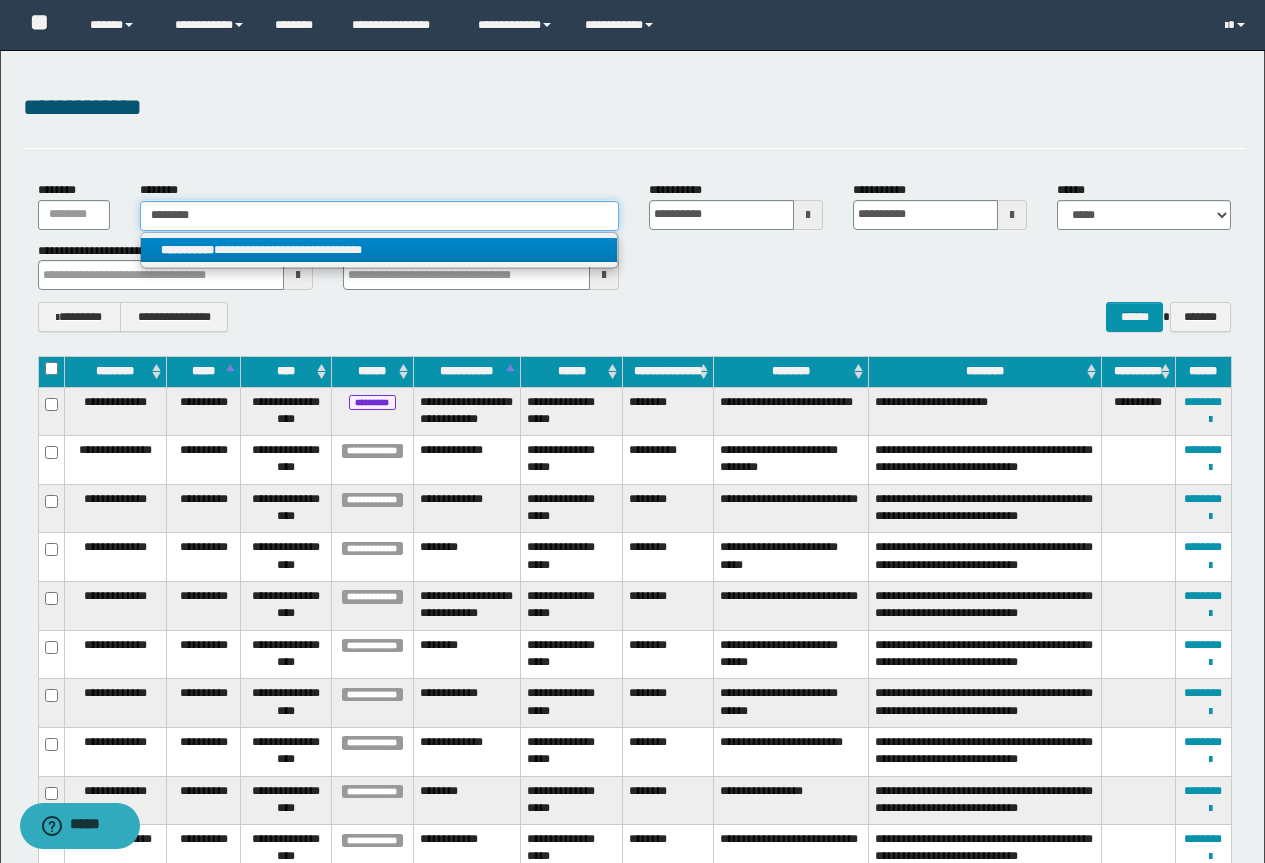 type on "**********" 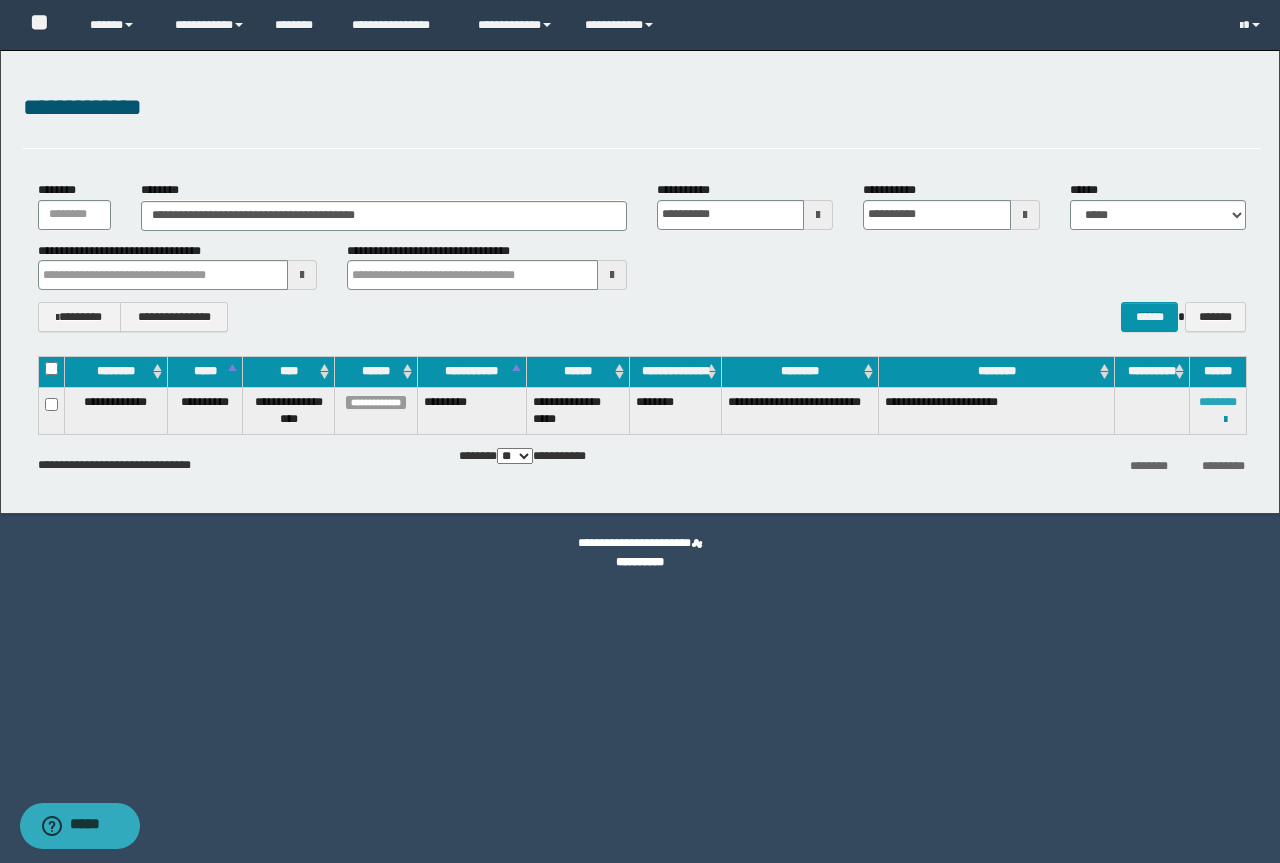 click on "********" at bounding box center (1218, 402) 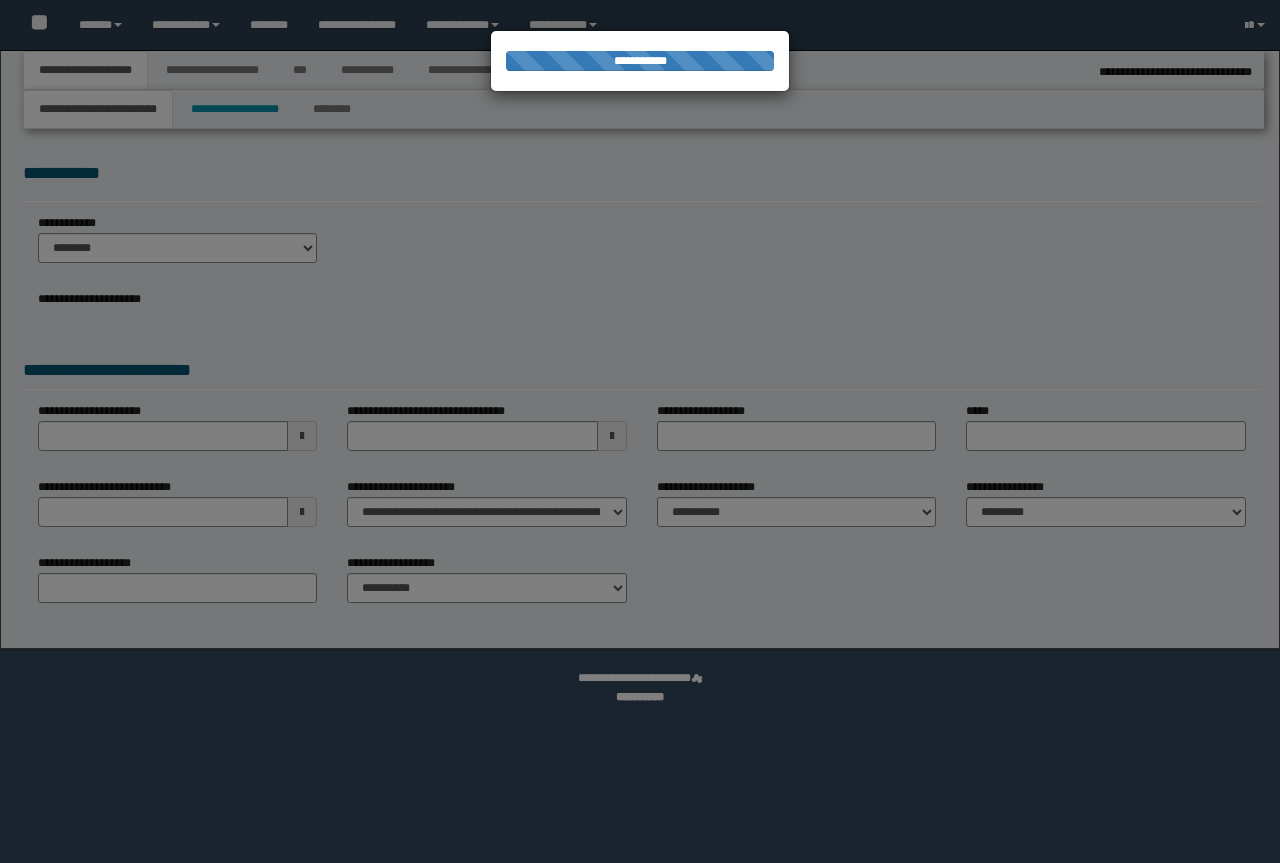 select on "*" 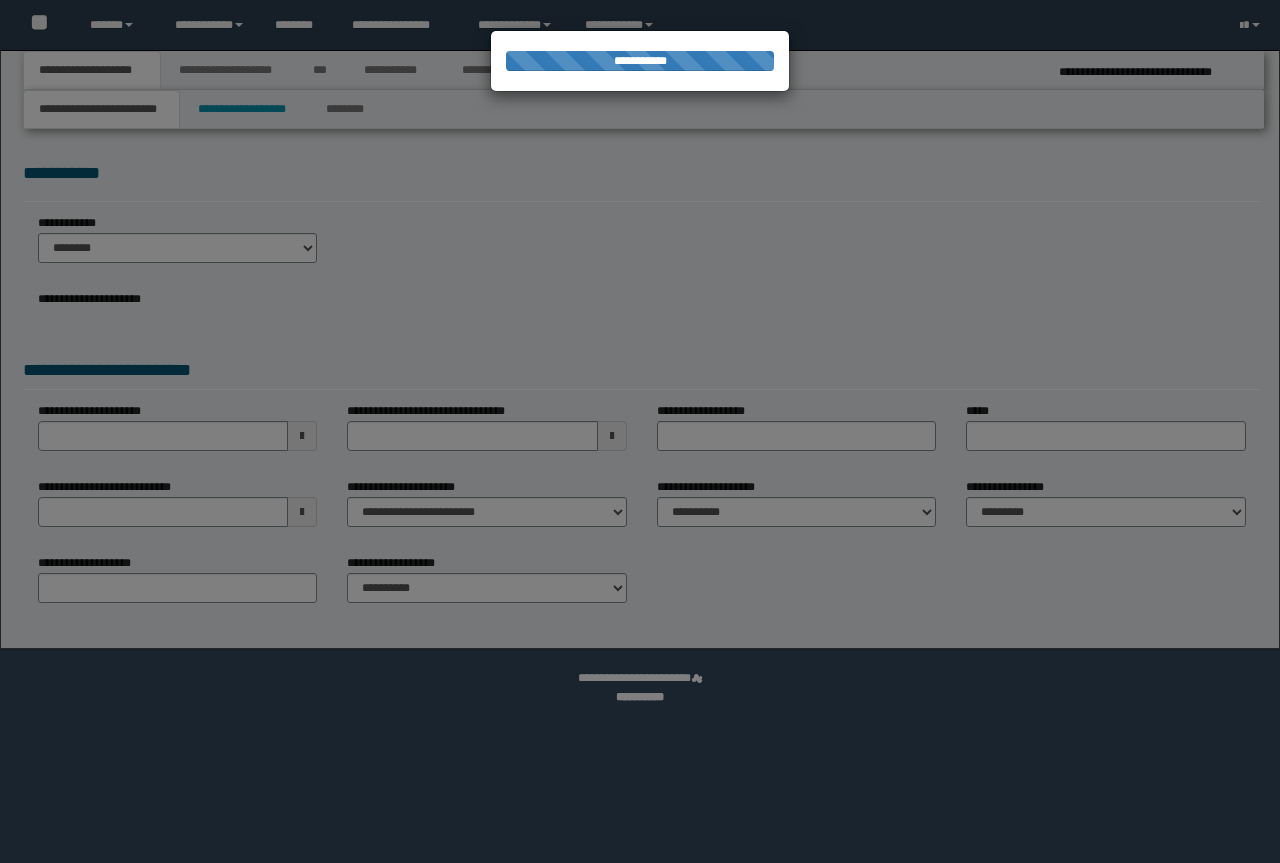 scroll, scrollTop: 0, scrollLeft: 0, axis: both 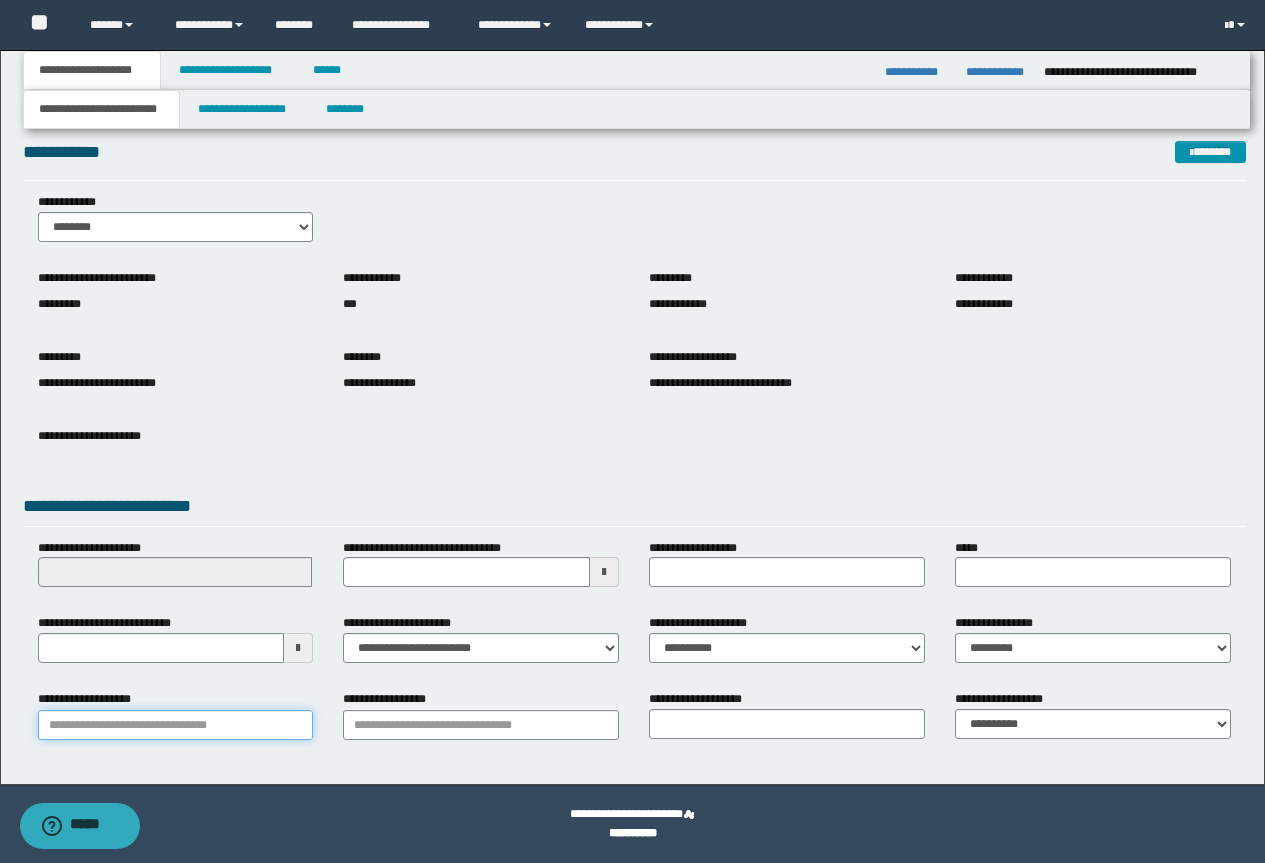 click on "**********" at bounding box center (176, 725) 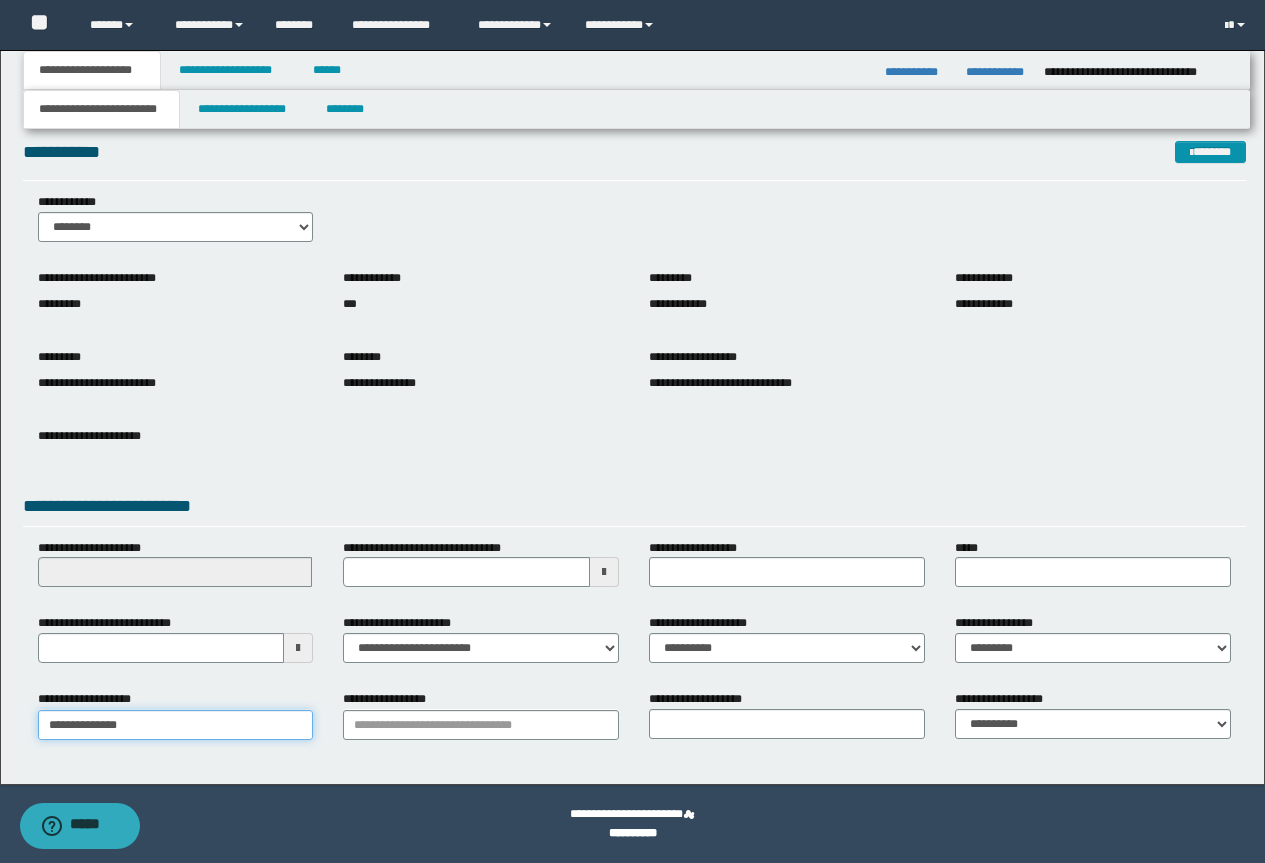 type on "**********" 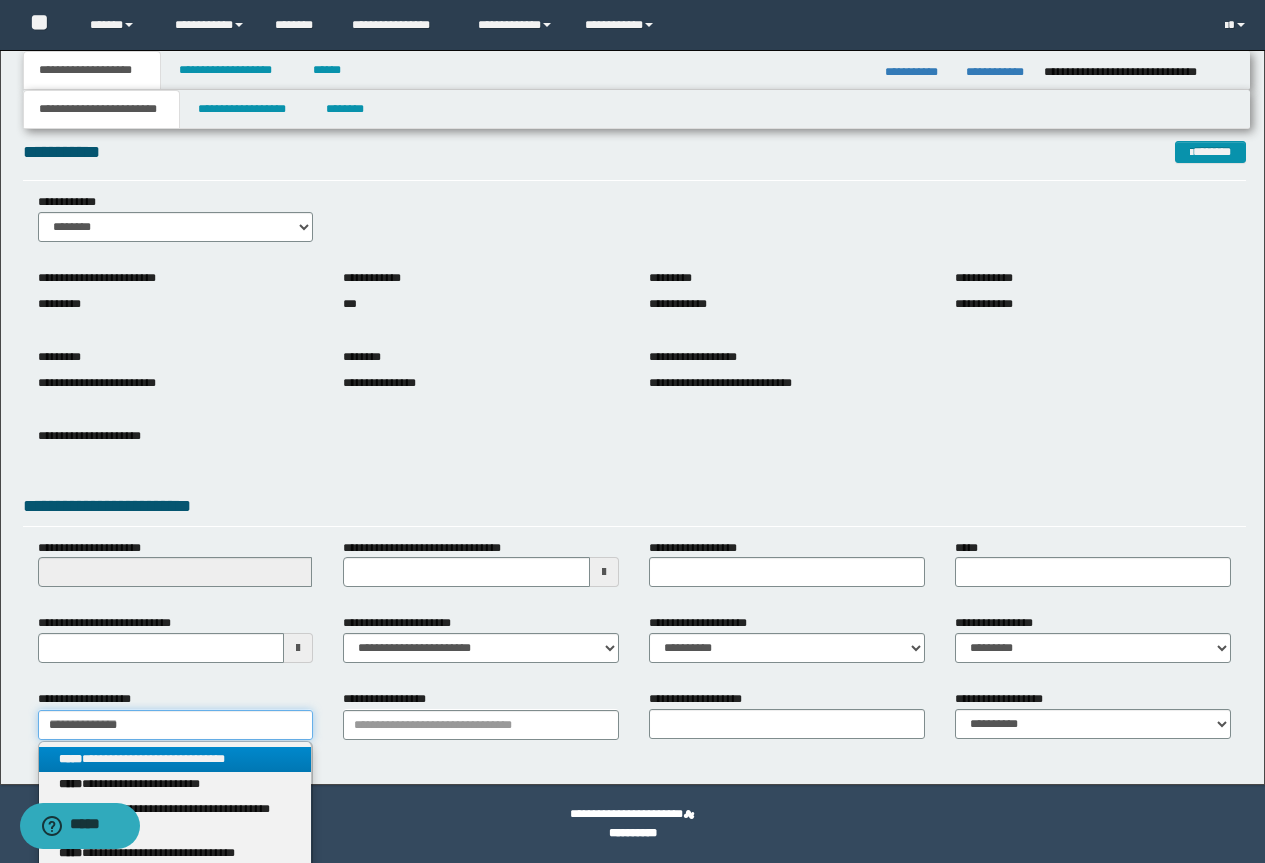 type on "**********" 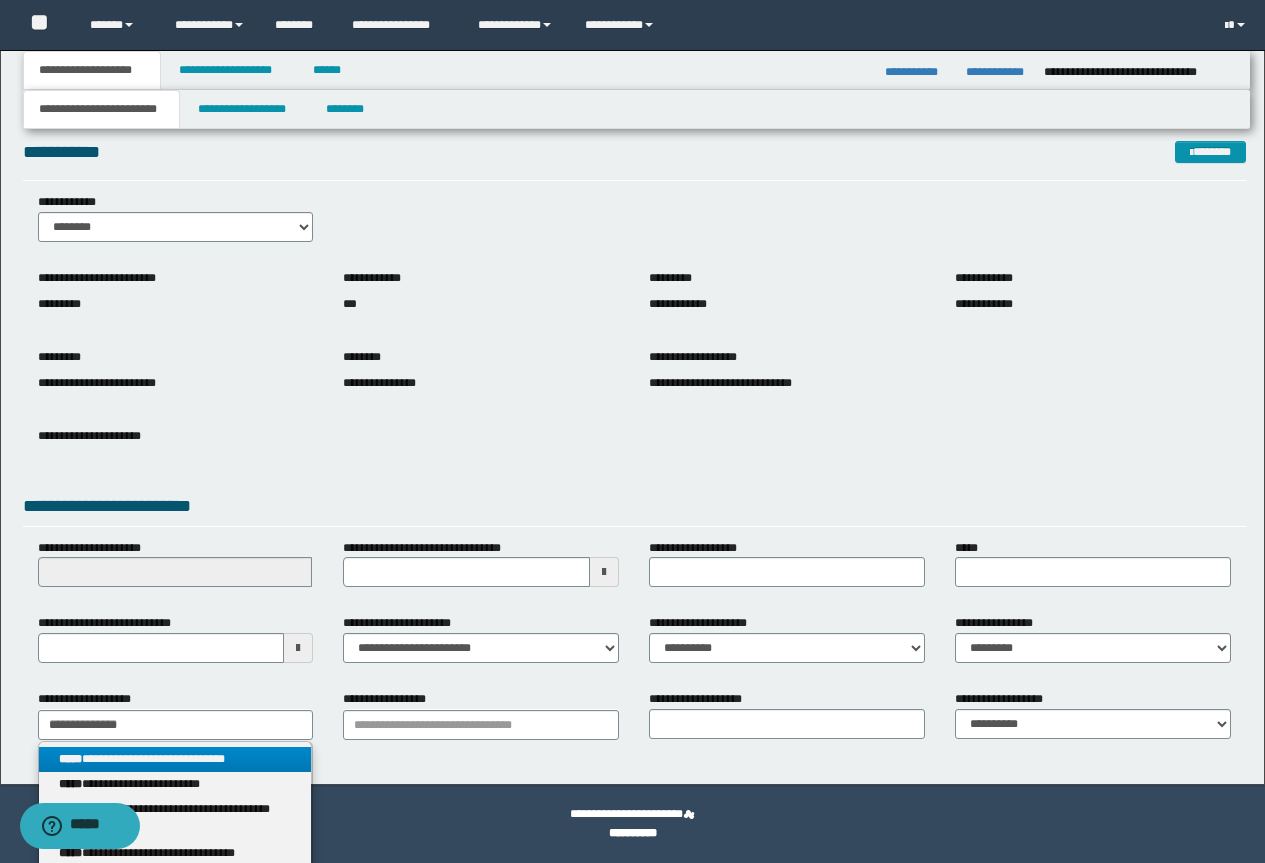click on "**********" at bounding box center [175, 759] 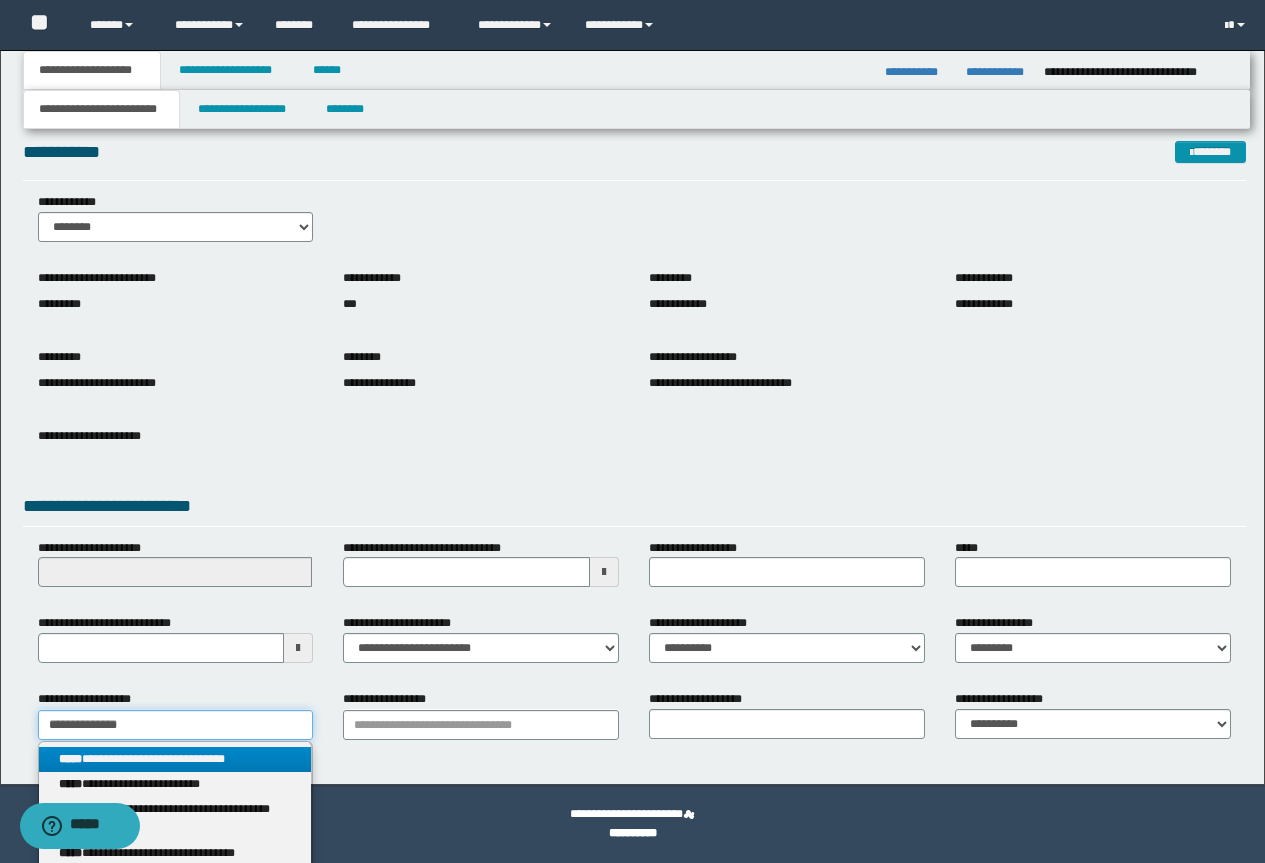 type 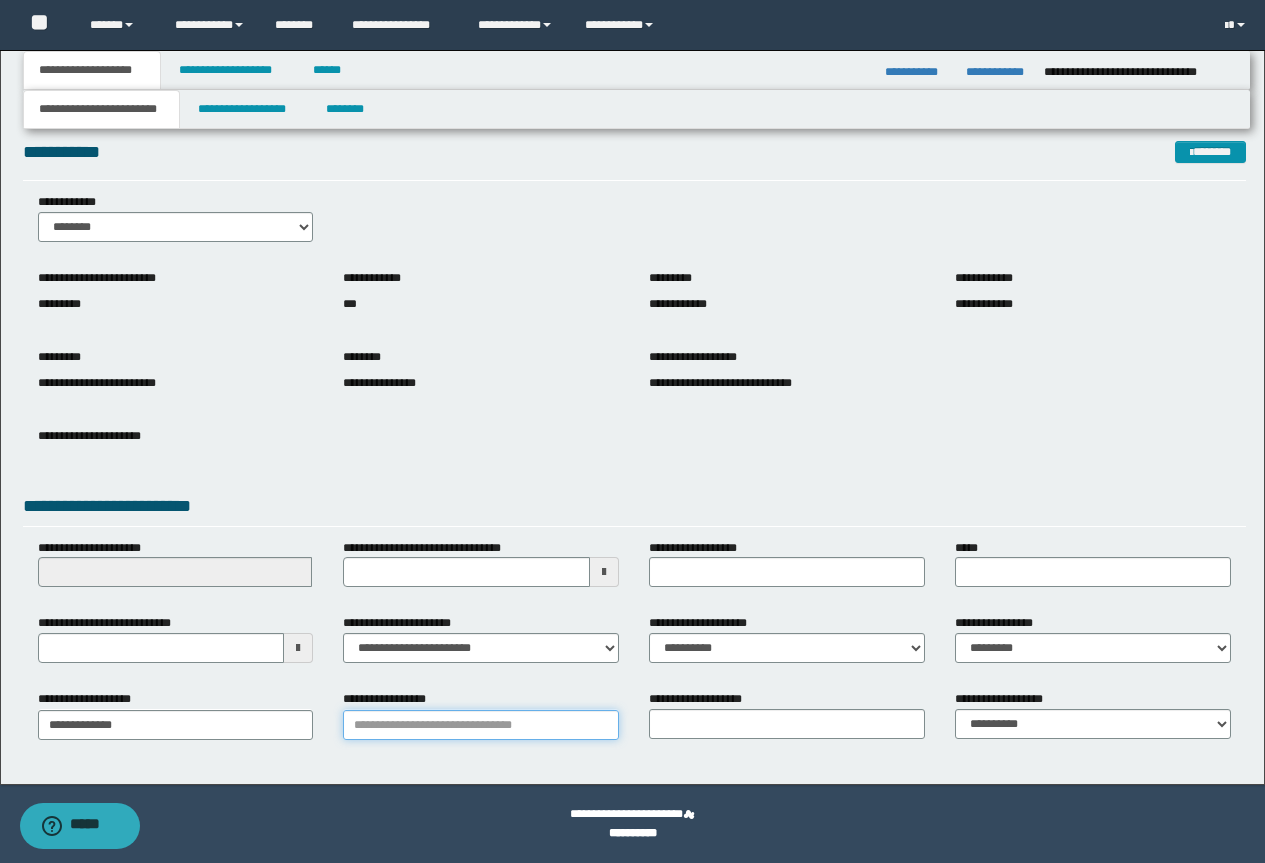 click on "**********" at bounding box center [481, 725] 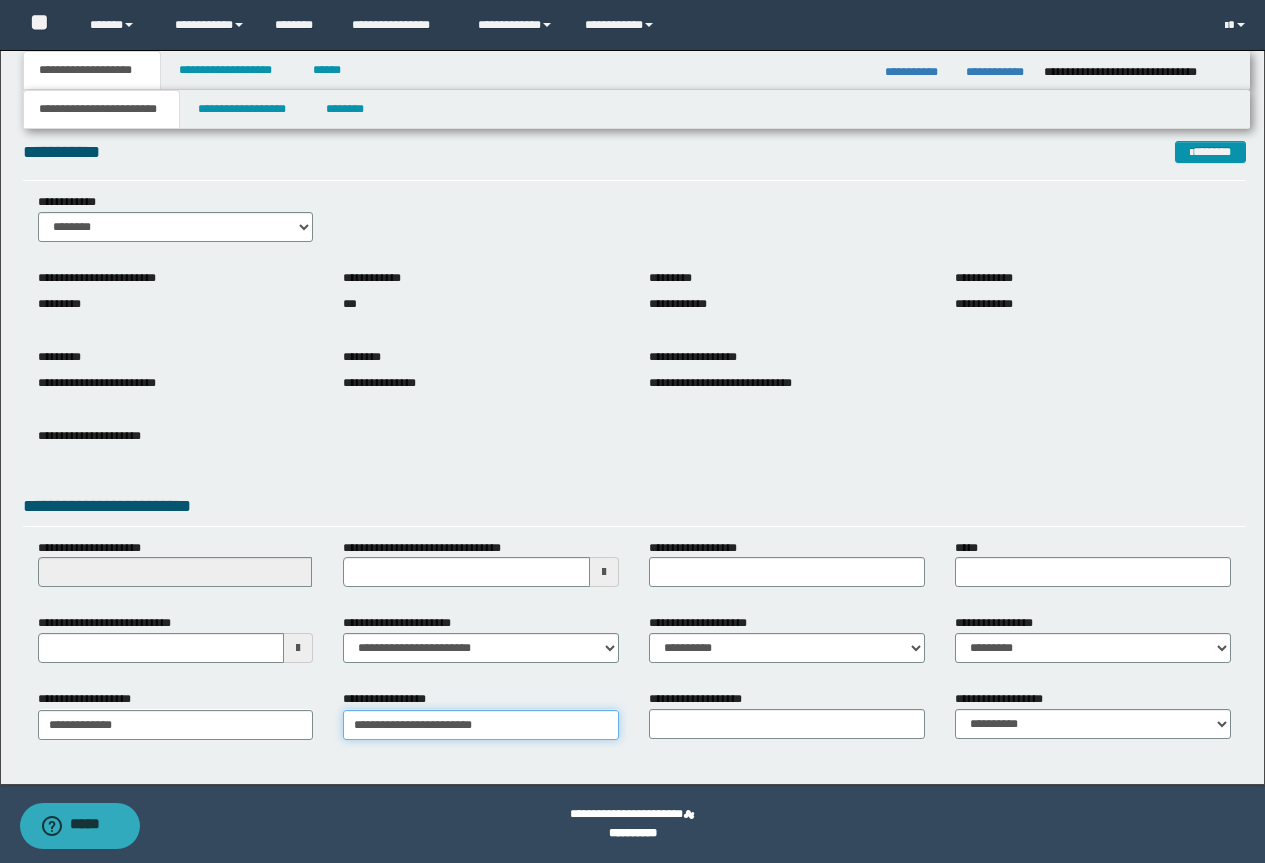 type on "**********" 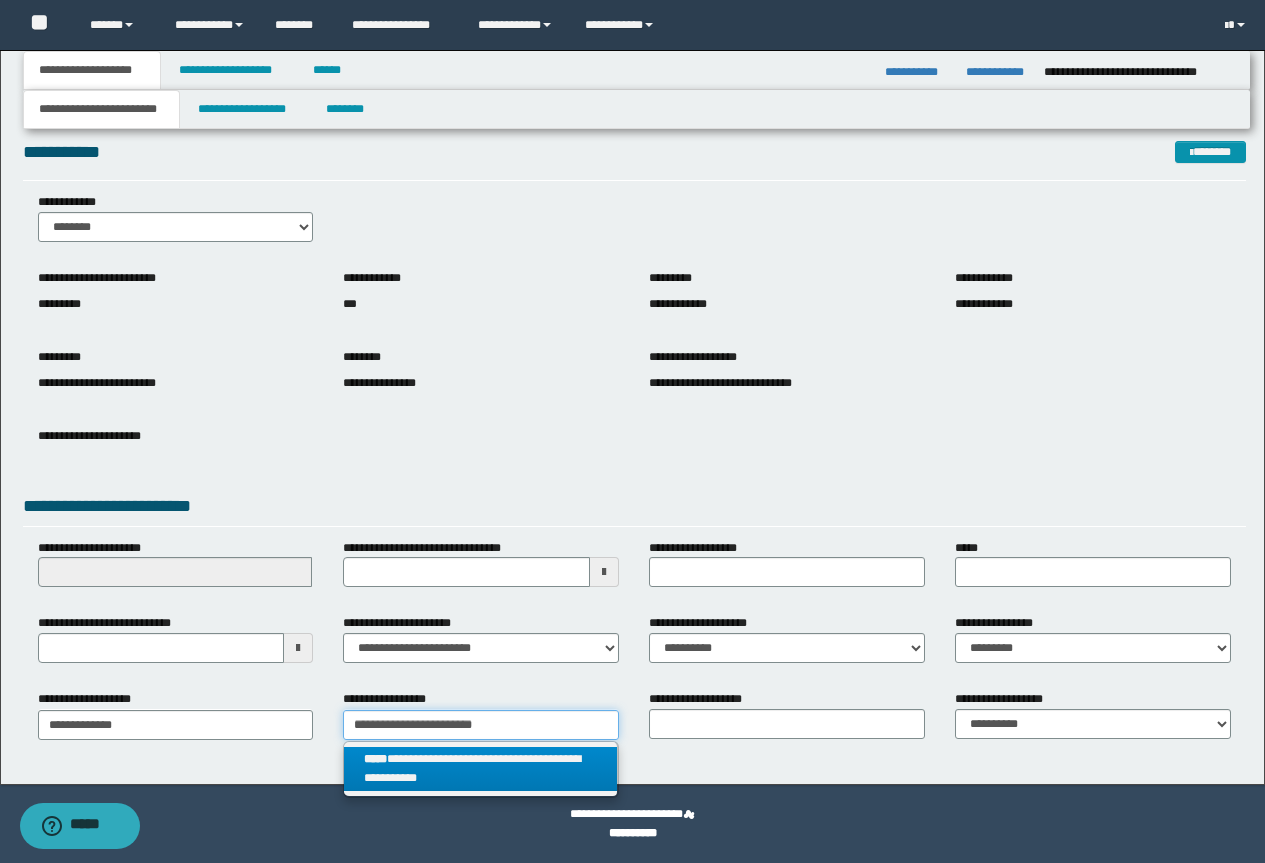 type on "**********" 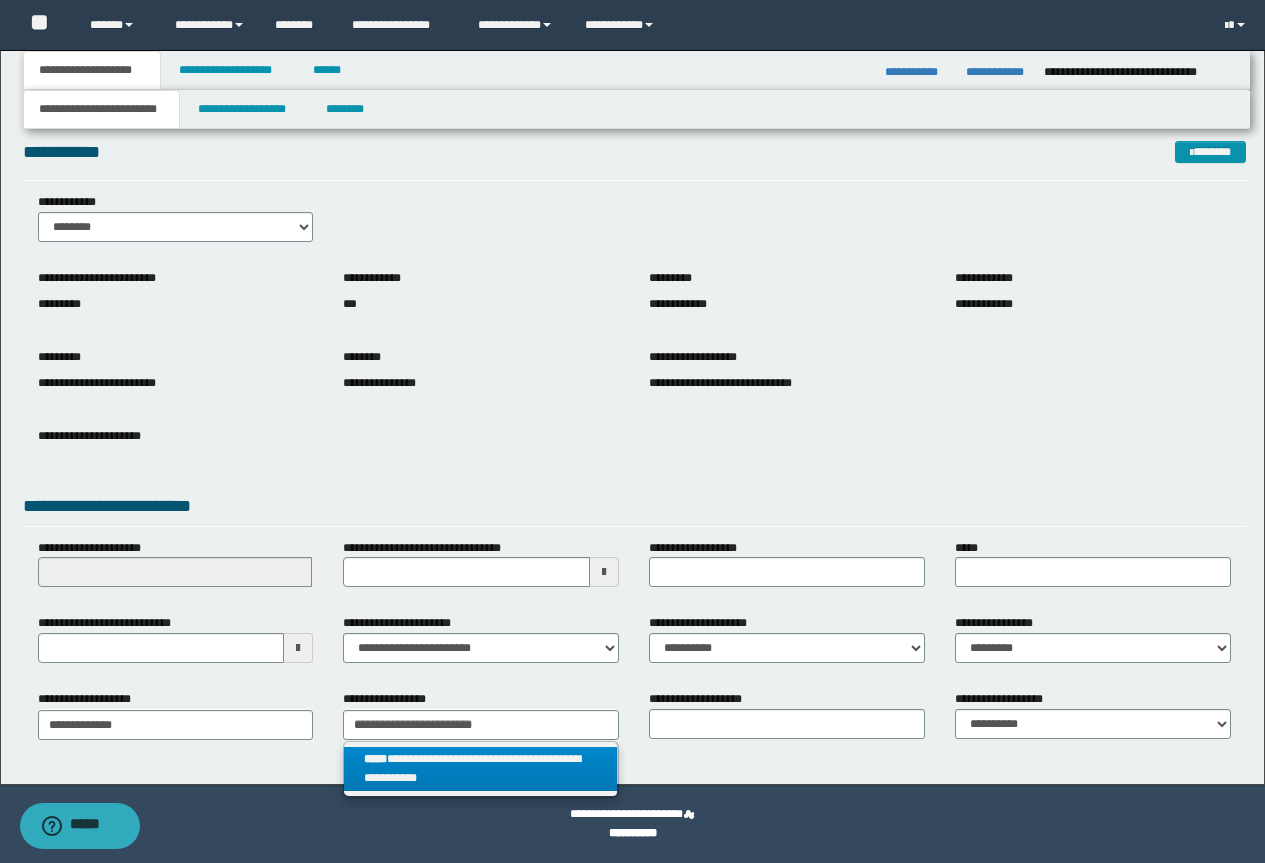 click on "**********" at bounding box center [480, 769] 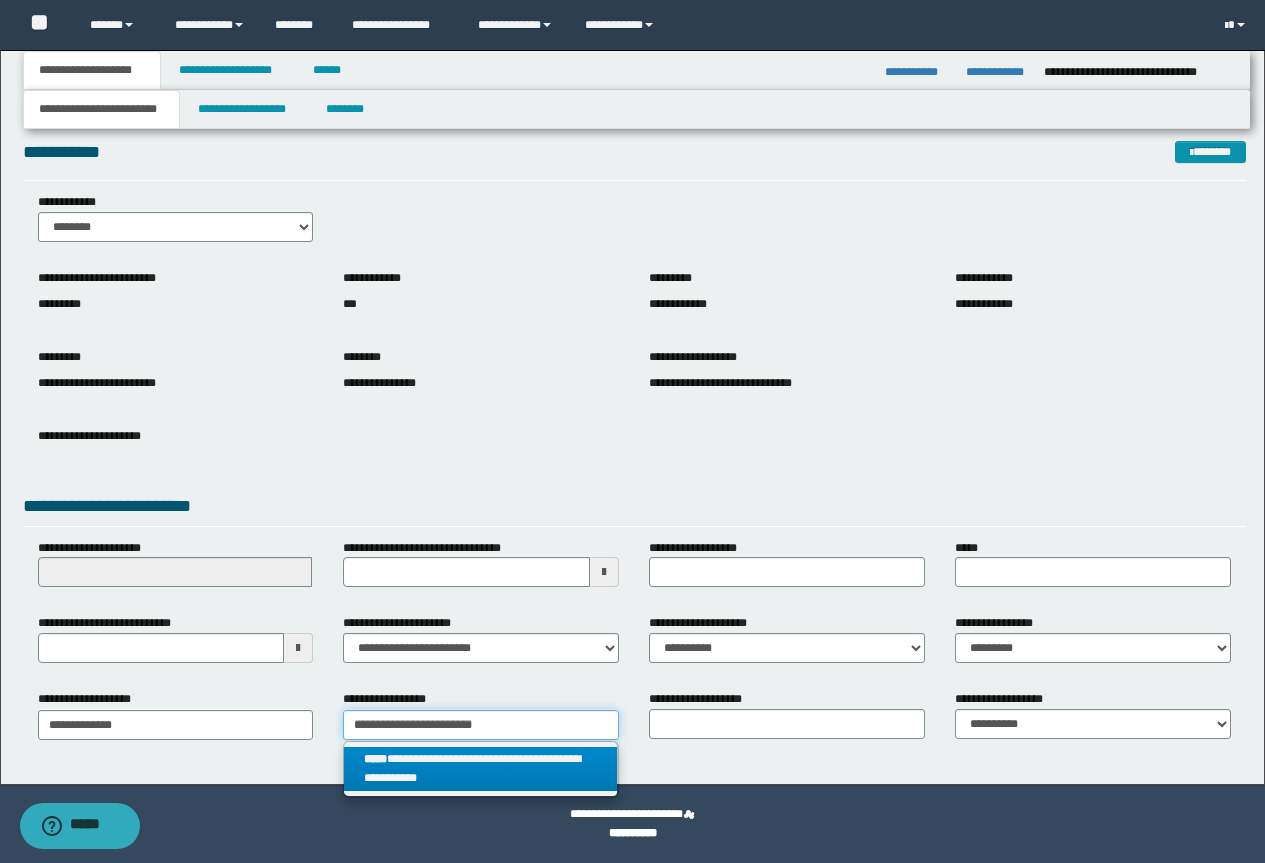 type 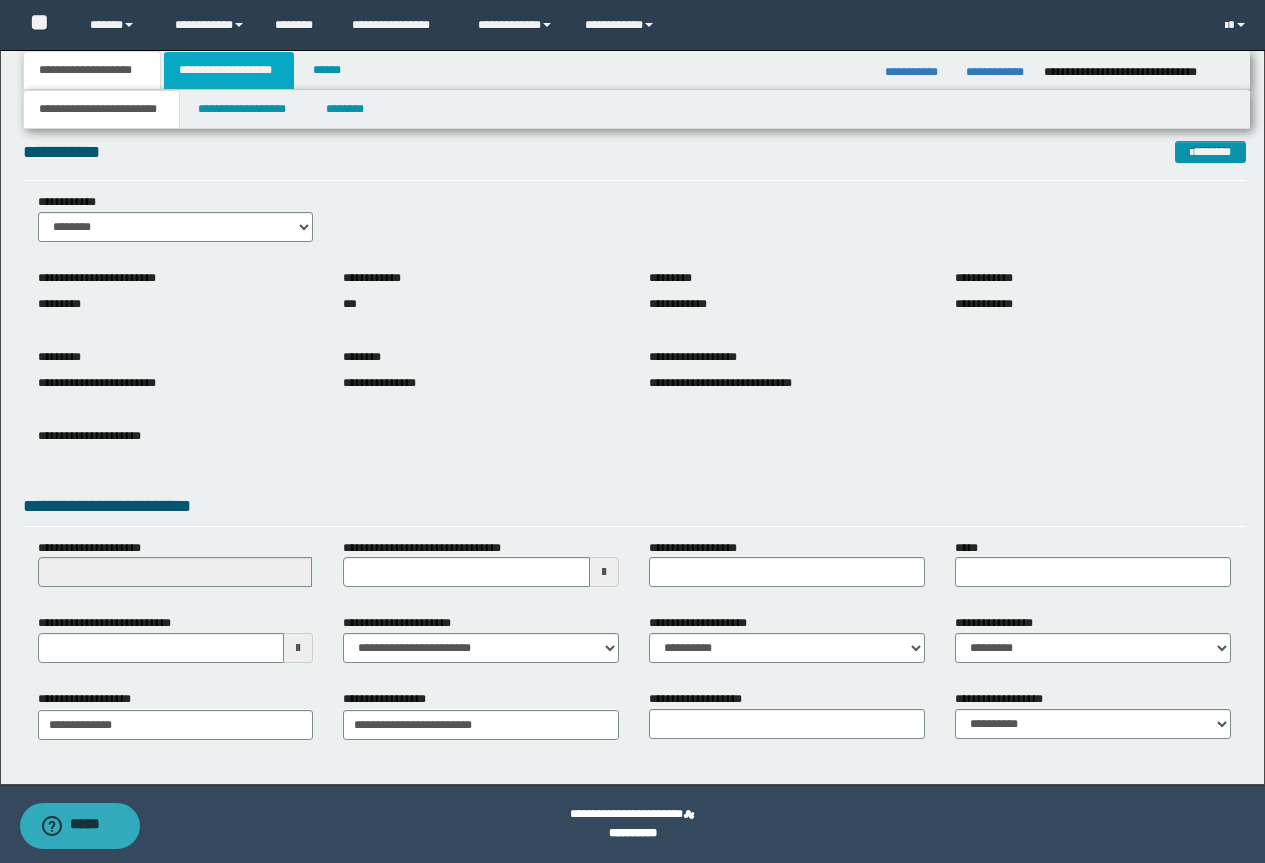 click on "**********" at bounding box center [229, 70] 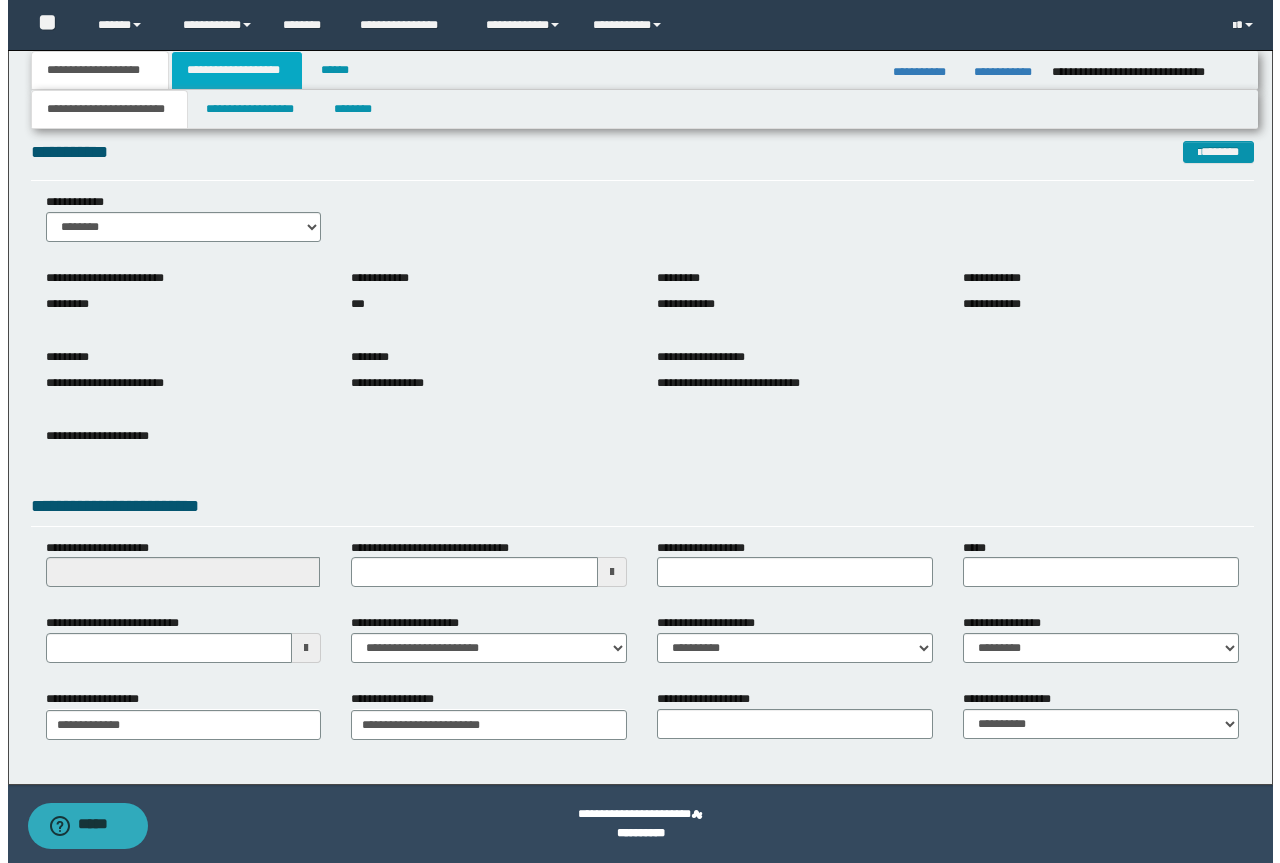scroll, scrollTop: 0, scrollLeft: 0, axis: both 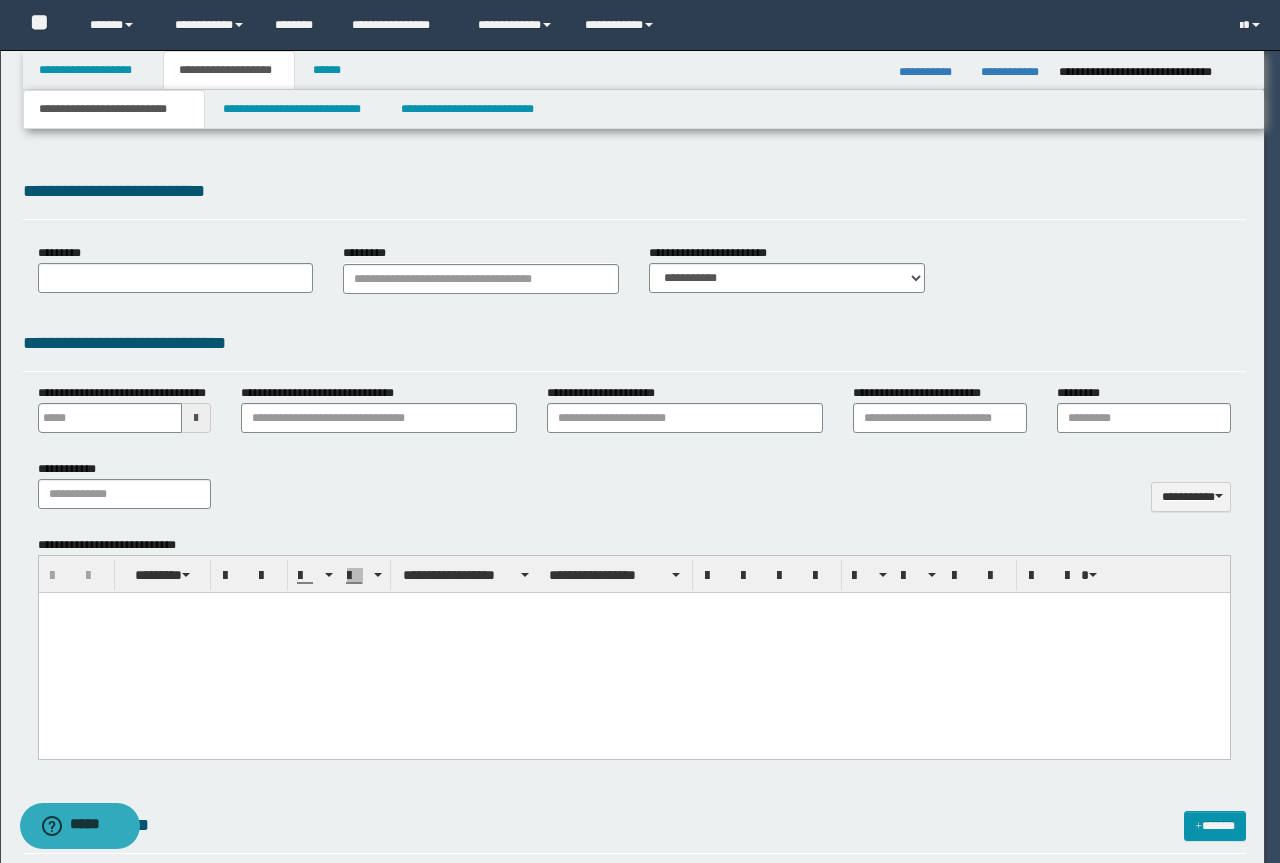 type 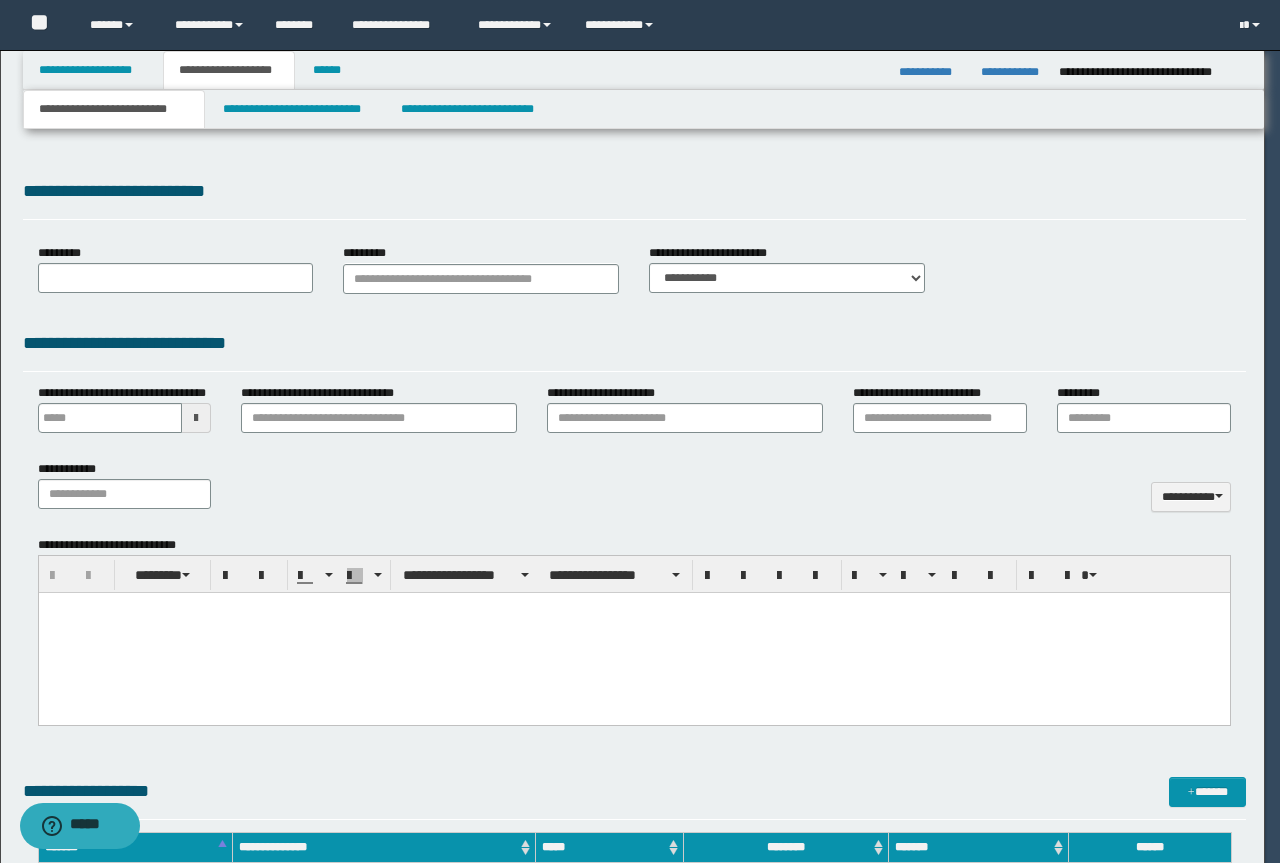 scroll, scrollTop: 0, scrollLeft: 0, axis: both 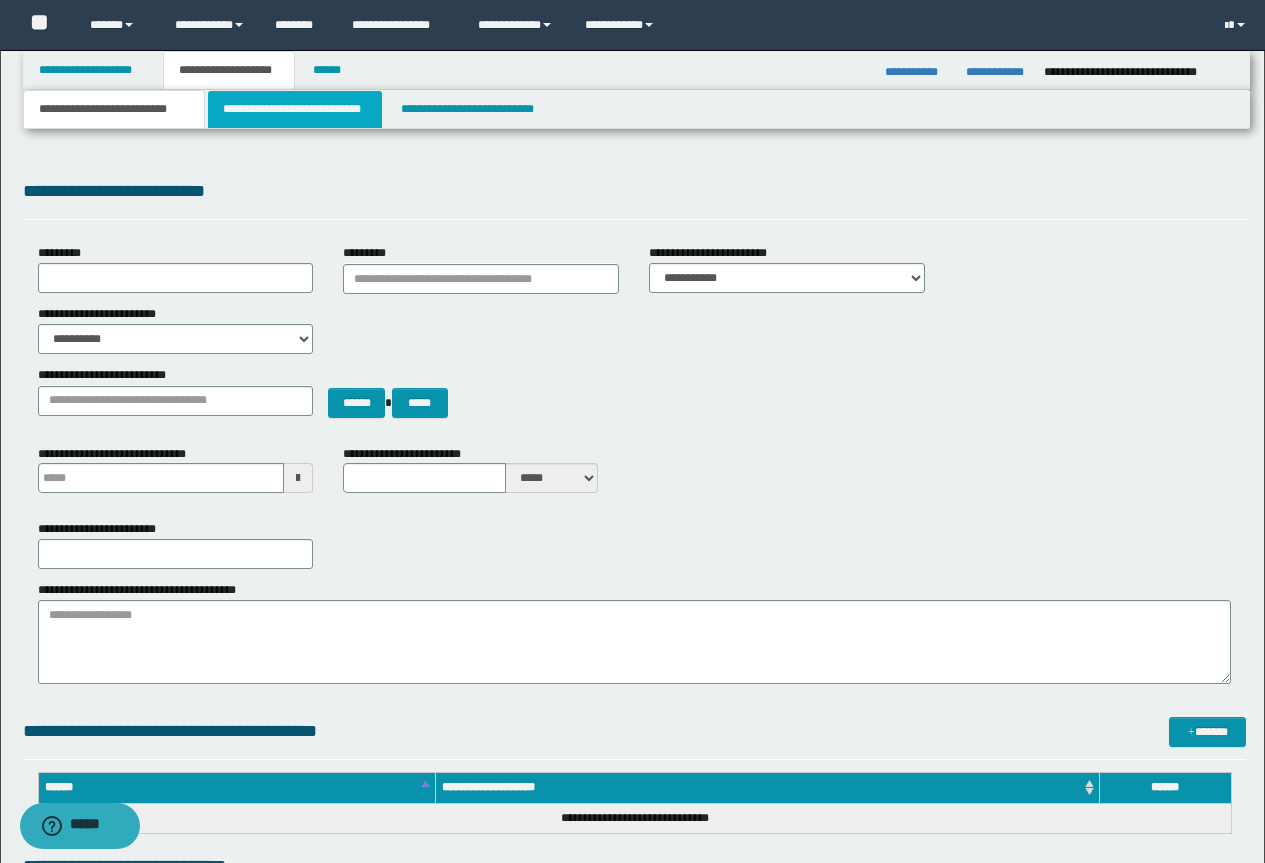 click on "**********" at bounding box center (295, 109) 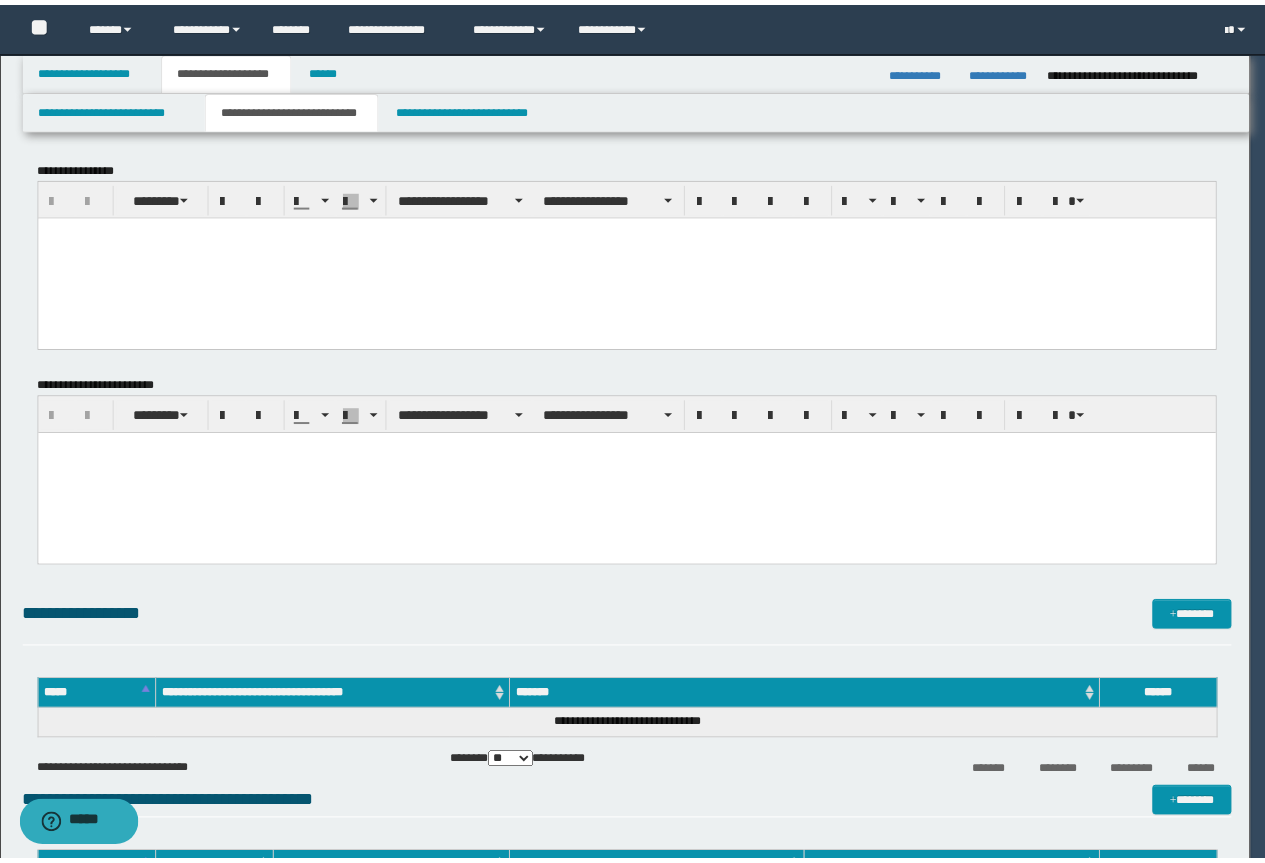 scroll, scrollTop: 0, scrollLeft: 0, axis: both 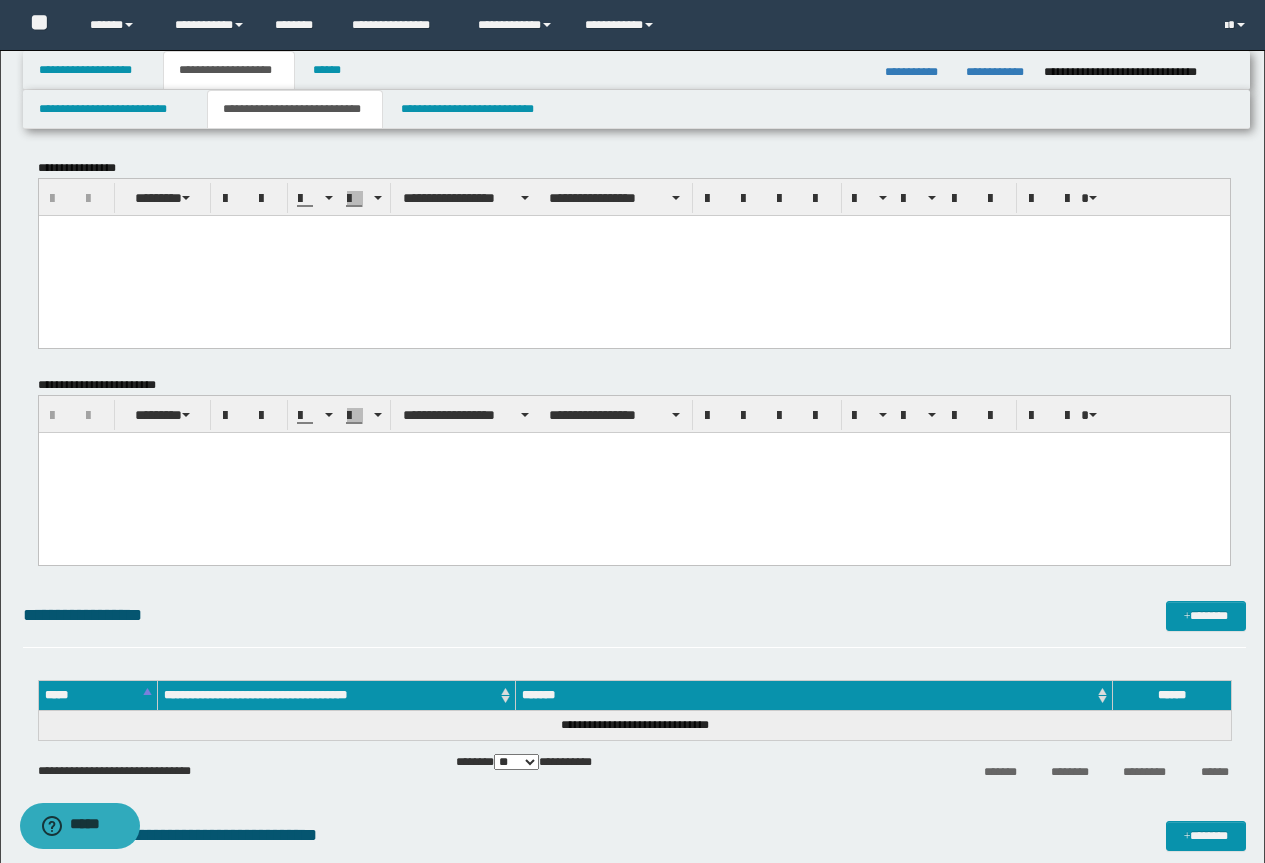 click at bounding box center (633, 255) 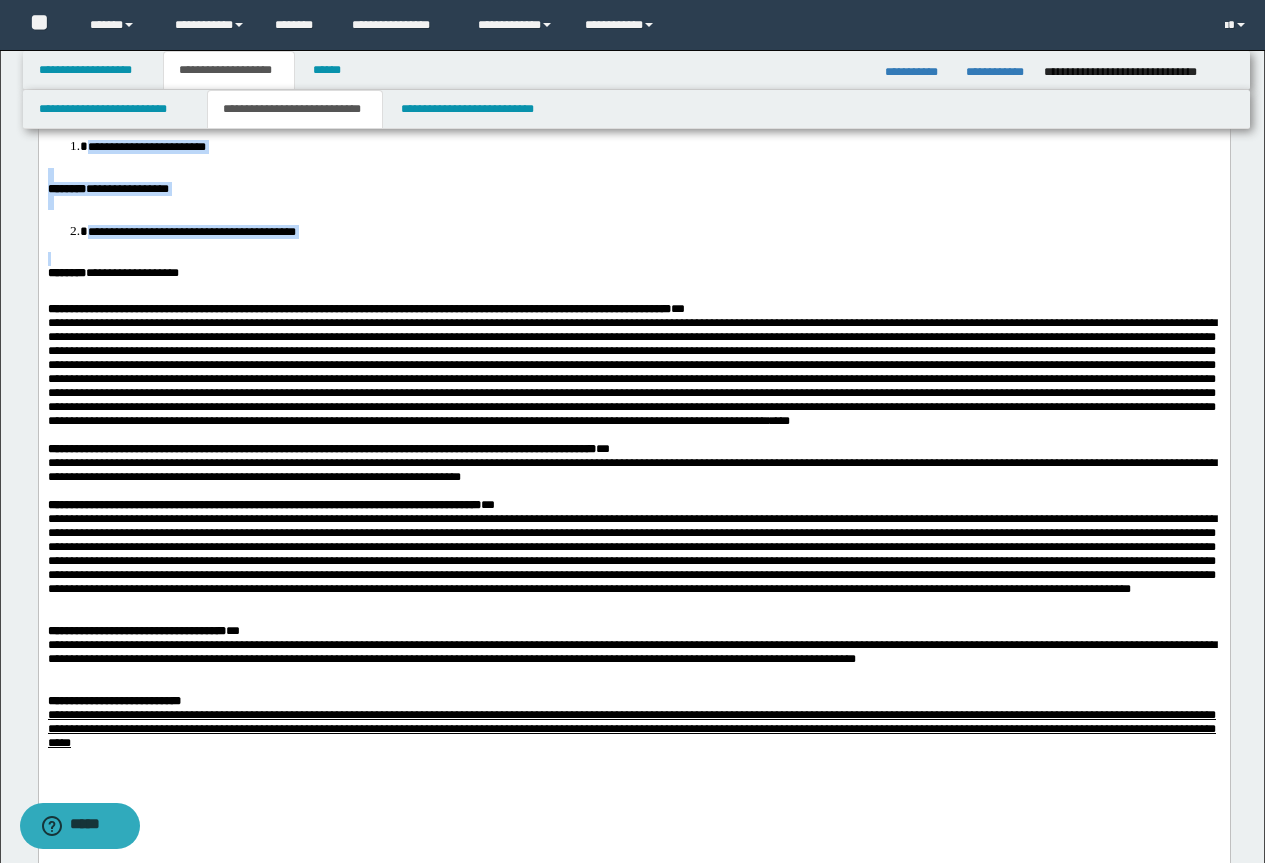 scroll, scrollTop: 600, scrollLeft: 0, axis: vertical 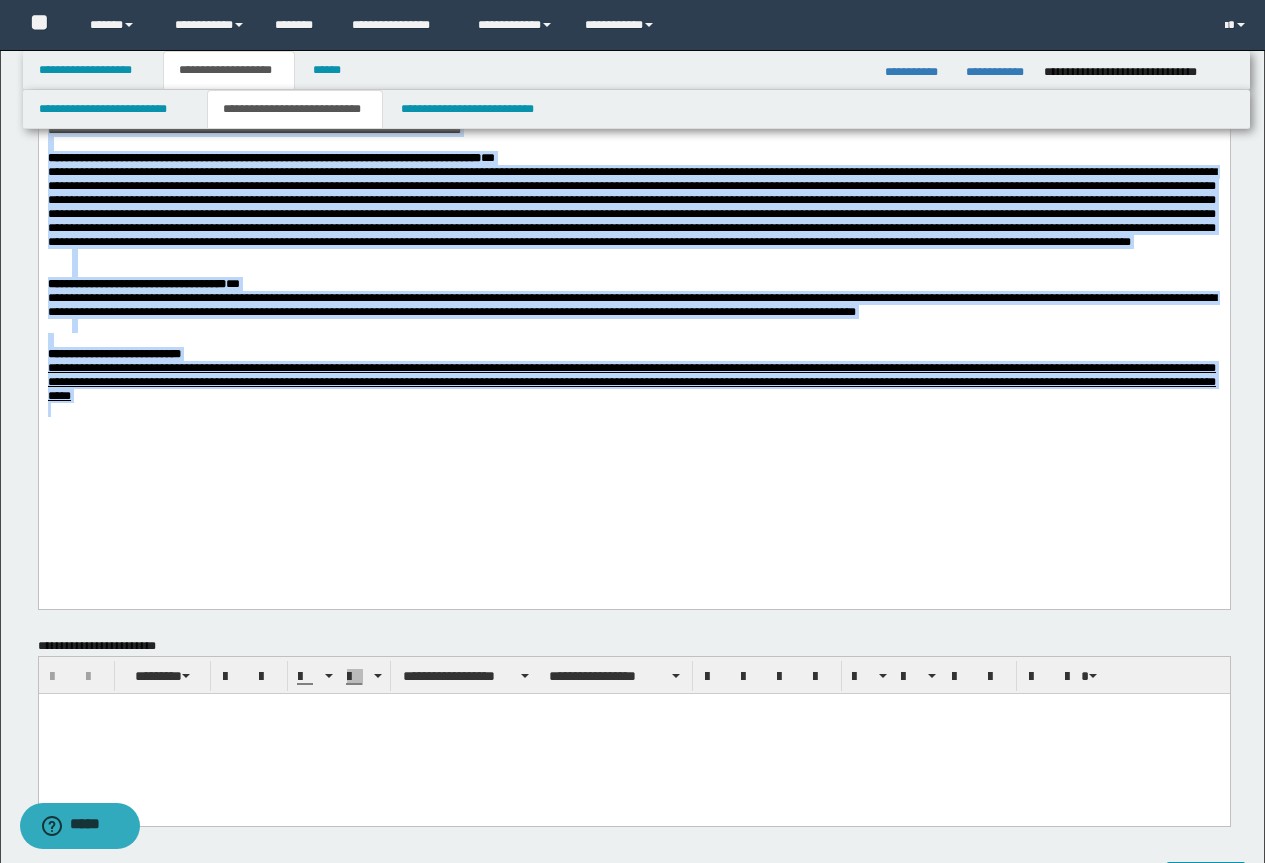 drag, startPoint x: 50, startPoint y: -371, endPoint x: 919, endPoint y: 531, distance: 1252.5035 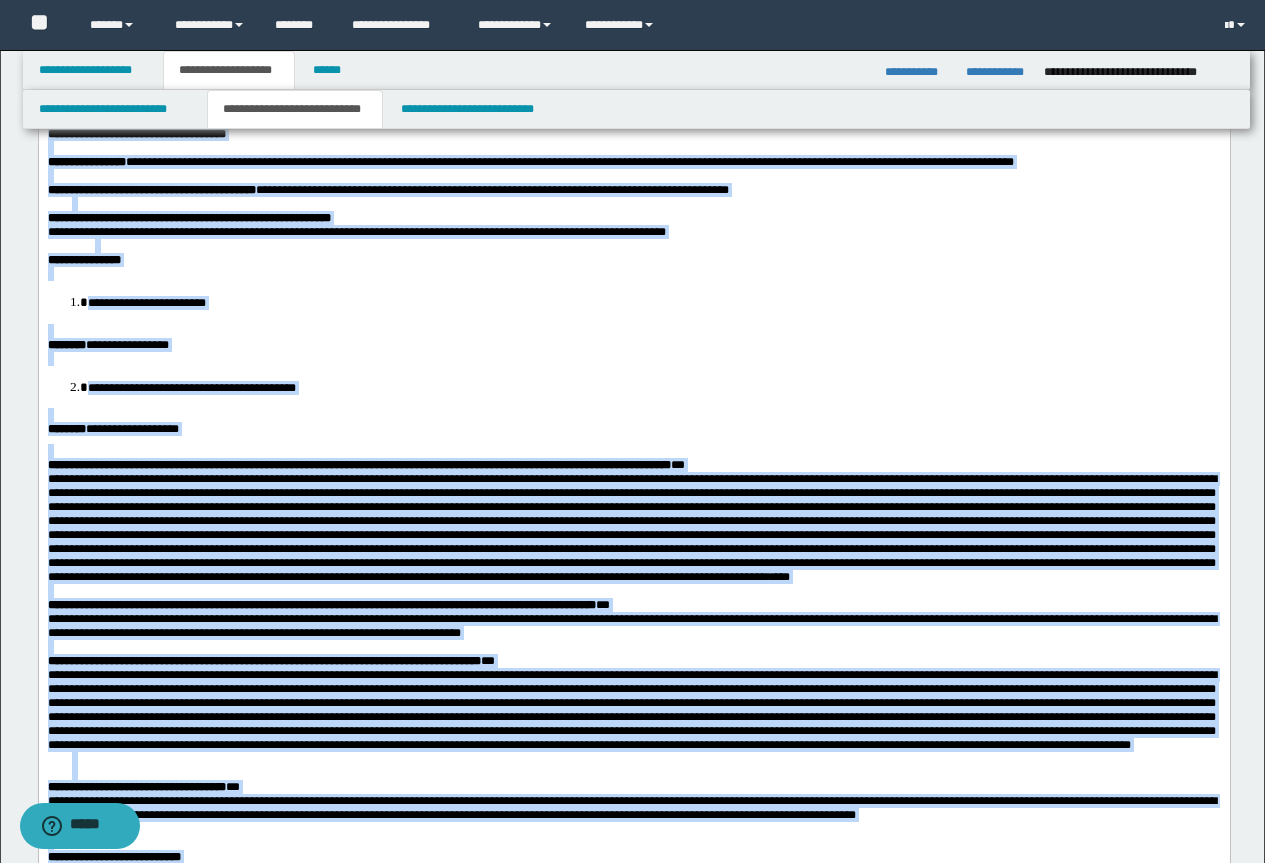 scroll, scrollTop: 0, scrollLeft: 0, axis: both 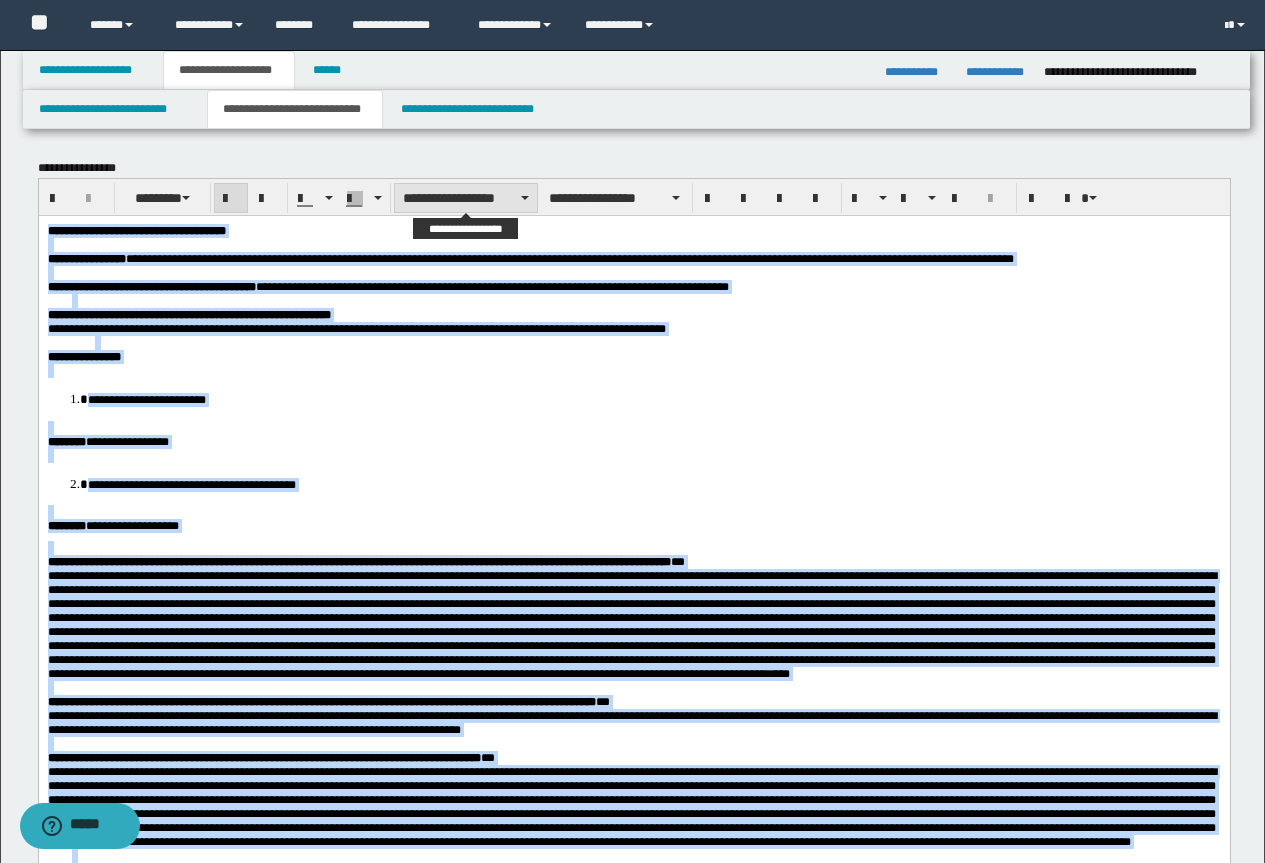 click on "**********" at bounding box center [466, 198] 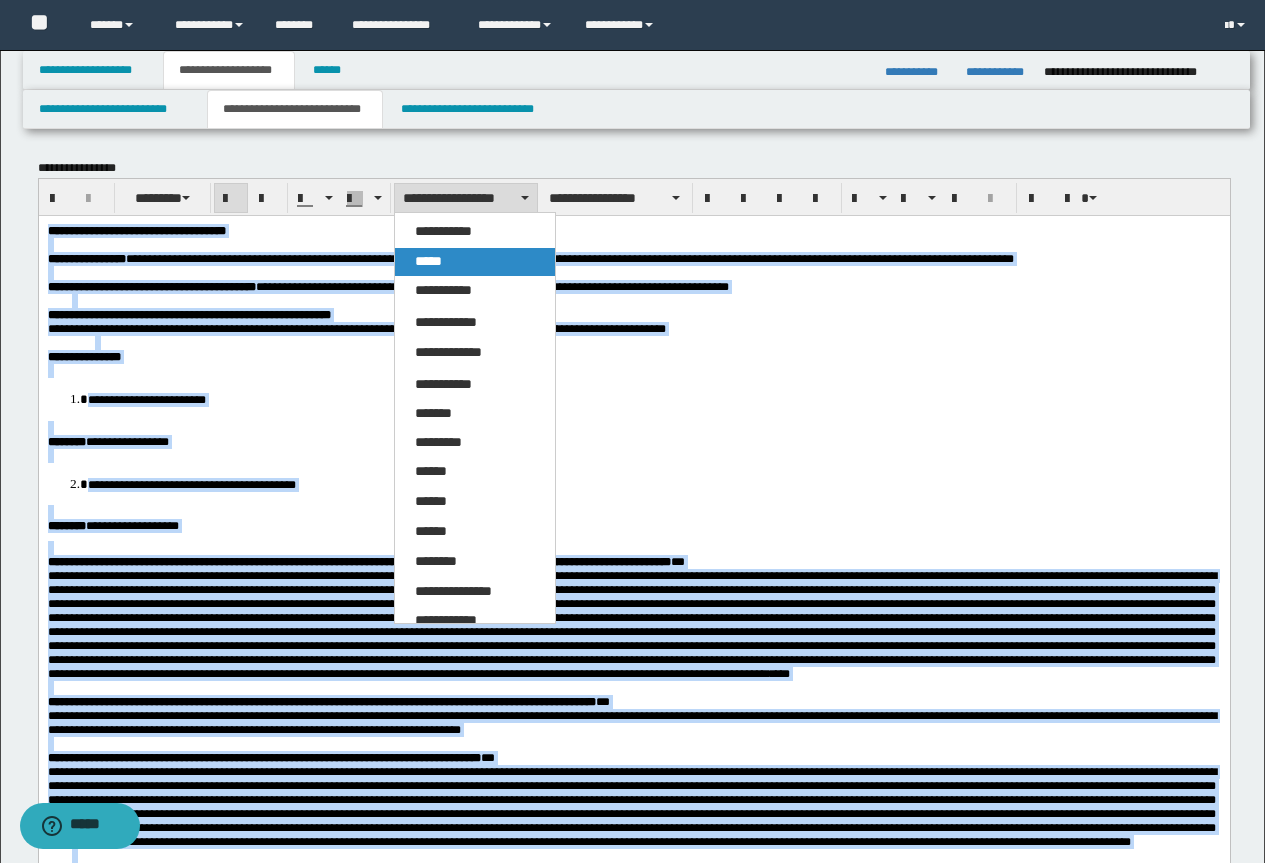 click on "*****" at bounding box center [428, 261] 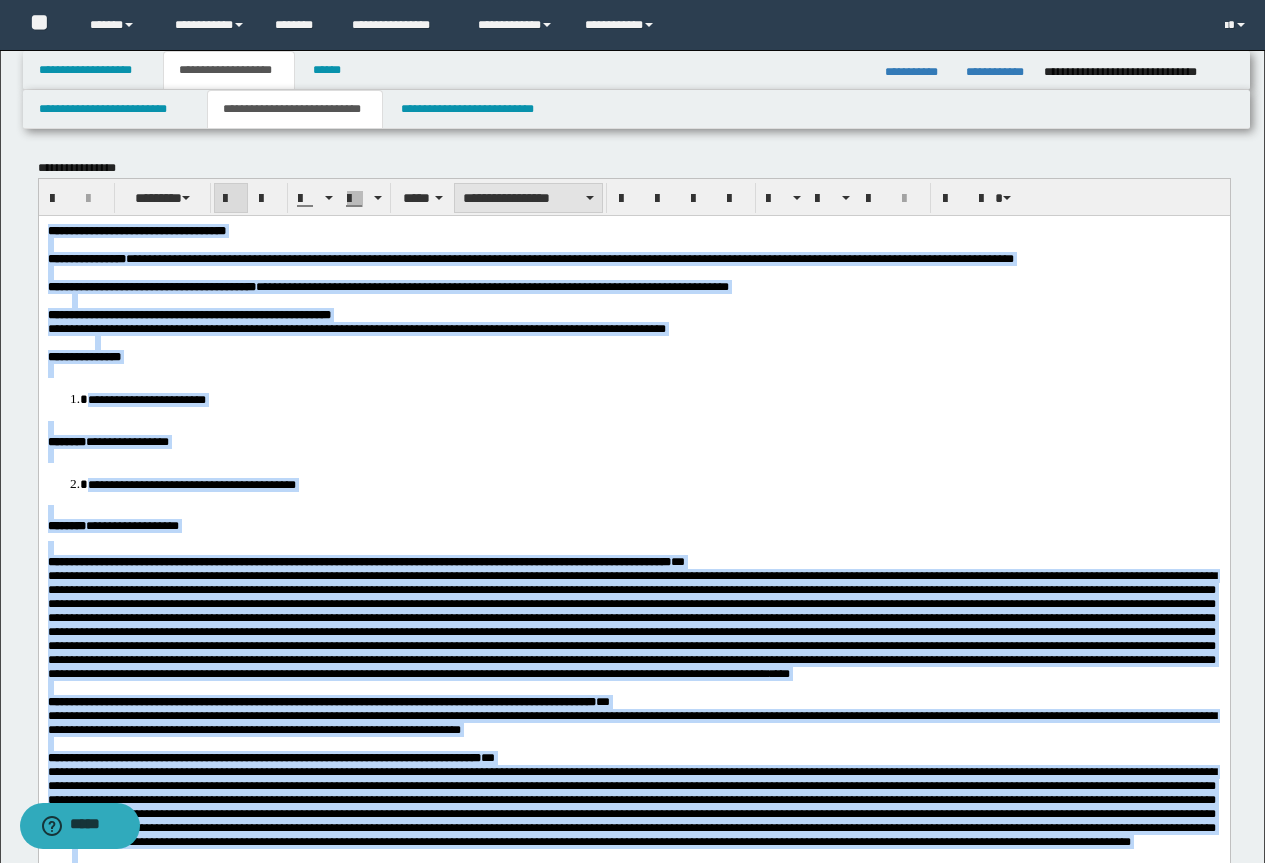 click on "**********" at bounding box center (528, 198) 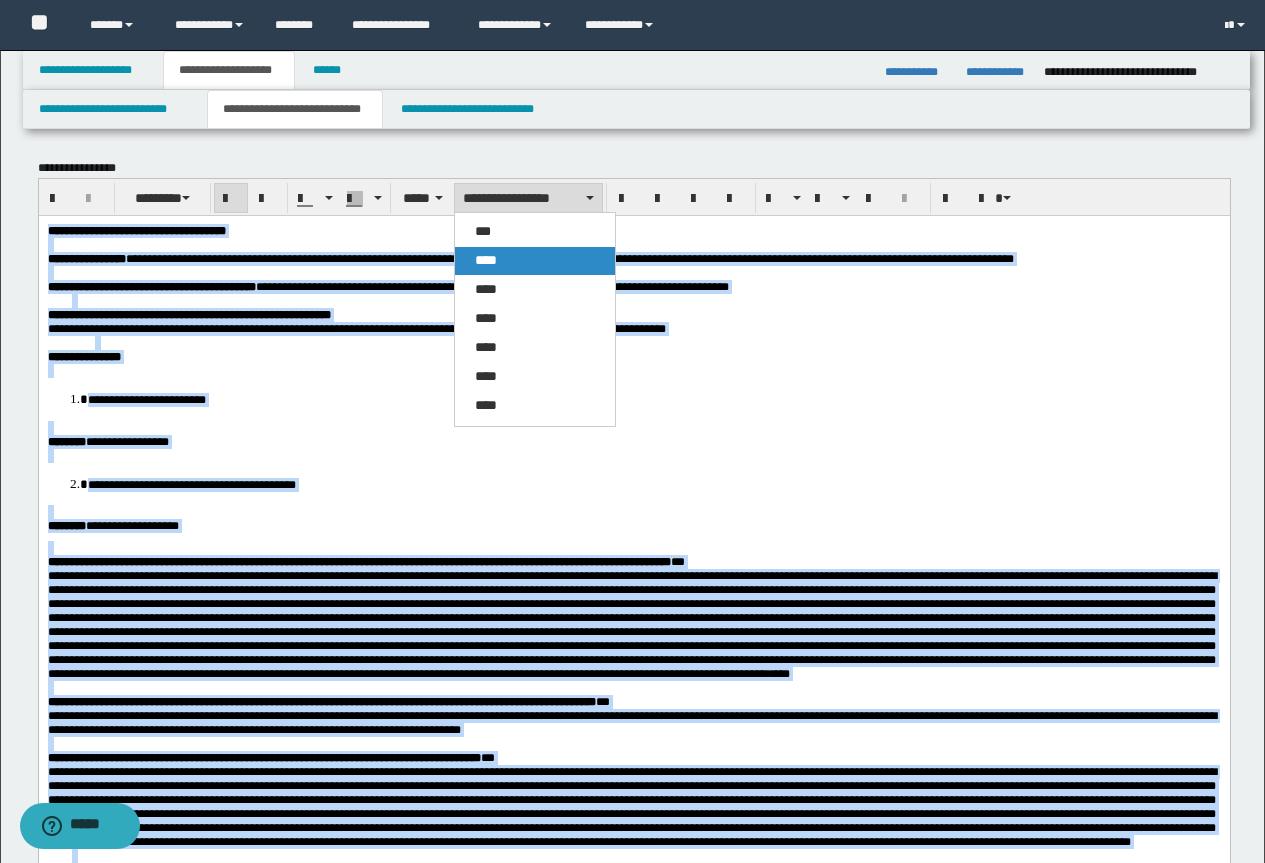 click on "****" at bounding box center [535, 261] 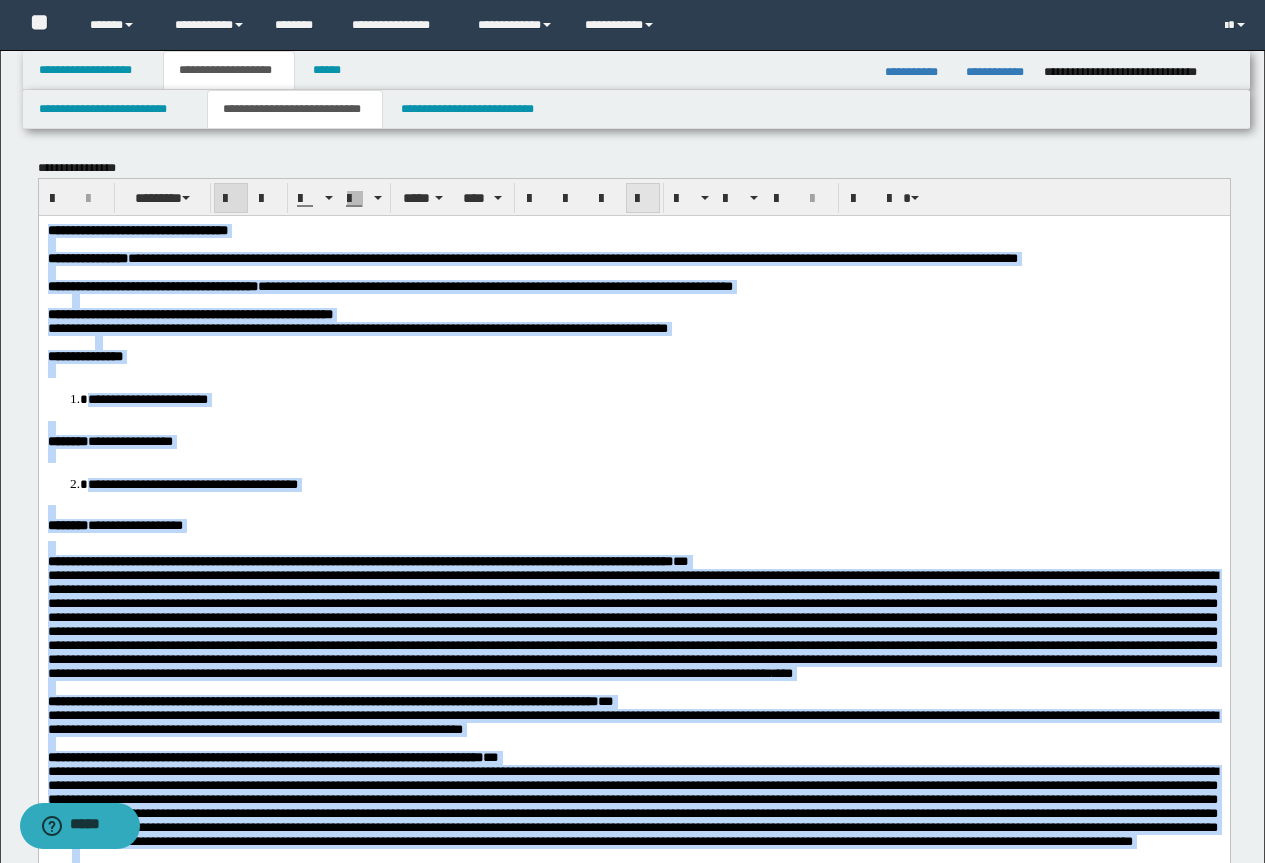 click at bounding box center [643, 199] 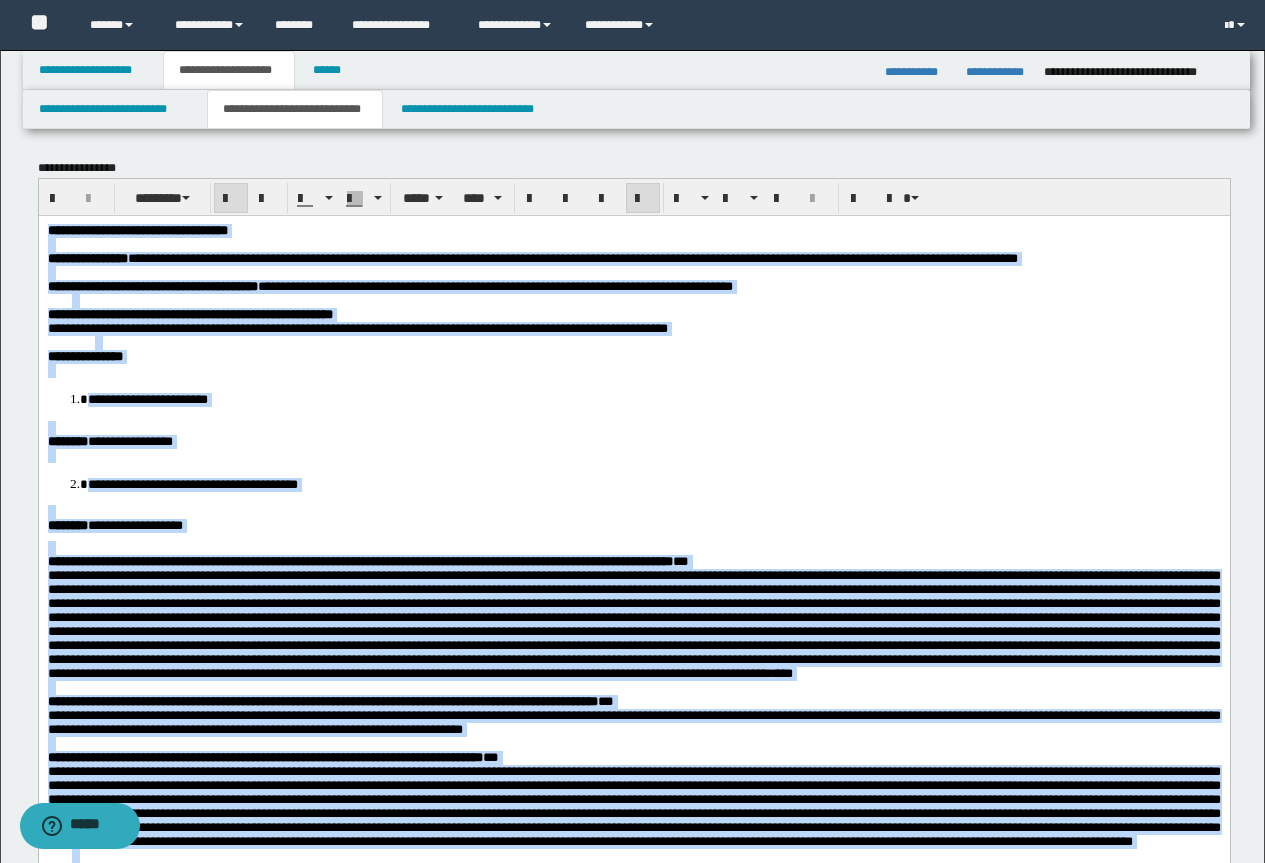 click at bounding box center (633, 427) 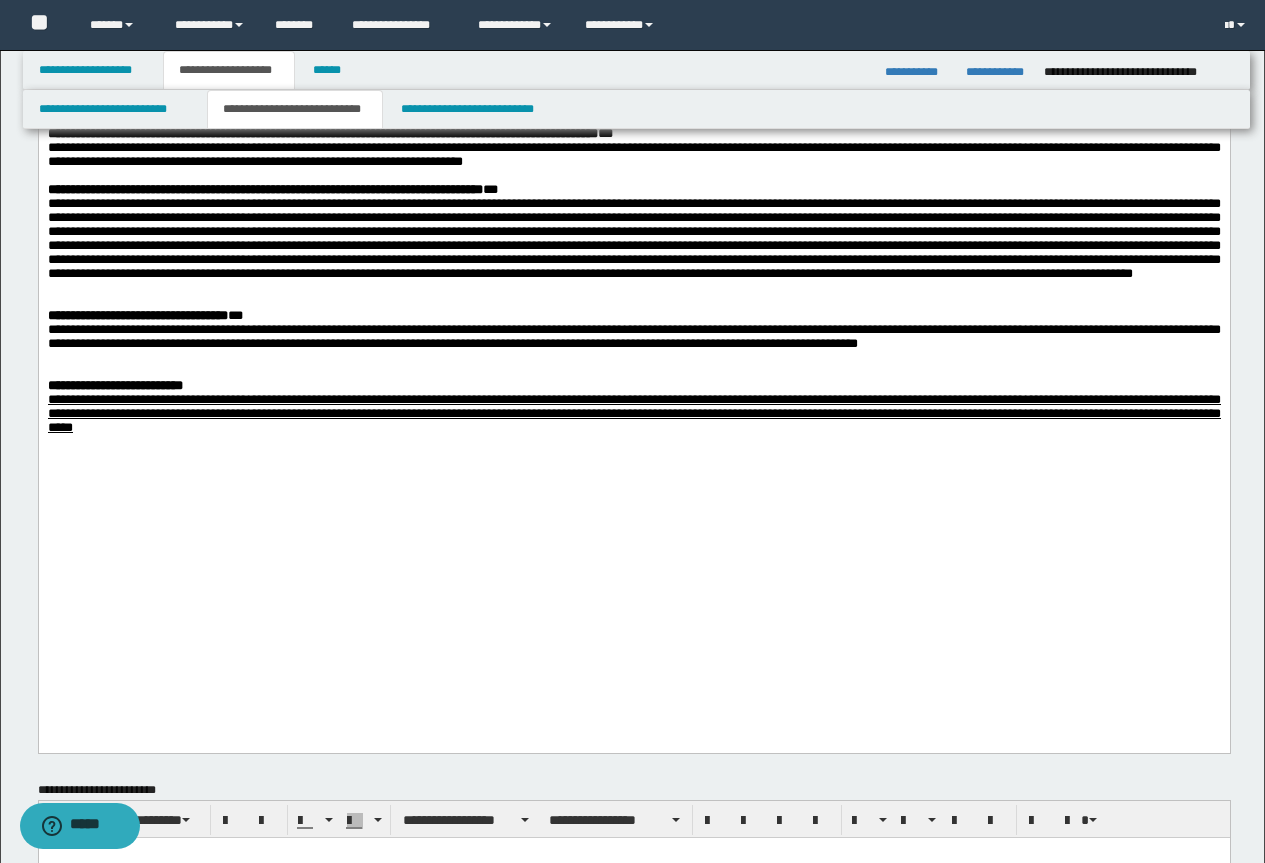 scroll, scrollTop: 600, scrollLeft: 0, axis: vertical 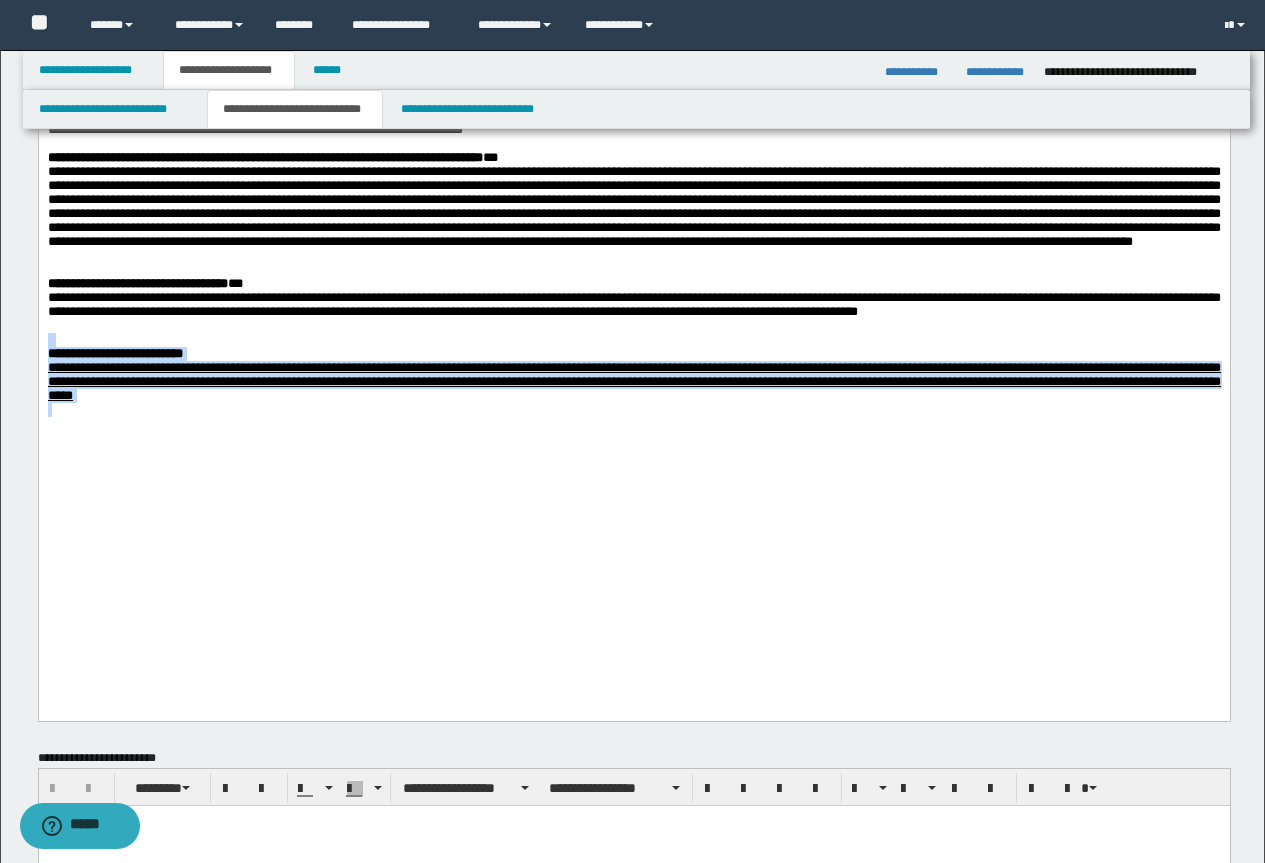 drag, startPoint x: 503, startPoint y: 600, endPoint x: 76, endPoint y: 138, distance: 629.1049 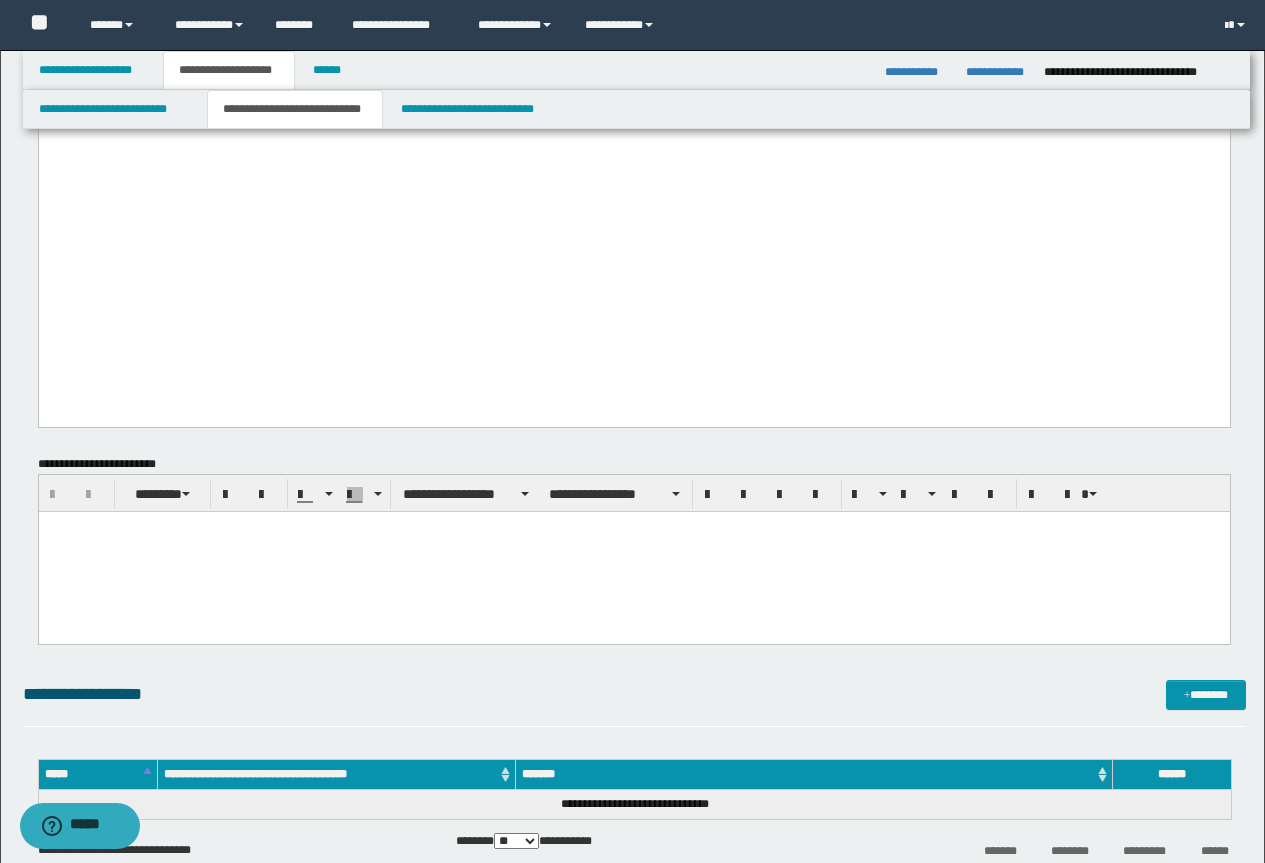 scroll, scrollTop: 800, scrollLeft: 0, axis: vertical 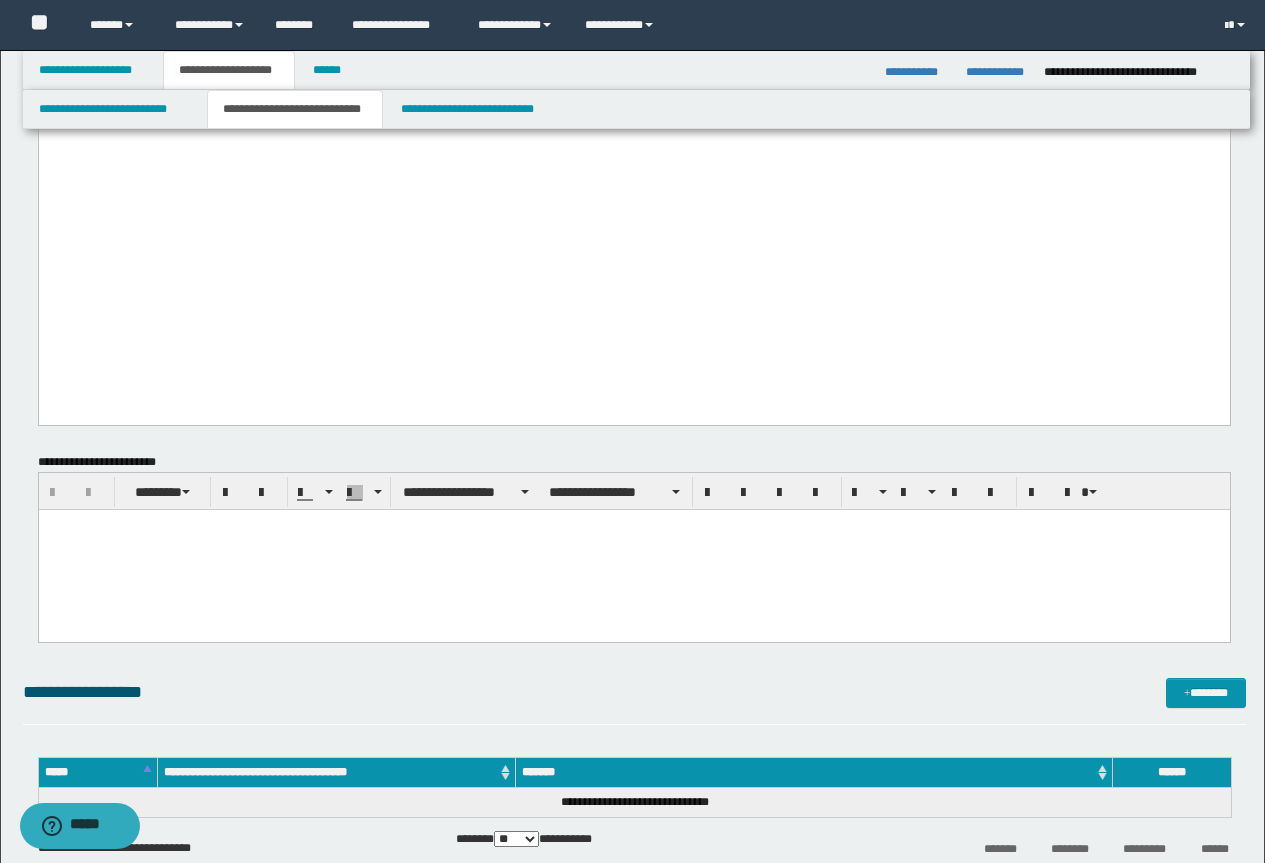 click at bounding box center [633, 549] 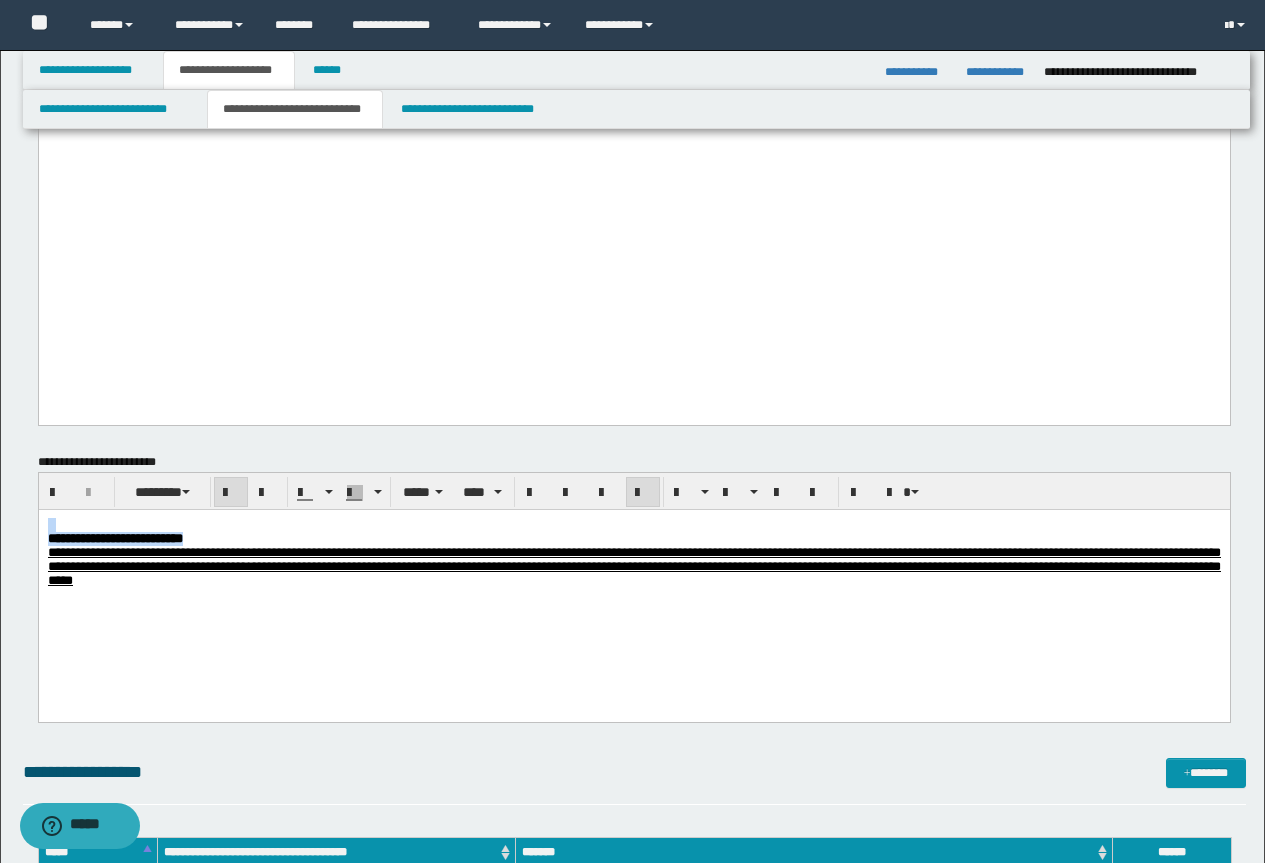 drag, startPoint x: 253, startPoint y: 540, endPoint x: 6, endPoint y: 495, distance: 251.06573 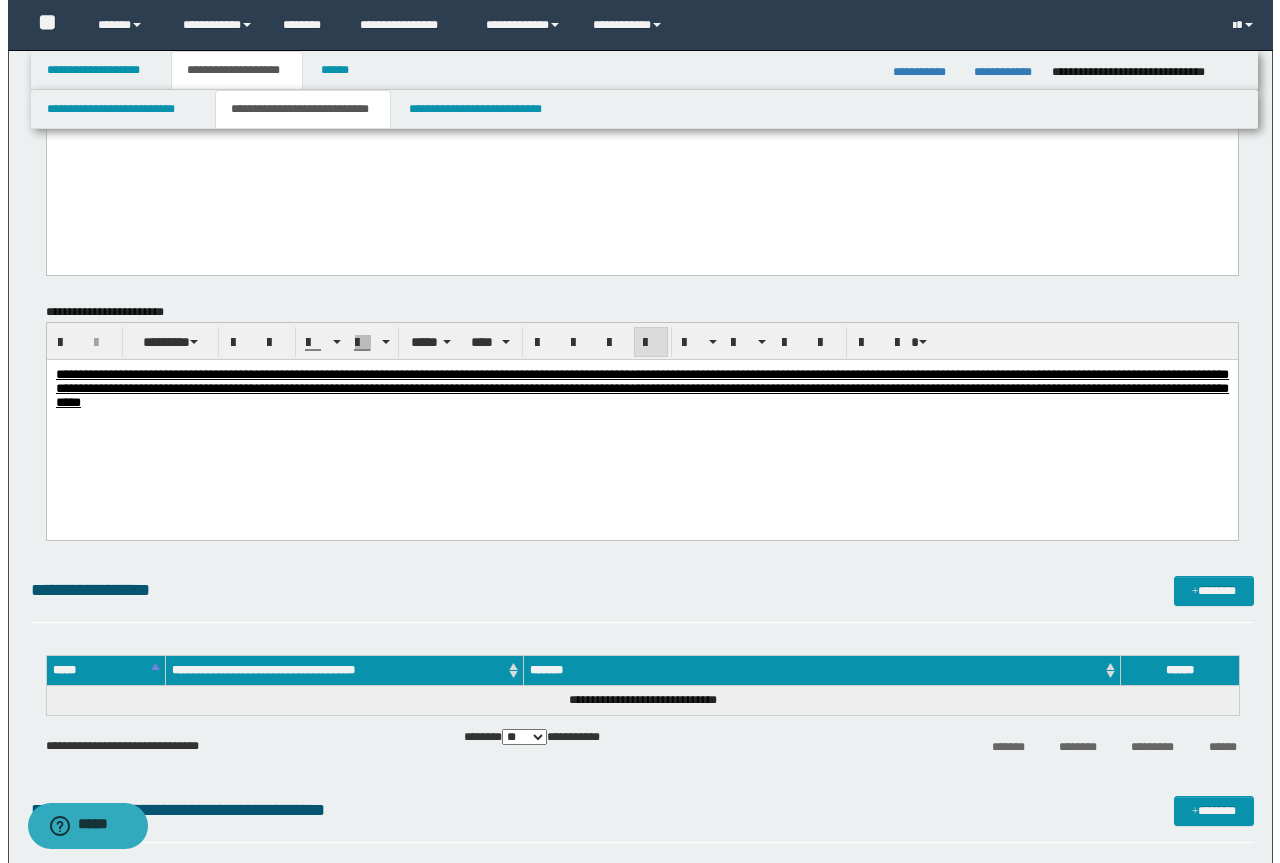 scroll, scrollTop: 1000, scrollLeft: 0, axis: vertical 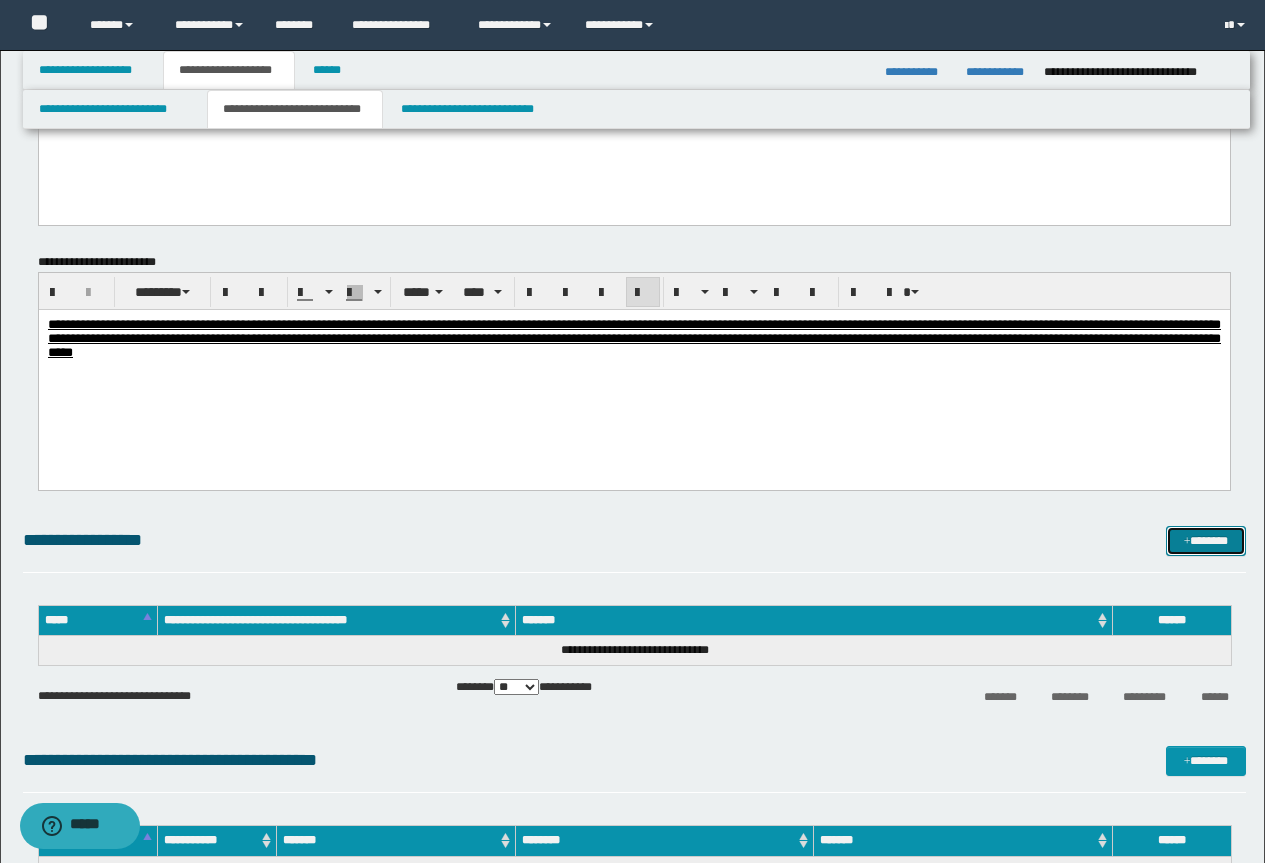 click on "*******" at bounding box center [1206, 541] 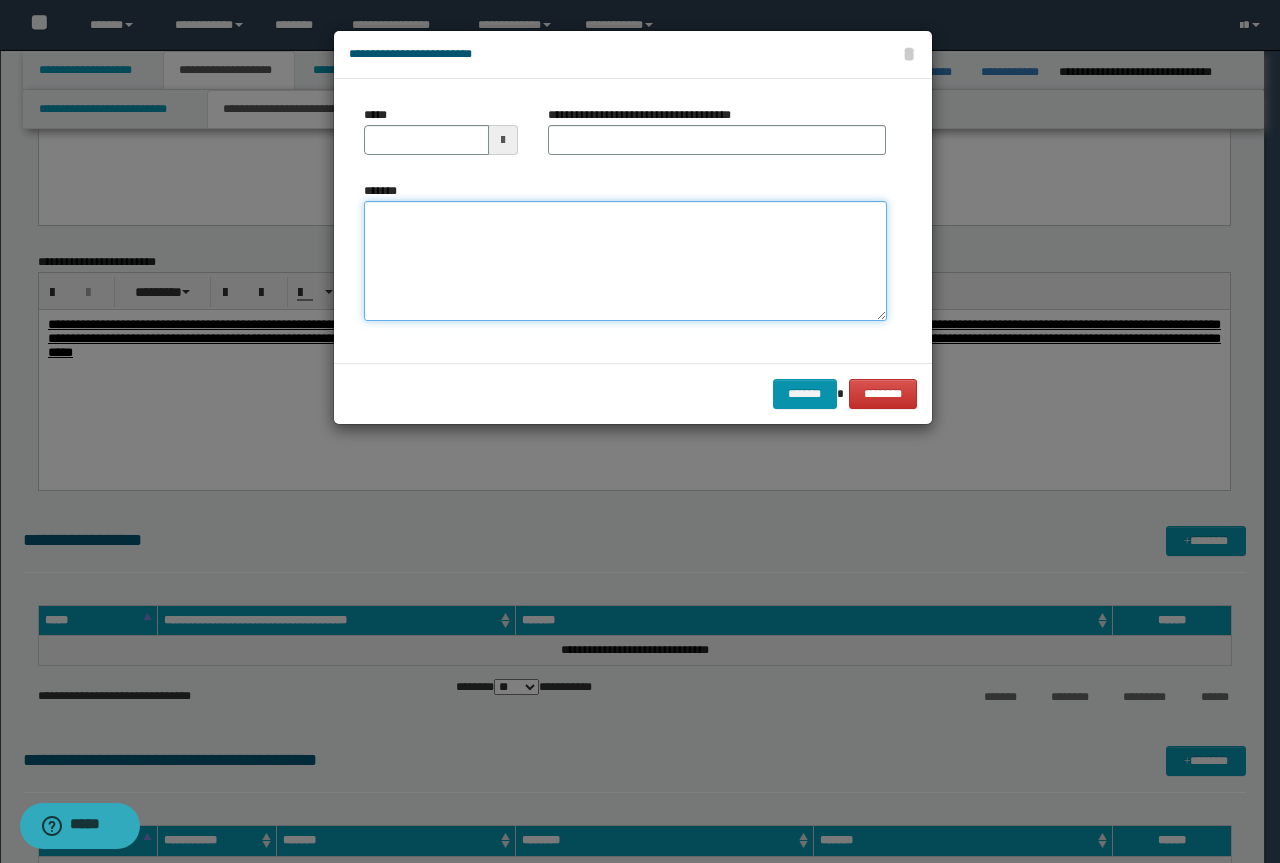 click on "*******" at bounding box center (625, 261) 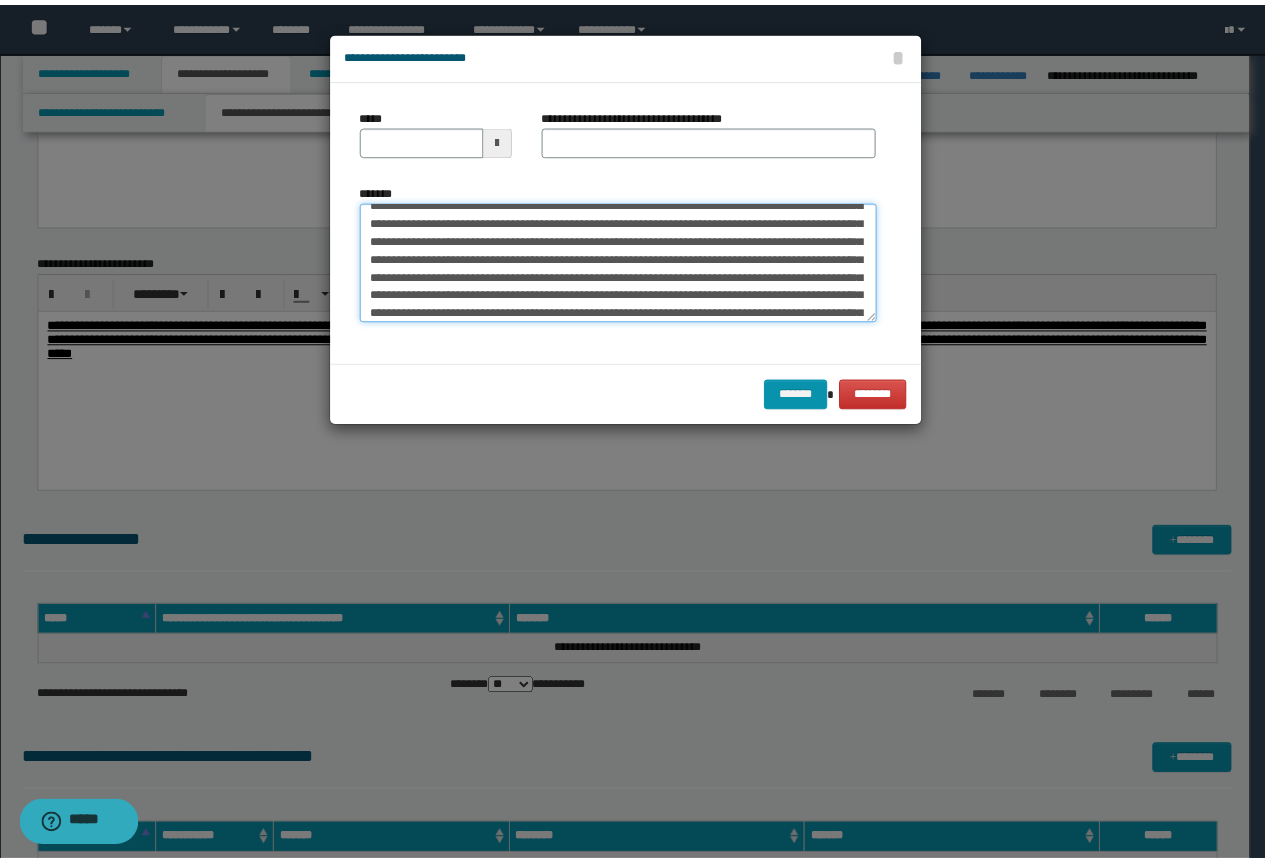 scroll, scrollTop: 0, scrollLeft: 0, axis: both 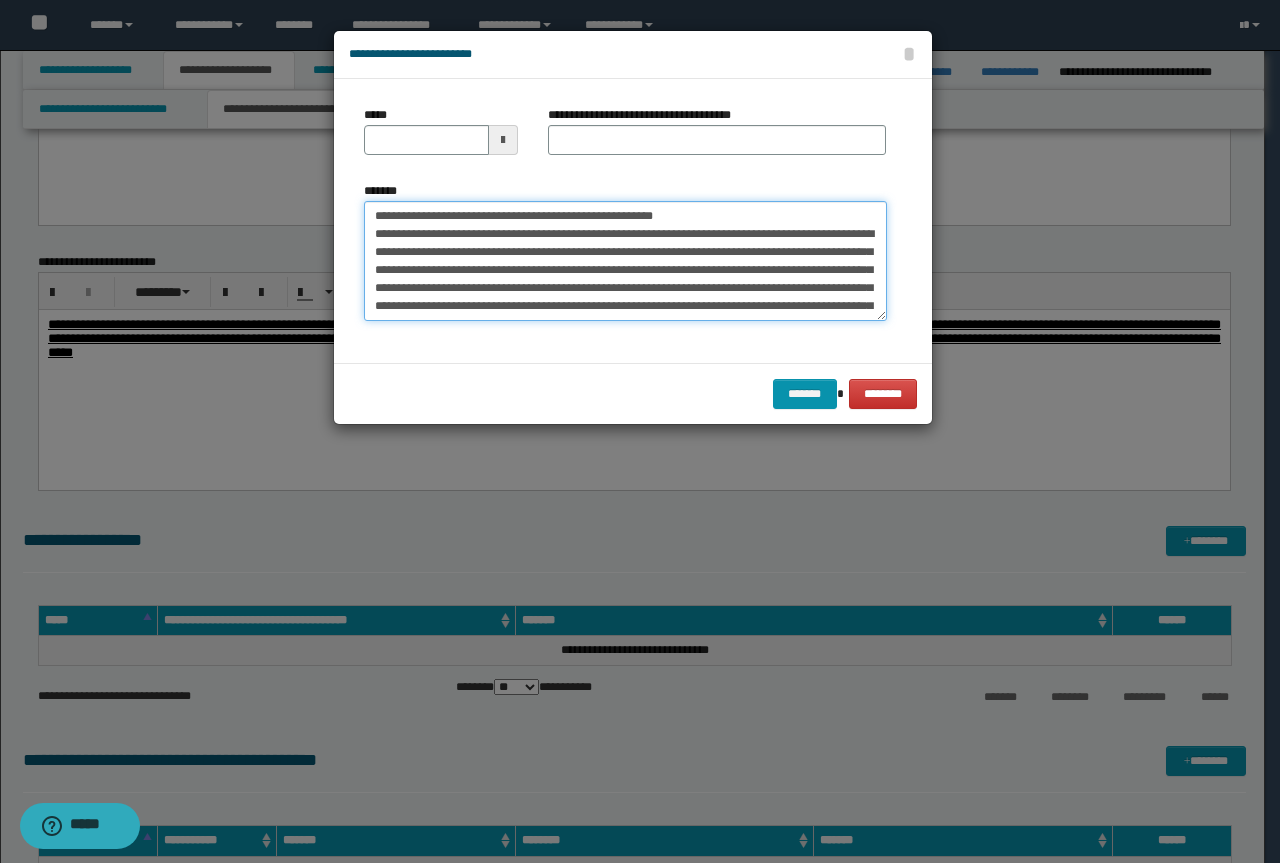 drag, startPoint x: 703, startPoint y: 213, endPoint x: 273, endPoint y: 187, distance: 430.78534 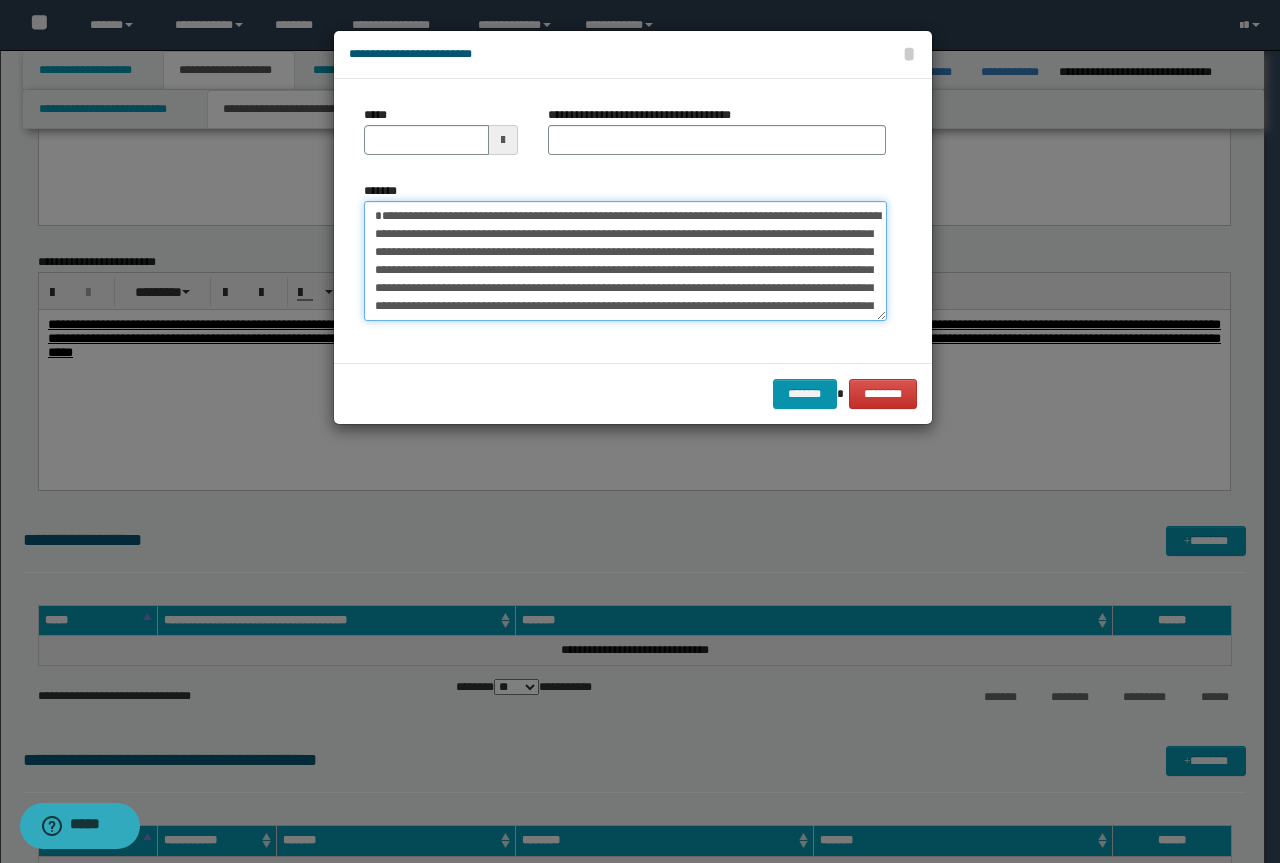 type on "**********" 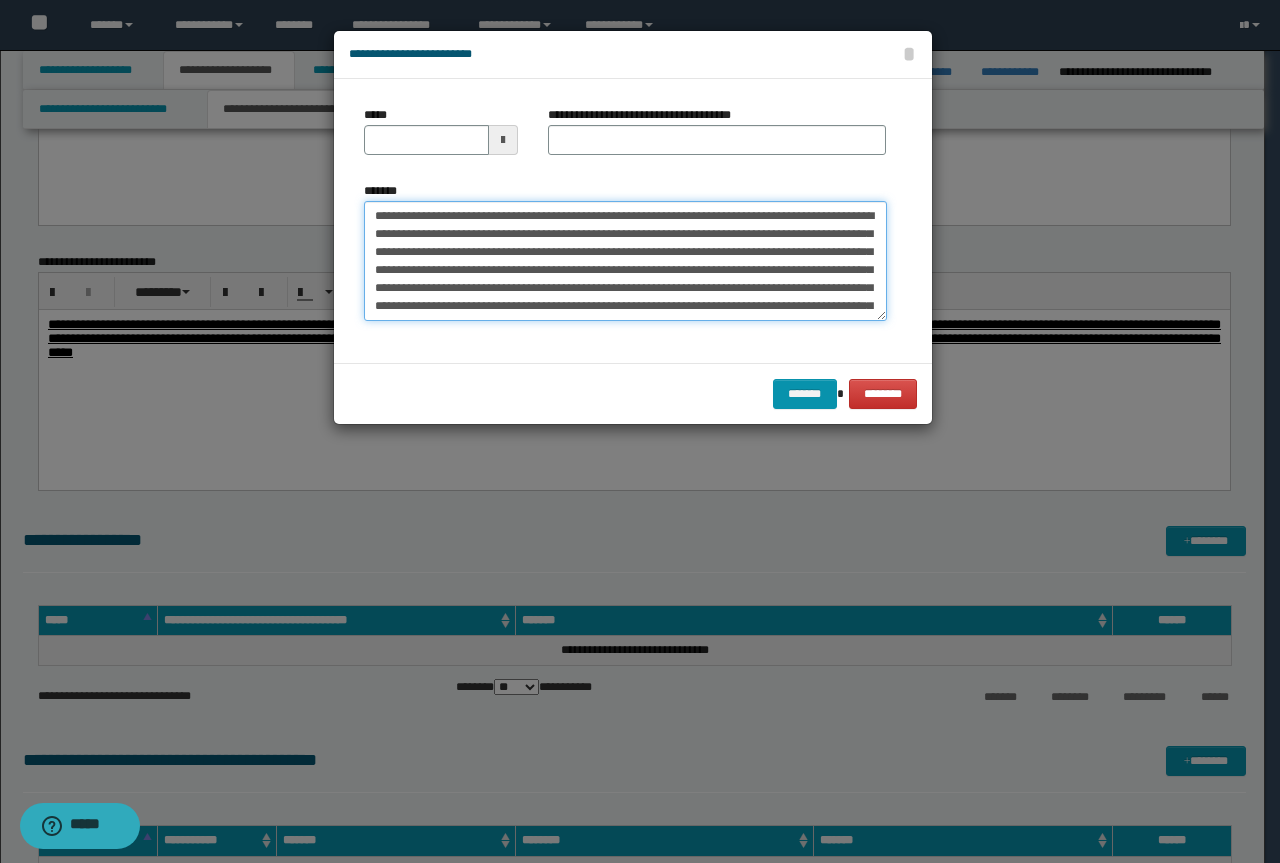 type 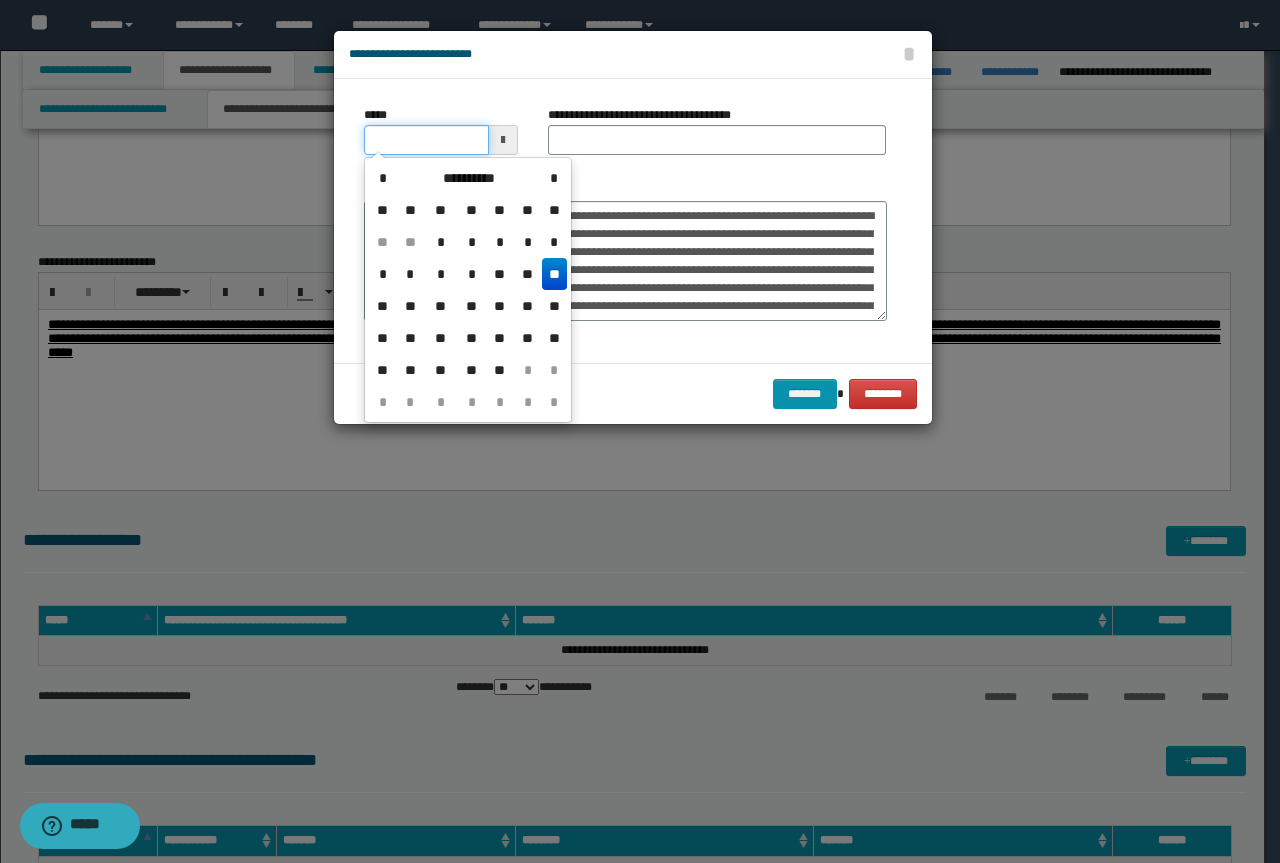 click on "*****" at bounding box center (426, 140) 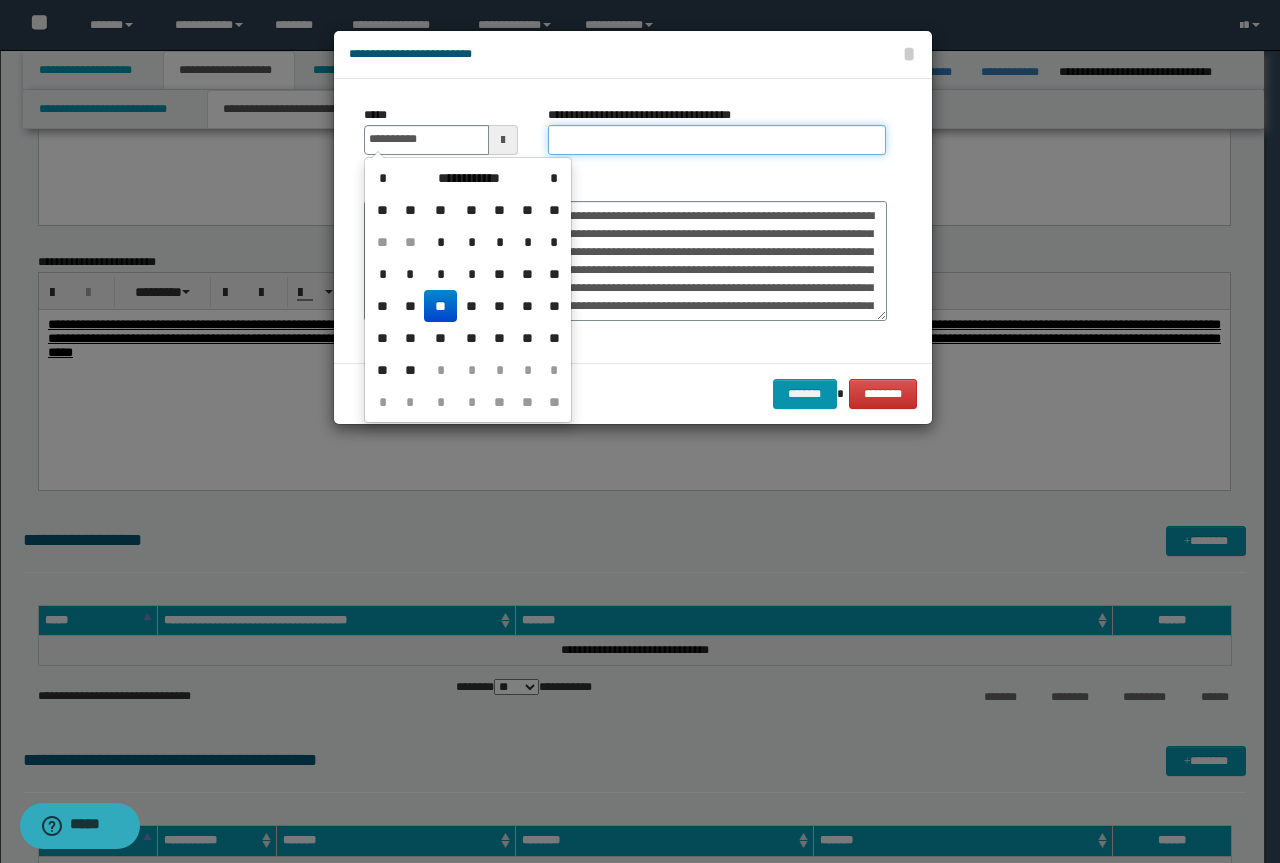 type on "**********" 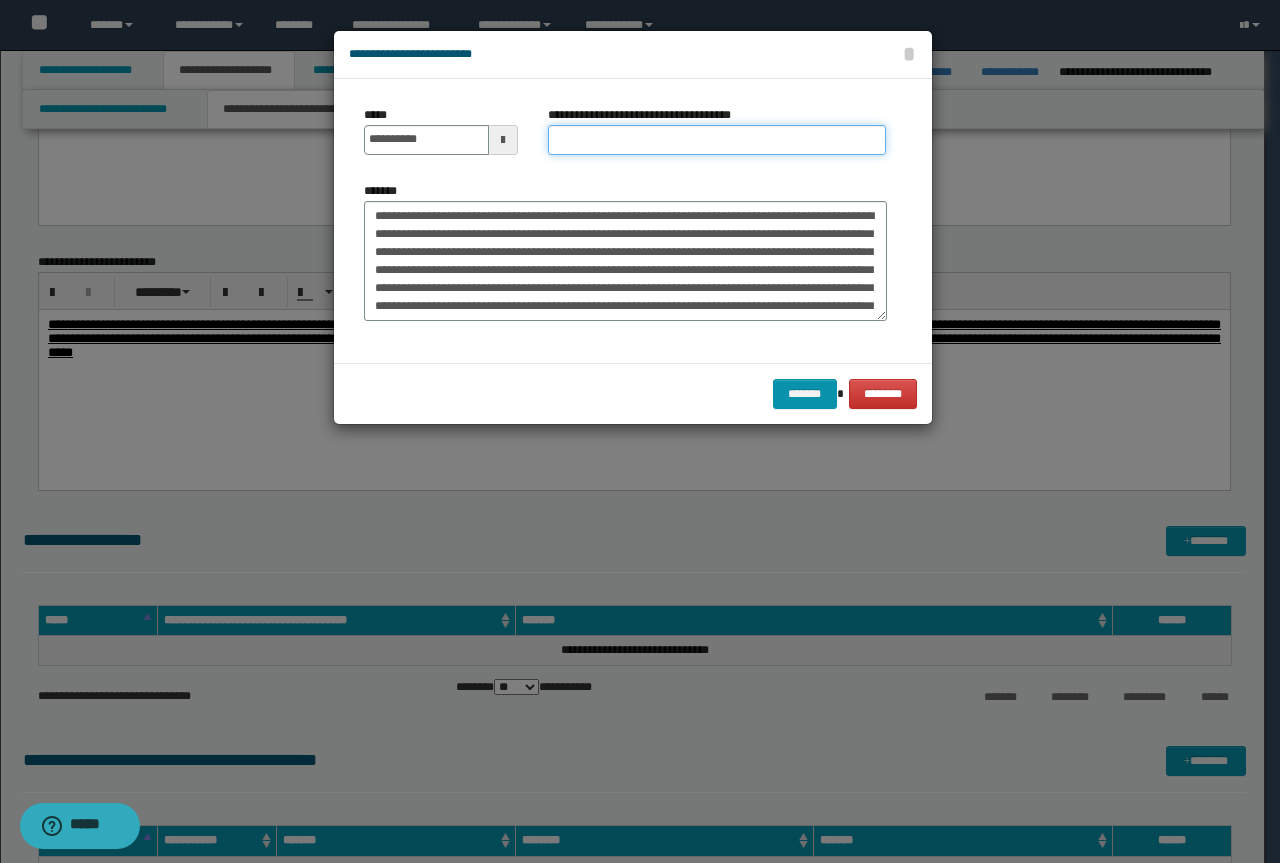 paste on "**********" 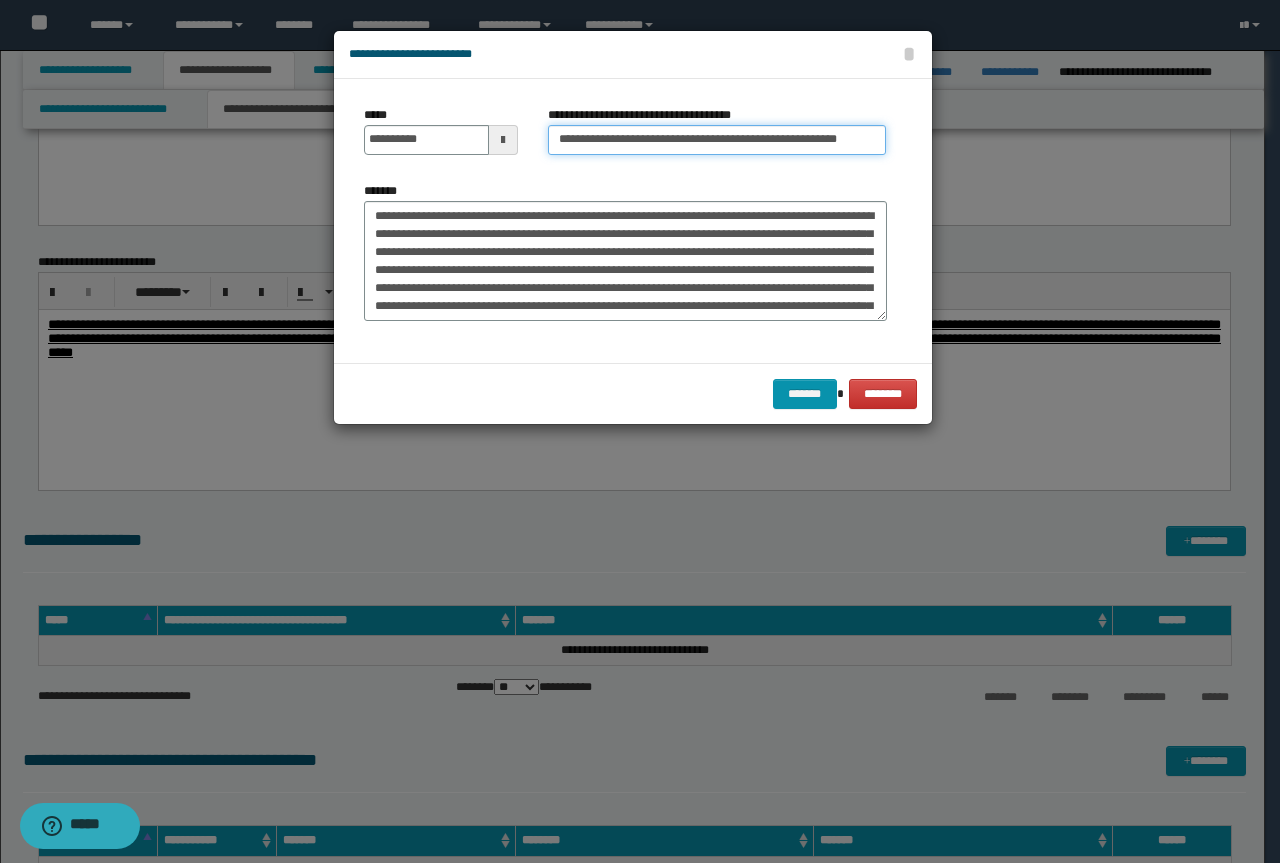 drag, startPoint x: 625, startPoint y: 140, endPoint x: 0, endPoint y: 109, distance: 625.7683 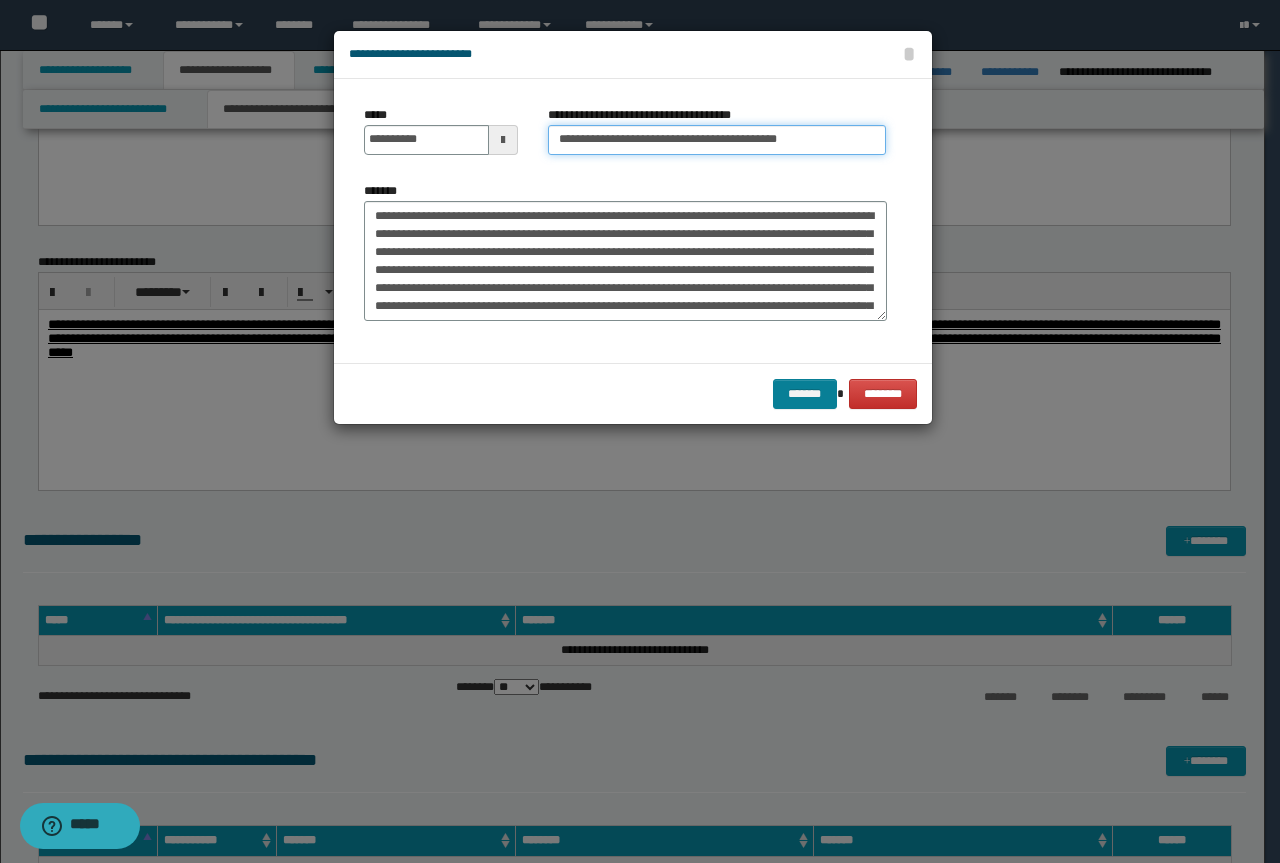 type on "**********" 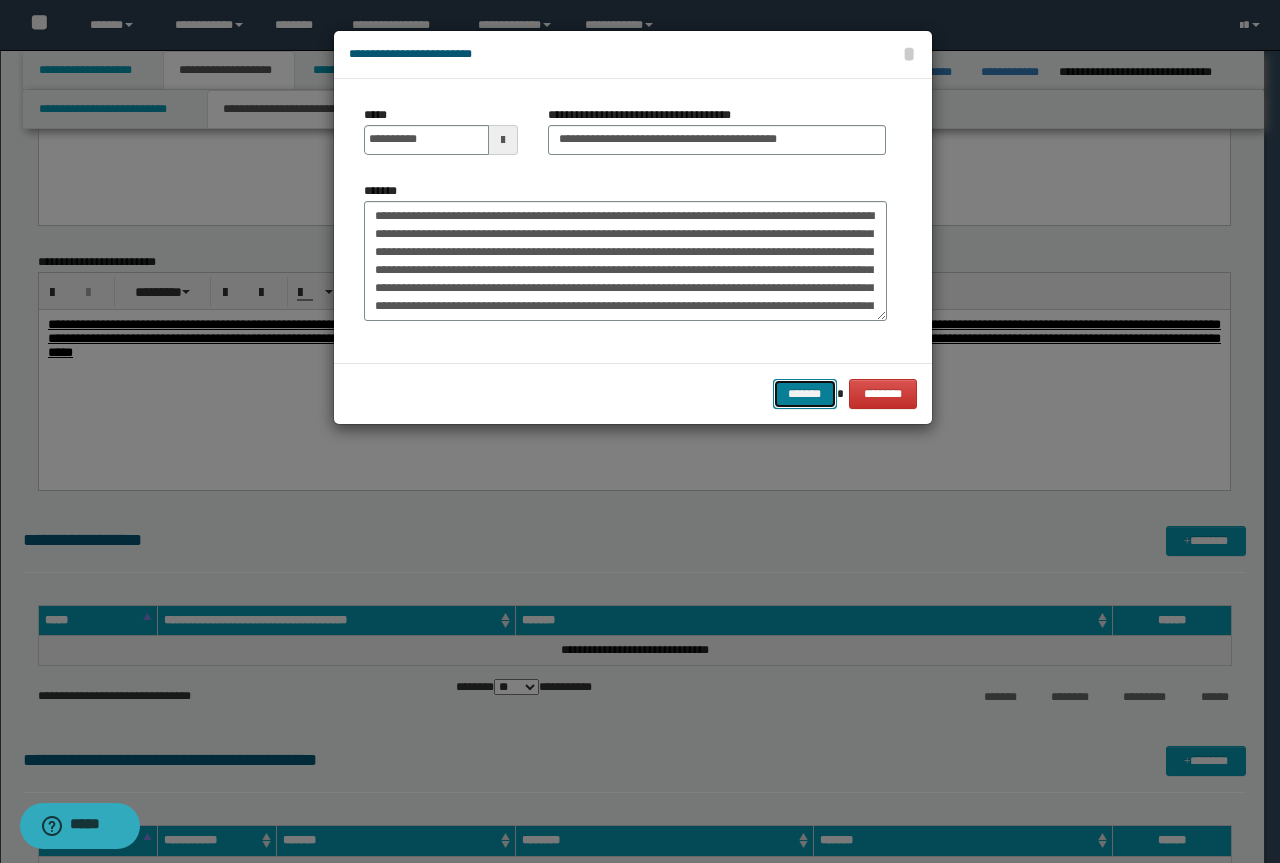 click on "*******" at bounding box center (805, 394) 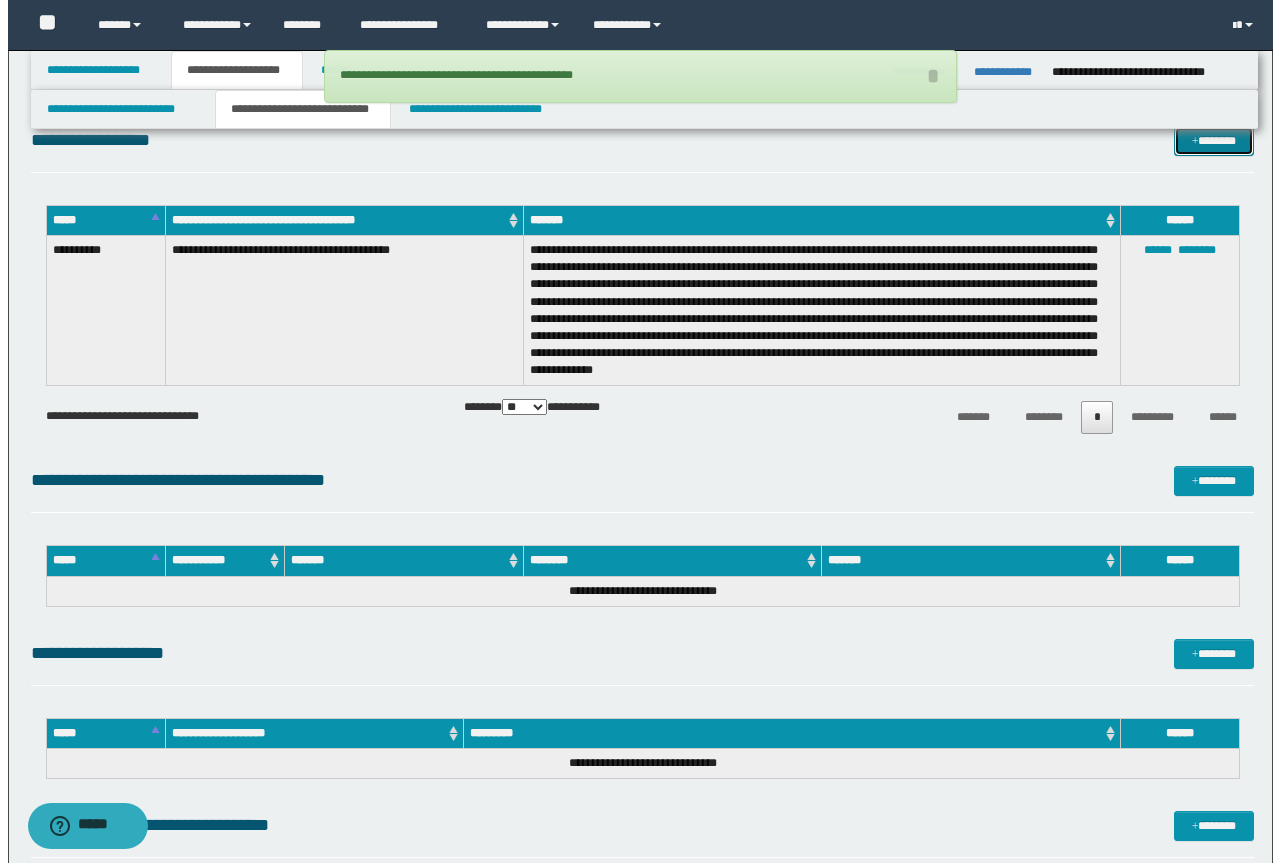 scroll, scrollTop: 1500, scrollLeft: 0, axis: vertical 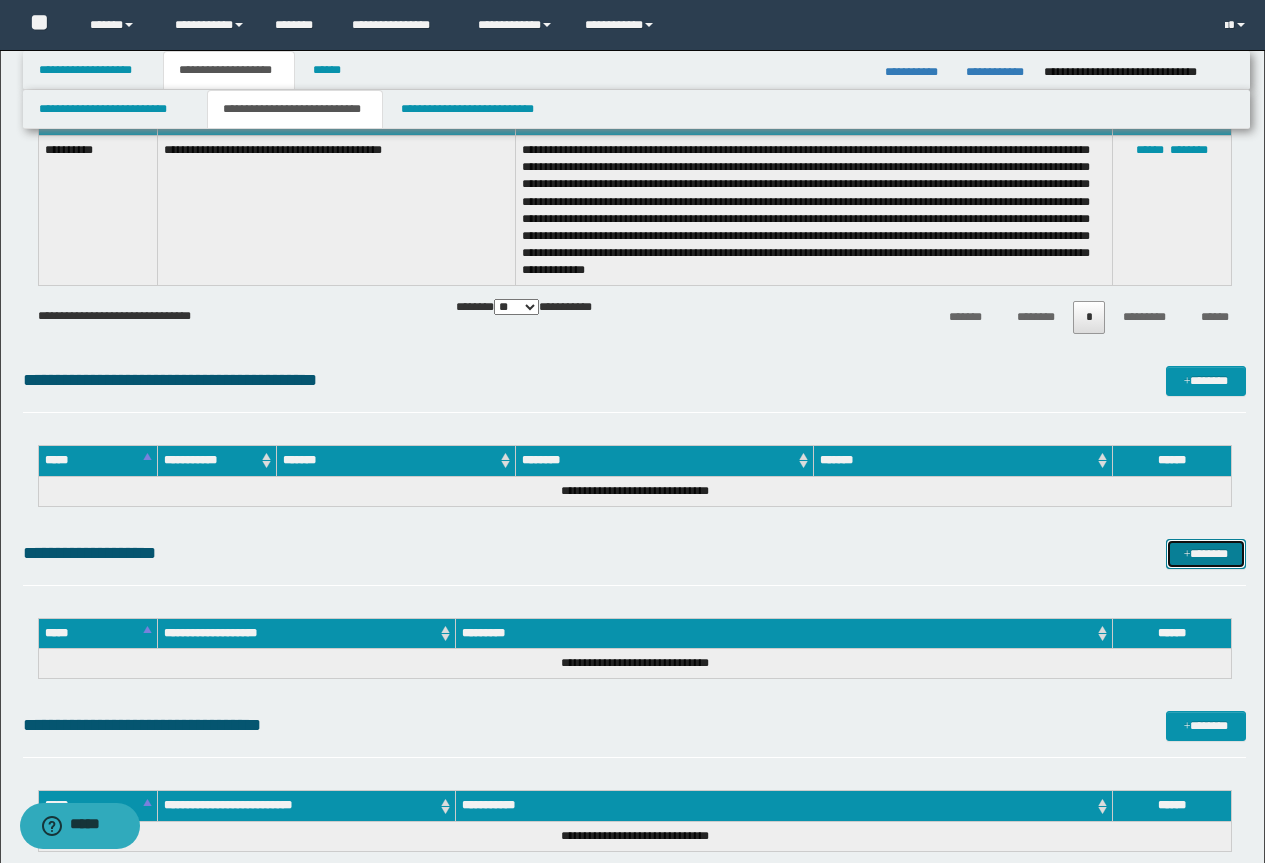 click on "*******" at bounding box center [1206, 554] 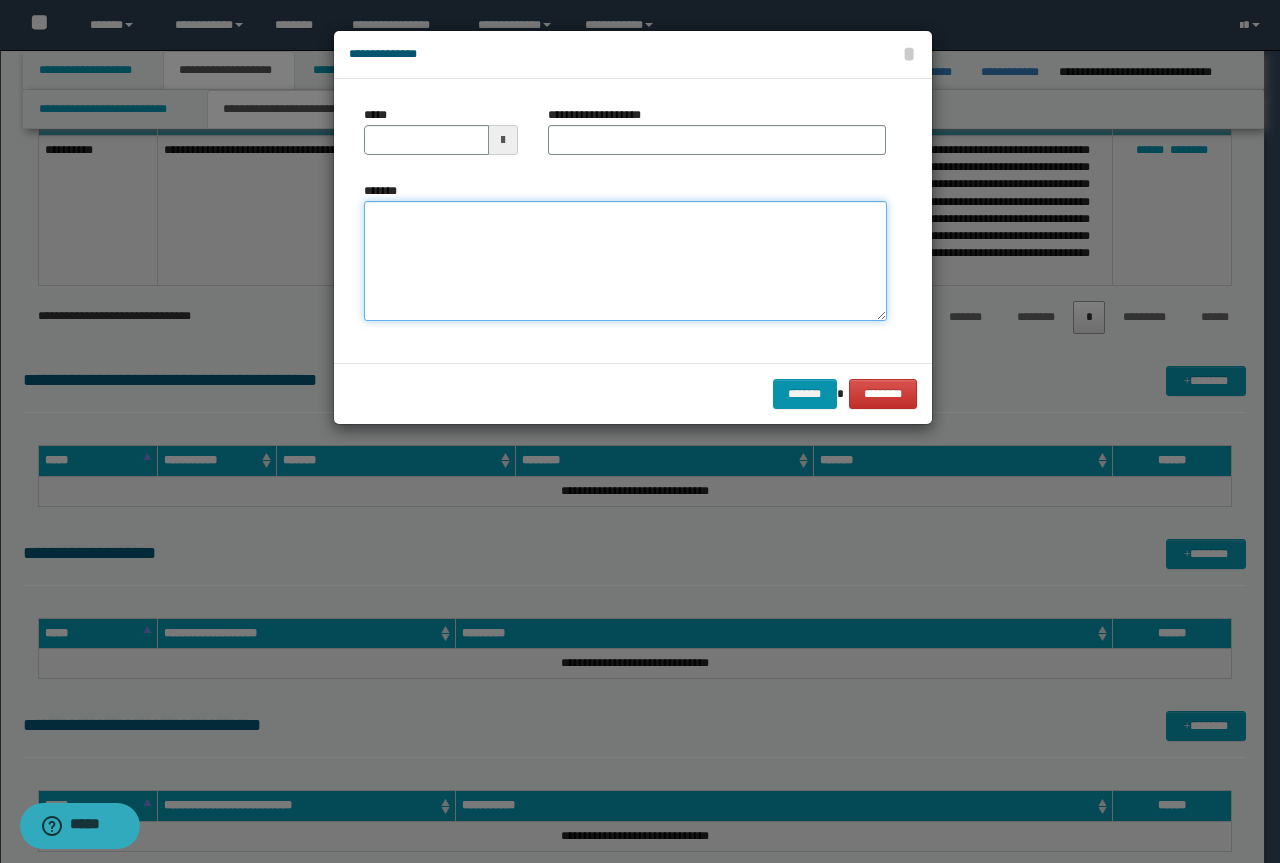 click on "*******" at bounding box center [625, 261] 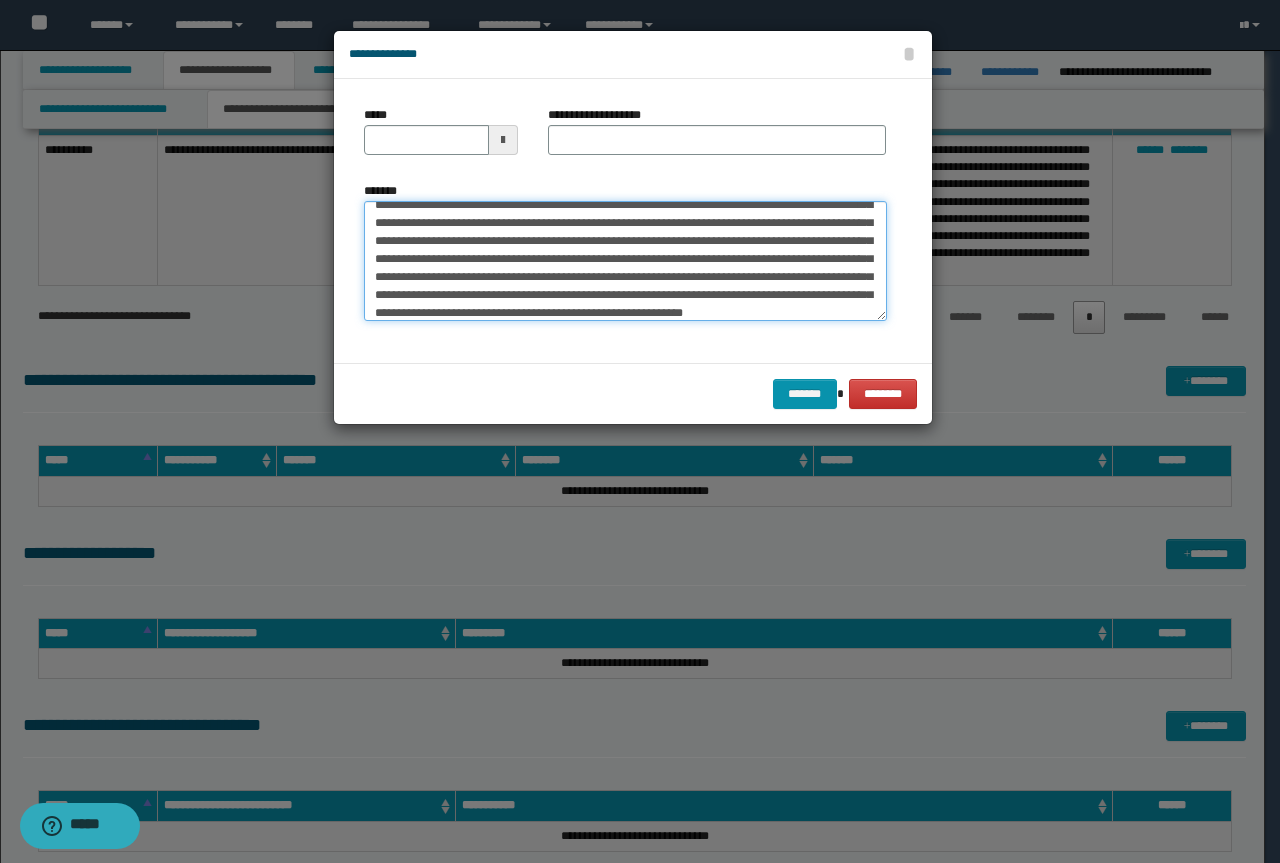 scroll, scrollTop: 0, scrollLeft: 0, axis: both 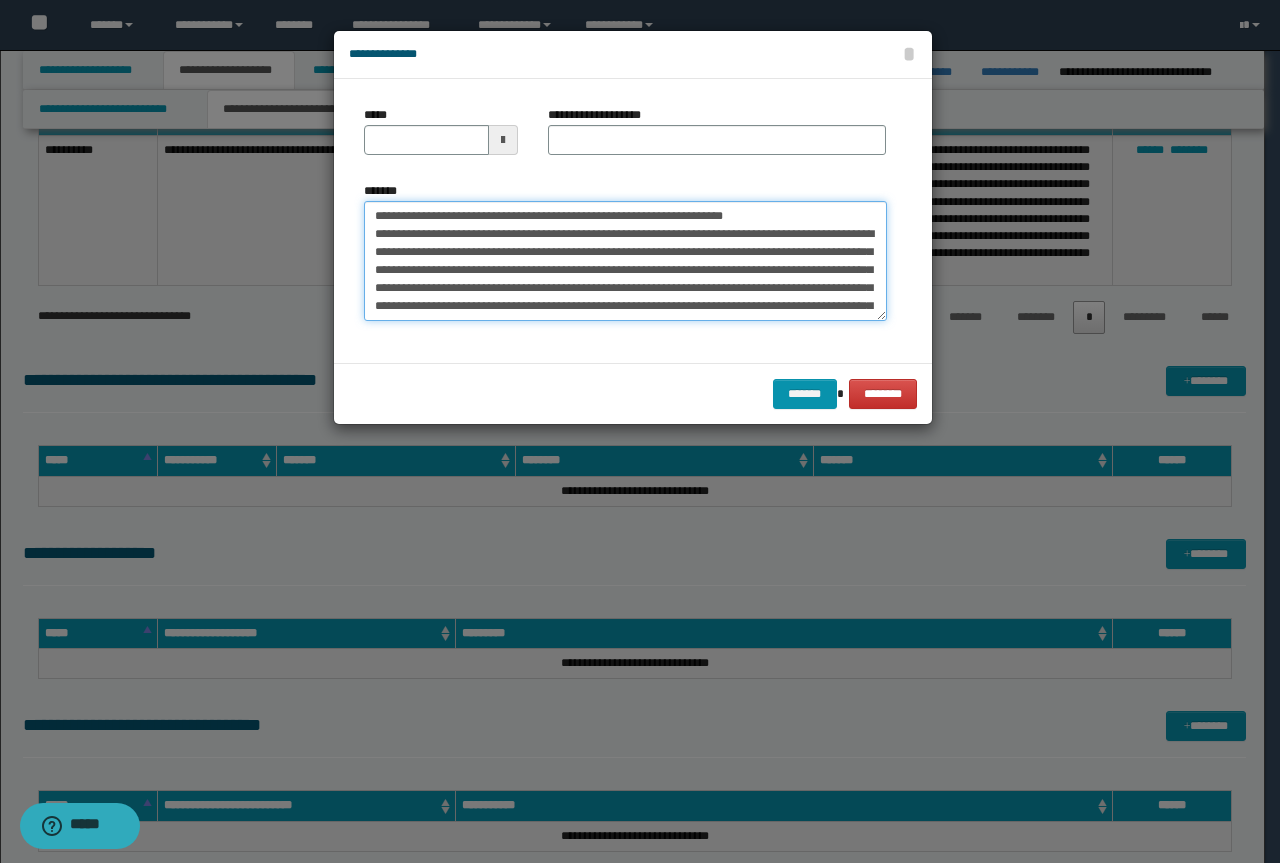 drag, startPoint x: 771, startPoint y: 220, endPoint x: 229, endPoint y: 207, distance: 542.1559 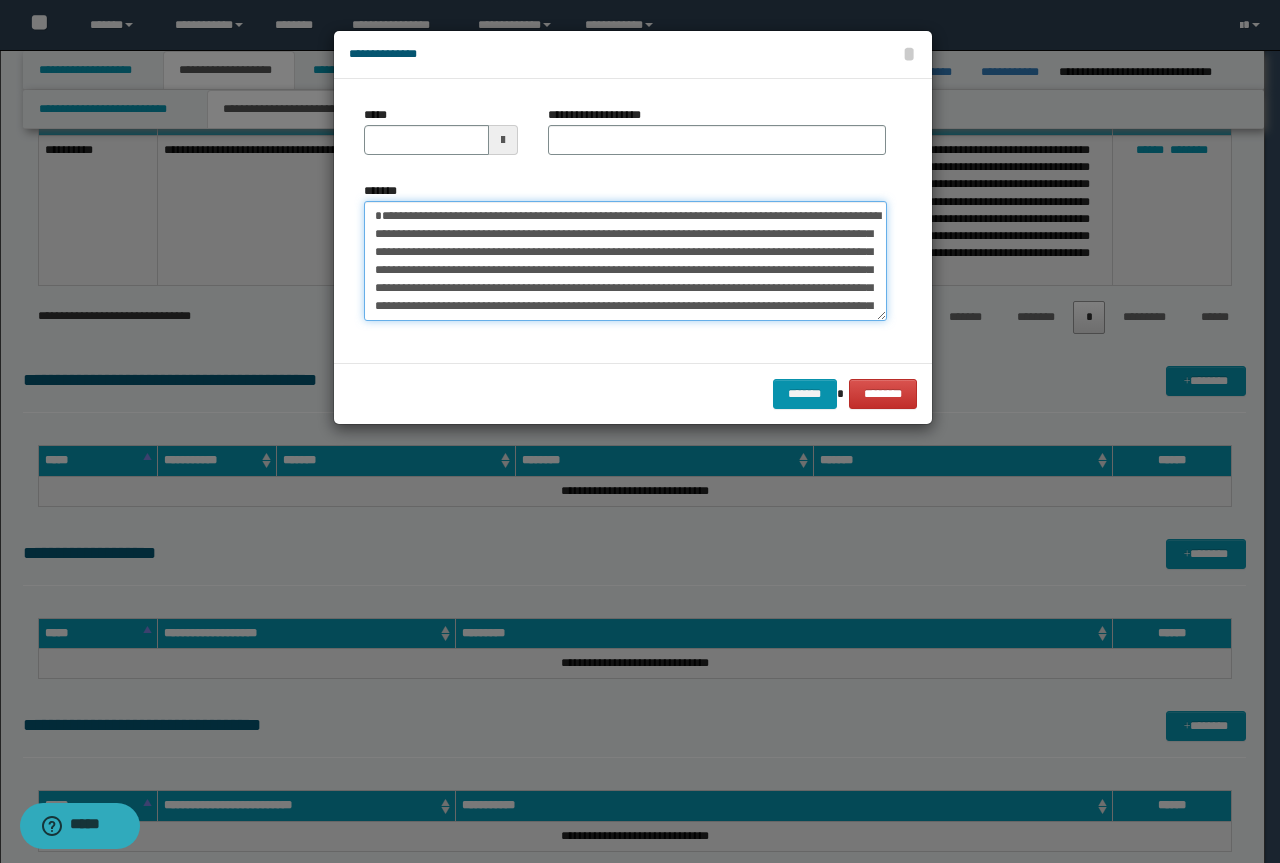 type on "**********" 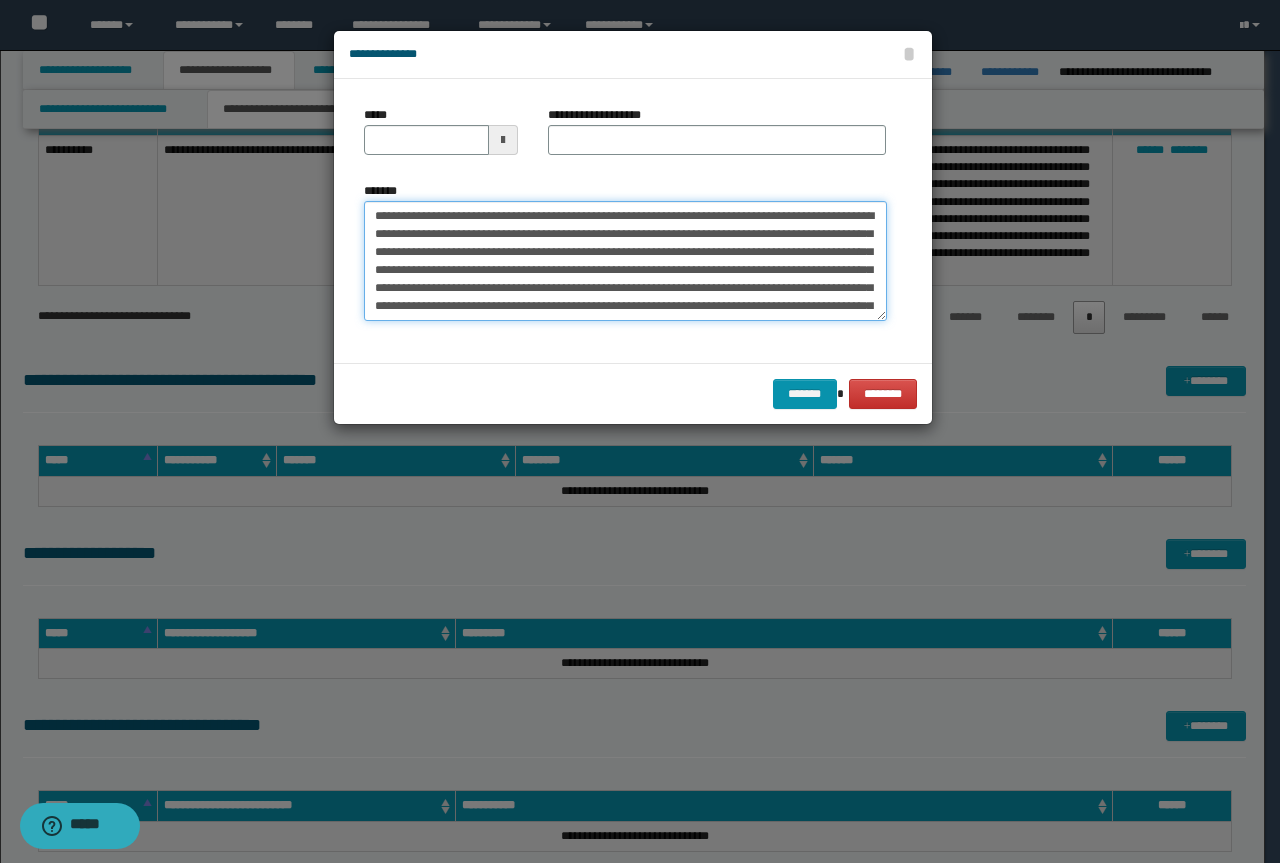 type 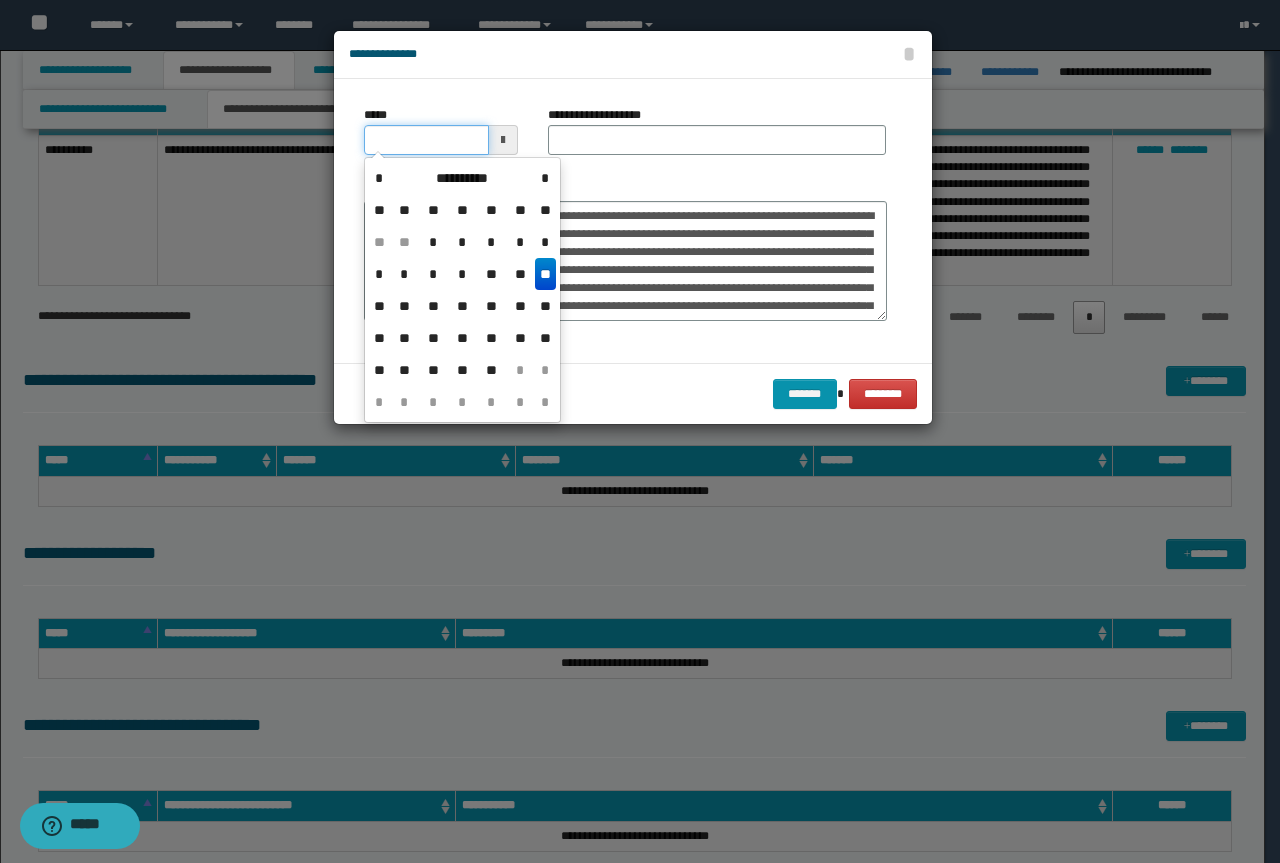 click on "*****" at bounding box center [426, 140] 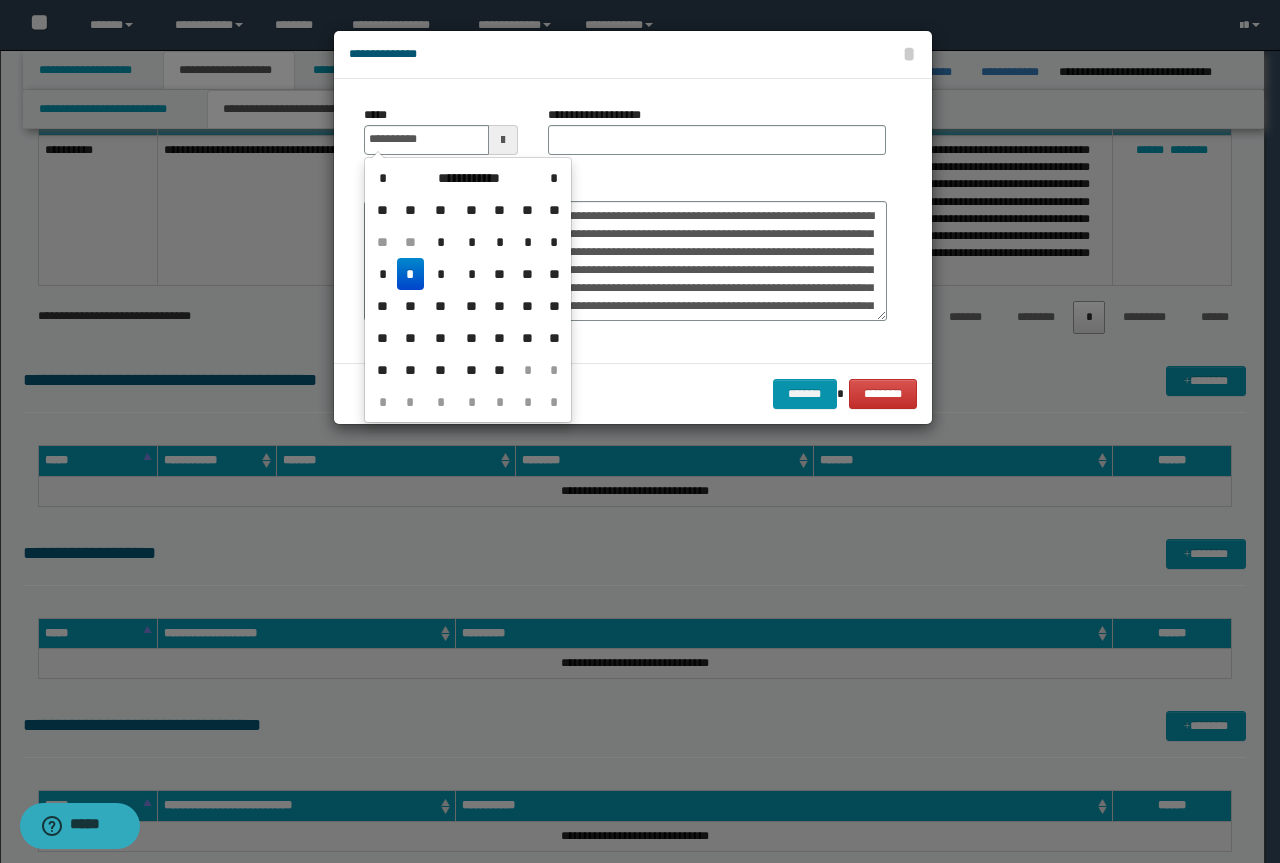 type on "**********" 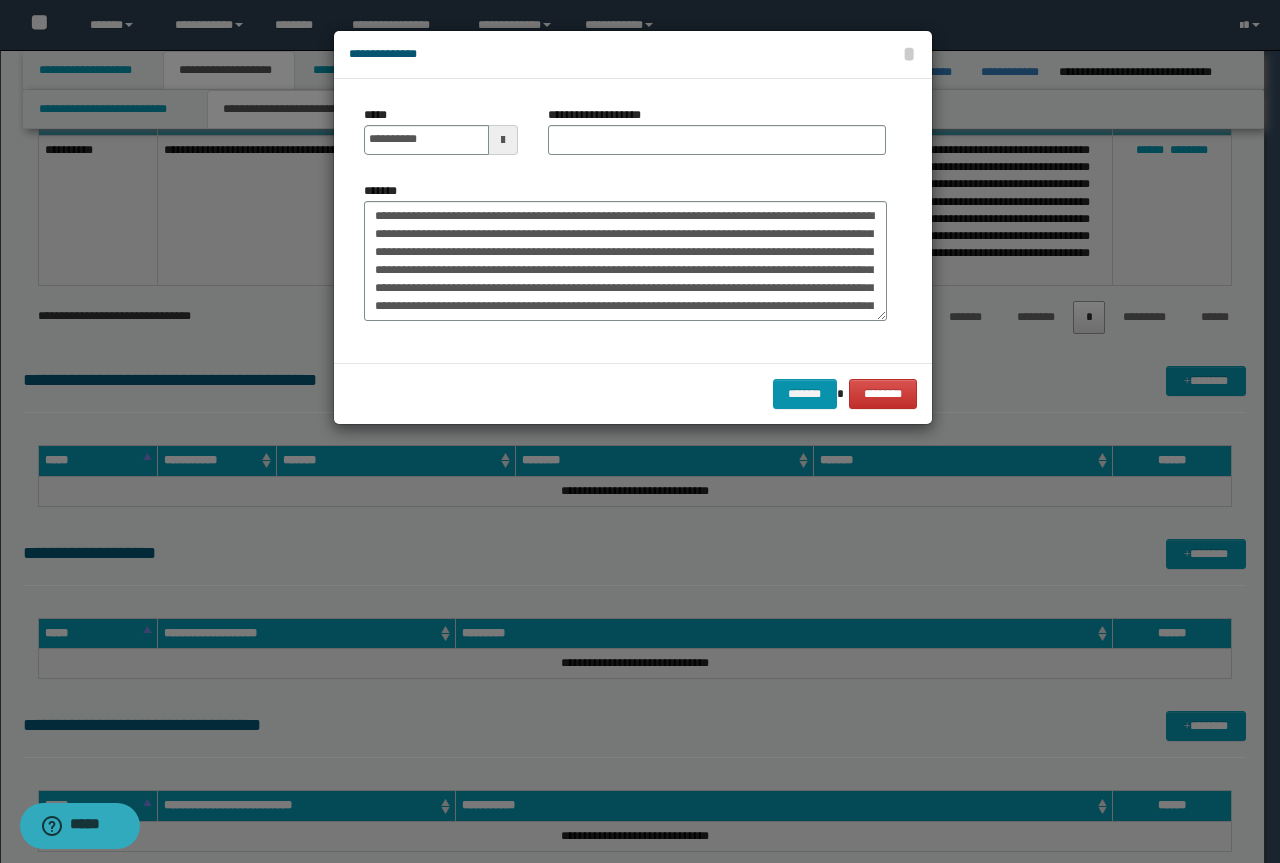 drag, startPoint x: 533, startPoint y: 143, endPoint x: 565, endPoint y: 137, distance: 32.55764 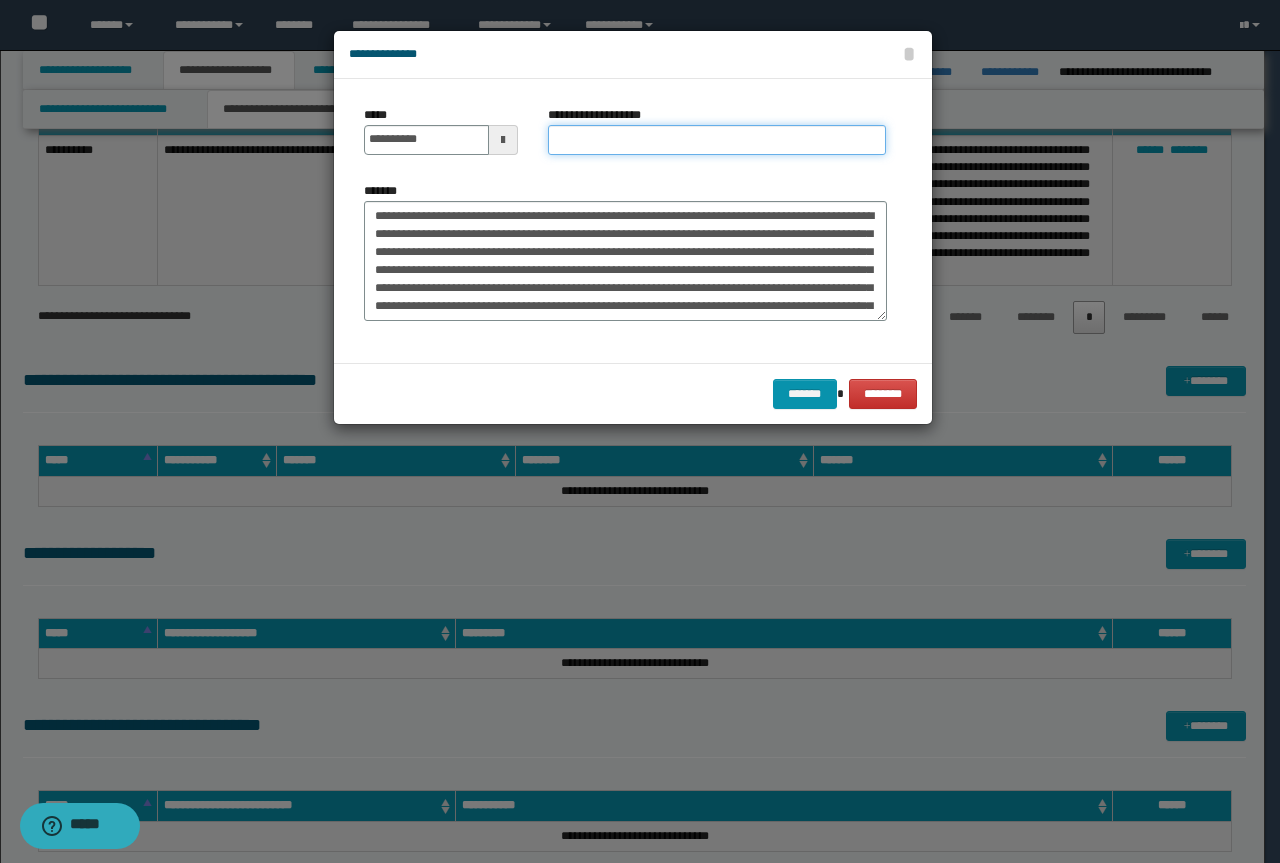 click on "**********" at bounding box center (717, 140) 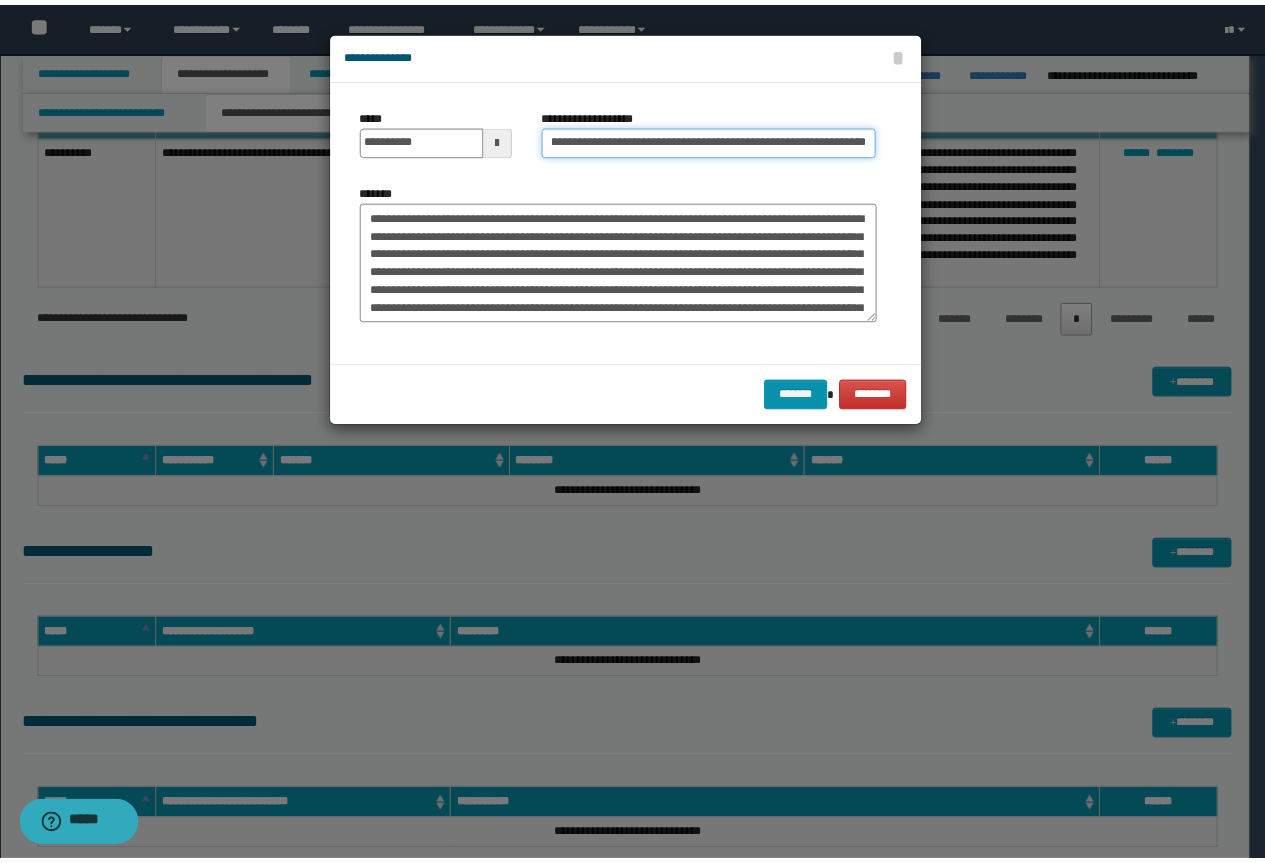 scroll, scrollTop: 0, scrollLeft: 0, axis: both 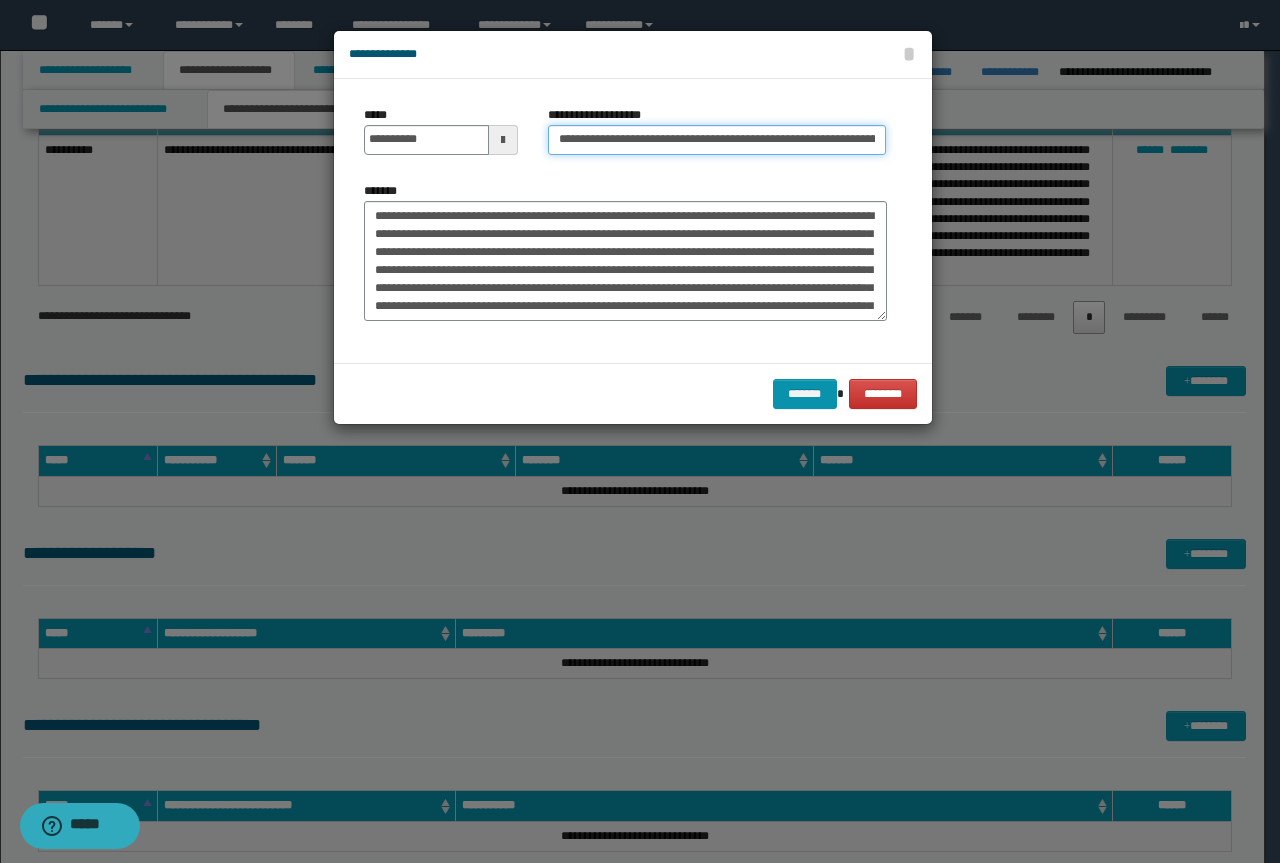 drag, startPoint x: 628, startPoint y: 142, endPoint x: 74, endPoint y: 139, distance: 554.0081 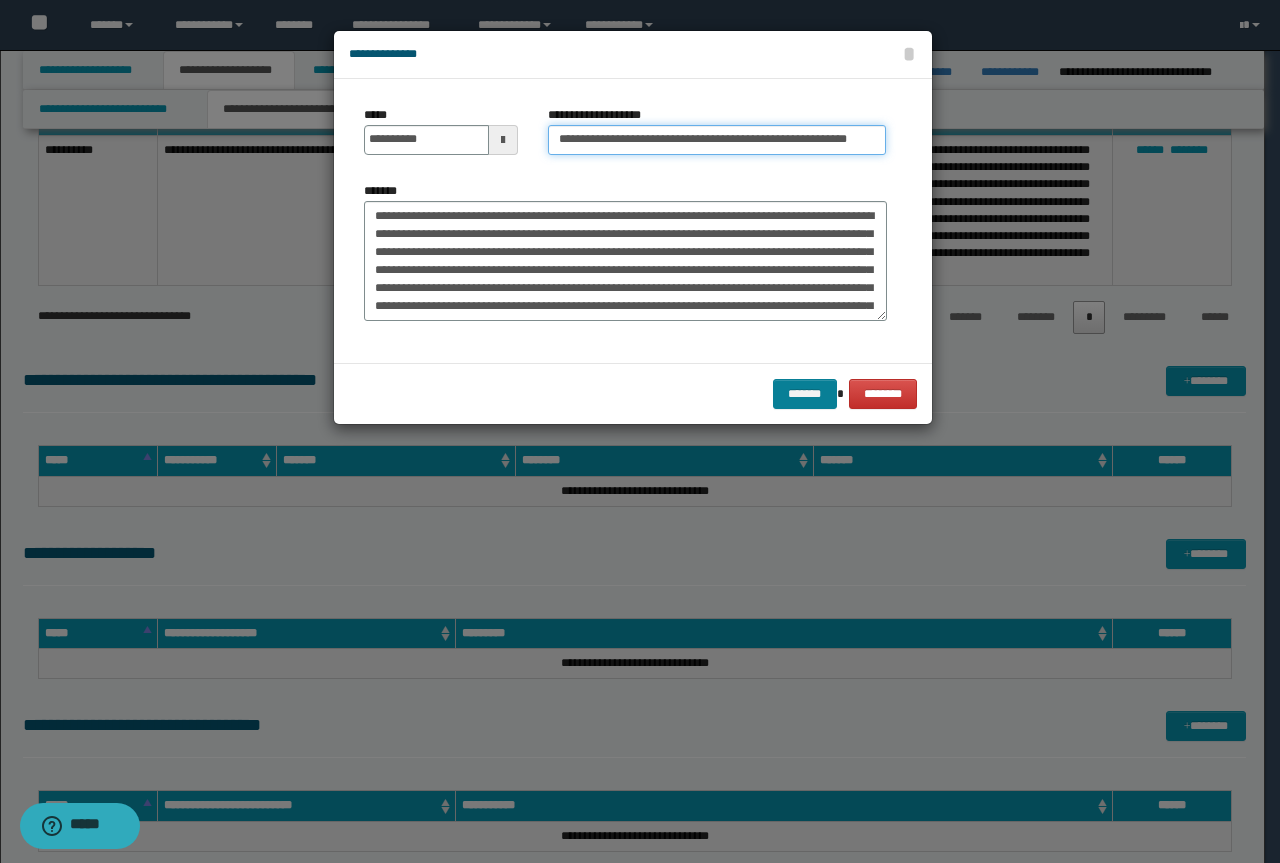 type on "**********" 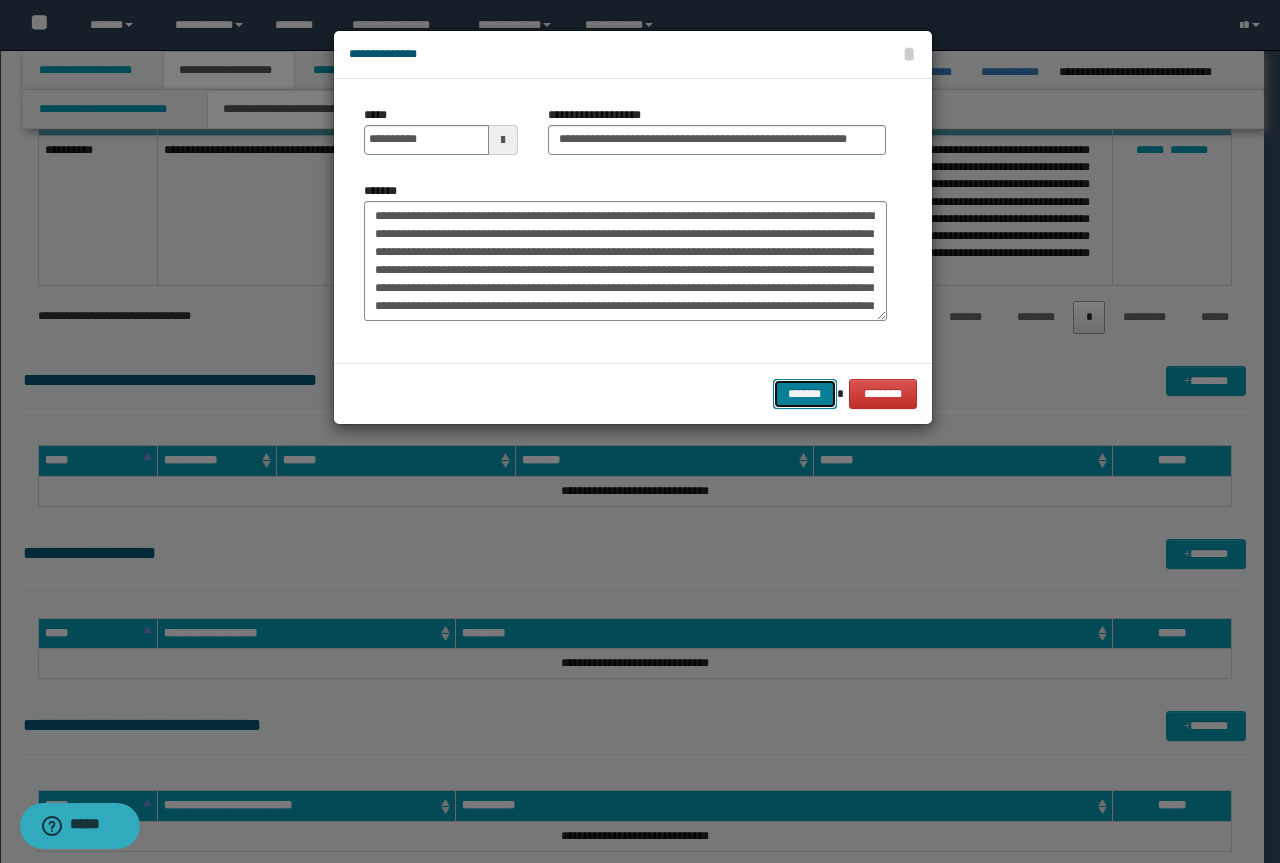 click on "*******" at bounding box center [805, 394] 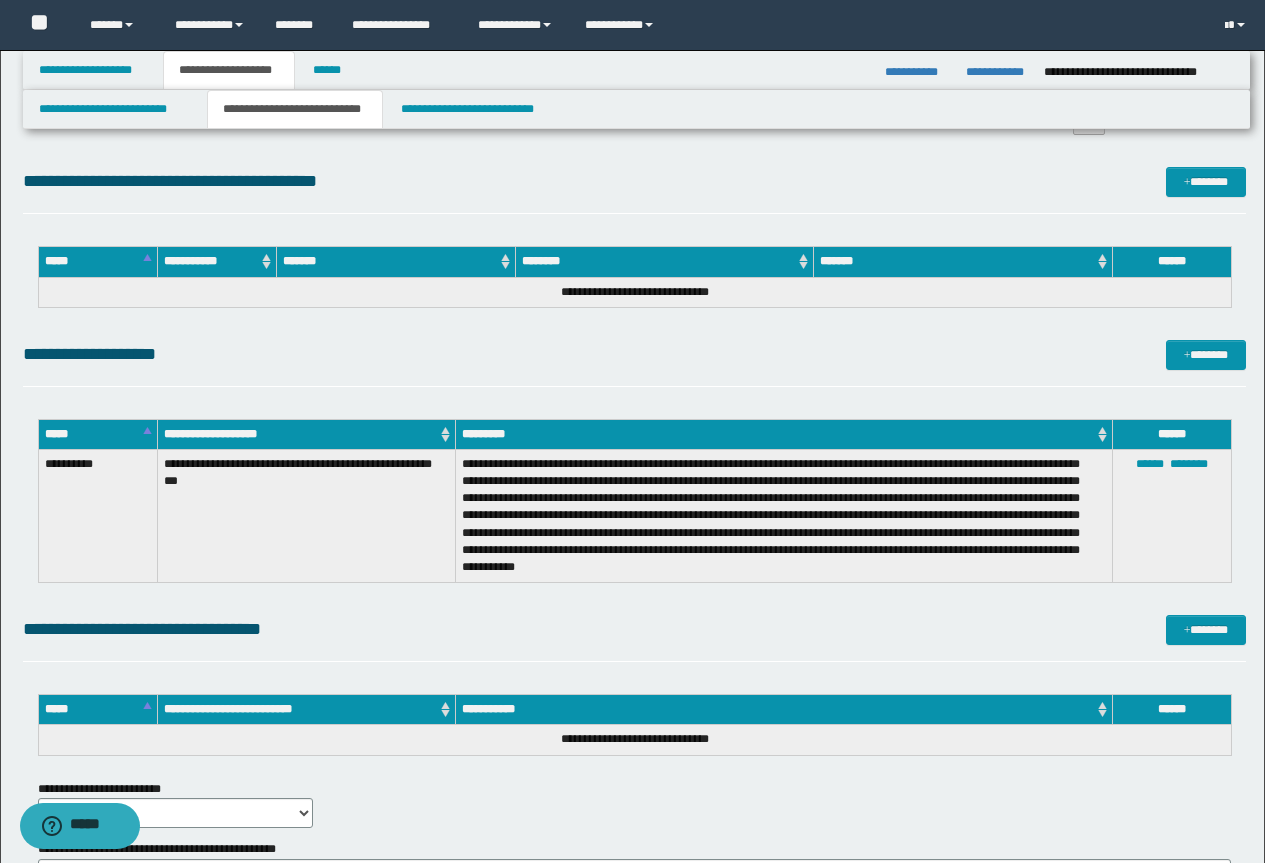 scroll, scrollTop: 1700, scrollLeft: 0, axis: vertical 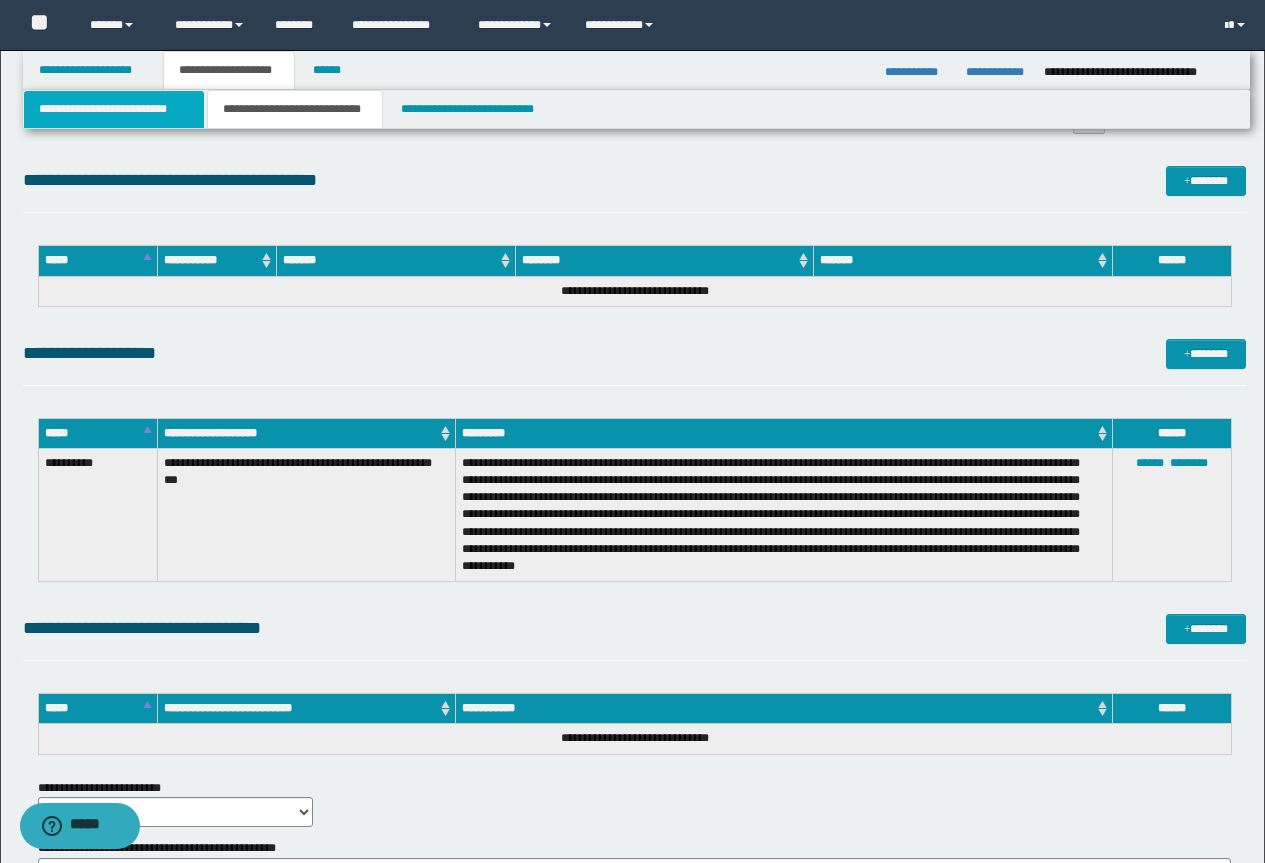 click on "**********" at bounding box center (114, 109) 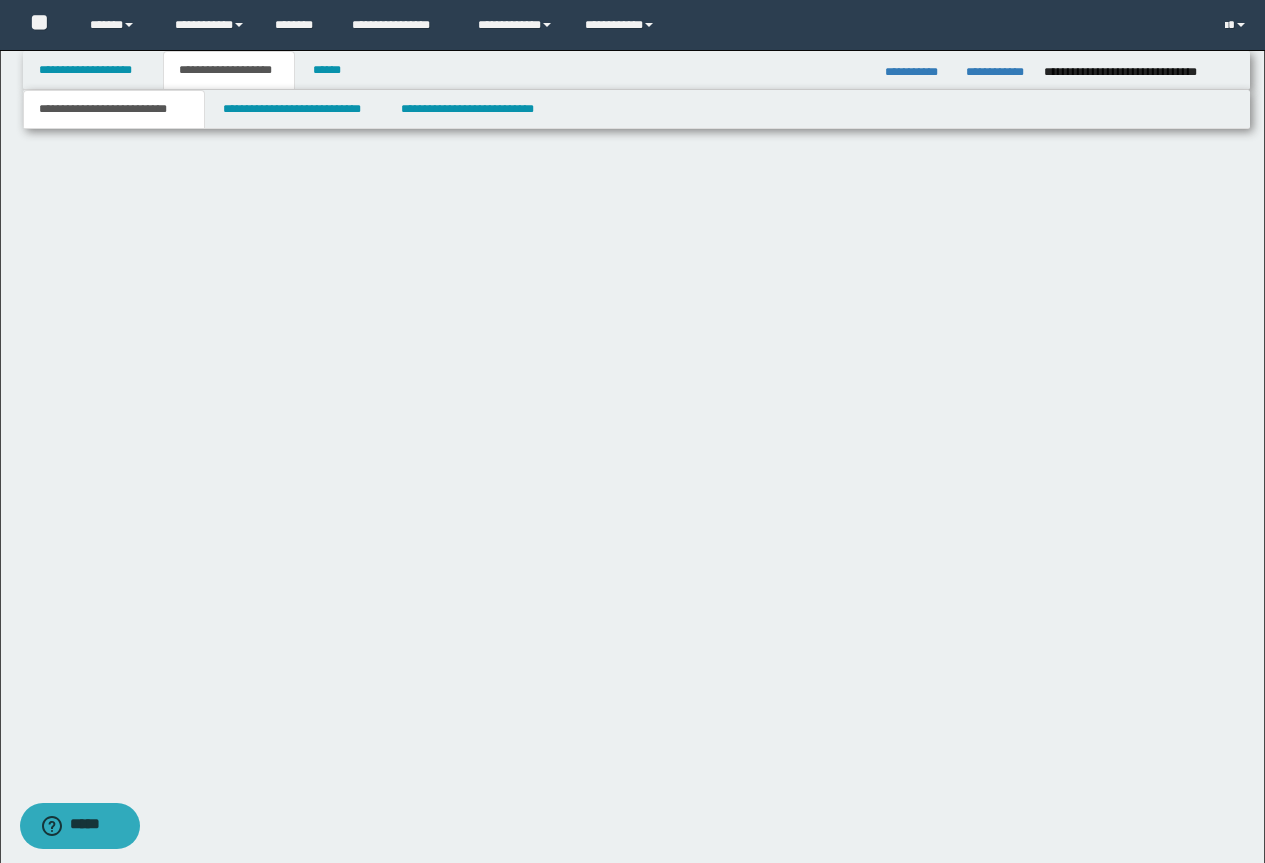 scroll, scrollTop: 973, scrollLeft: 0, axis: vertical 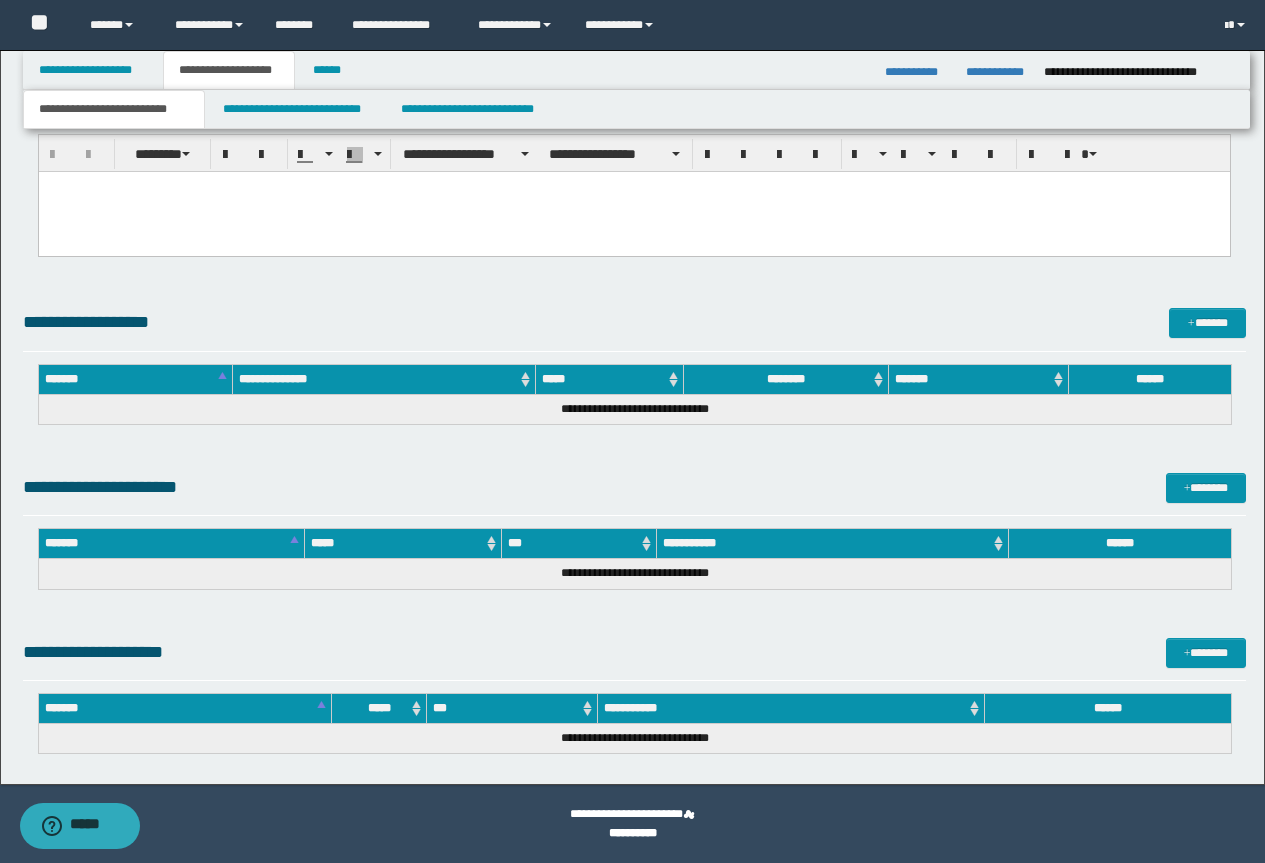 click at bounding box center (633, 212) 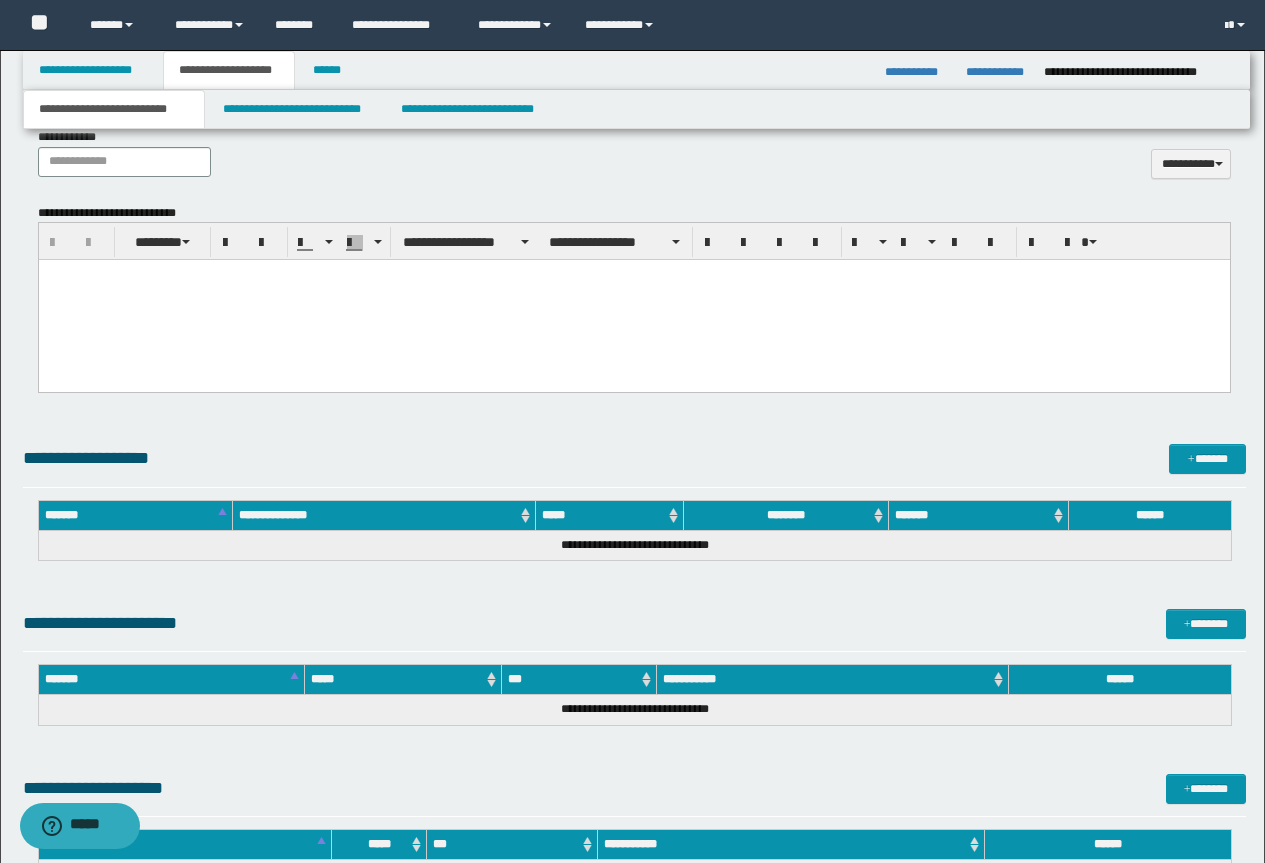 scroll, scrollTop: 873, scrollLeft: 0, axis: vertical 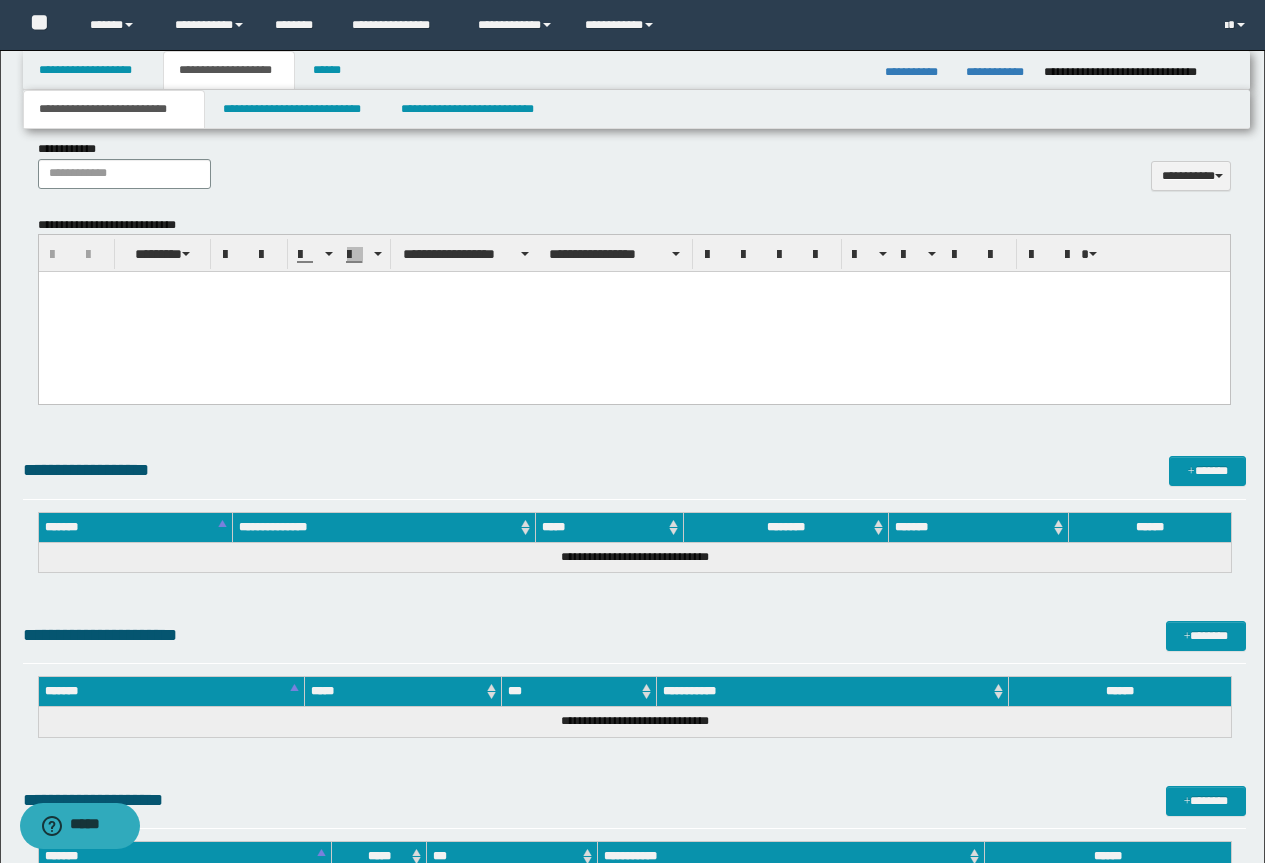paste 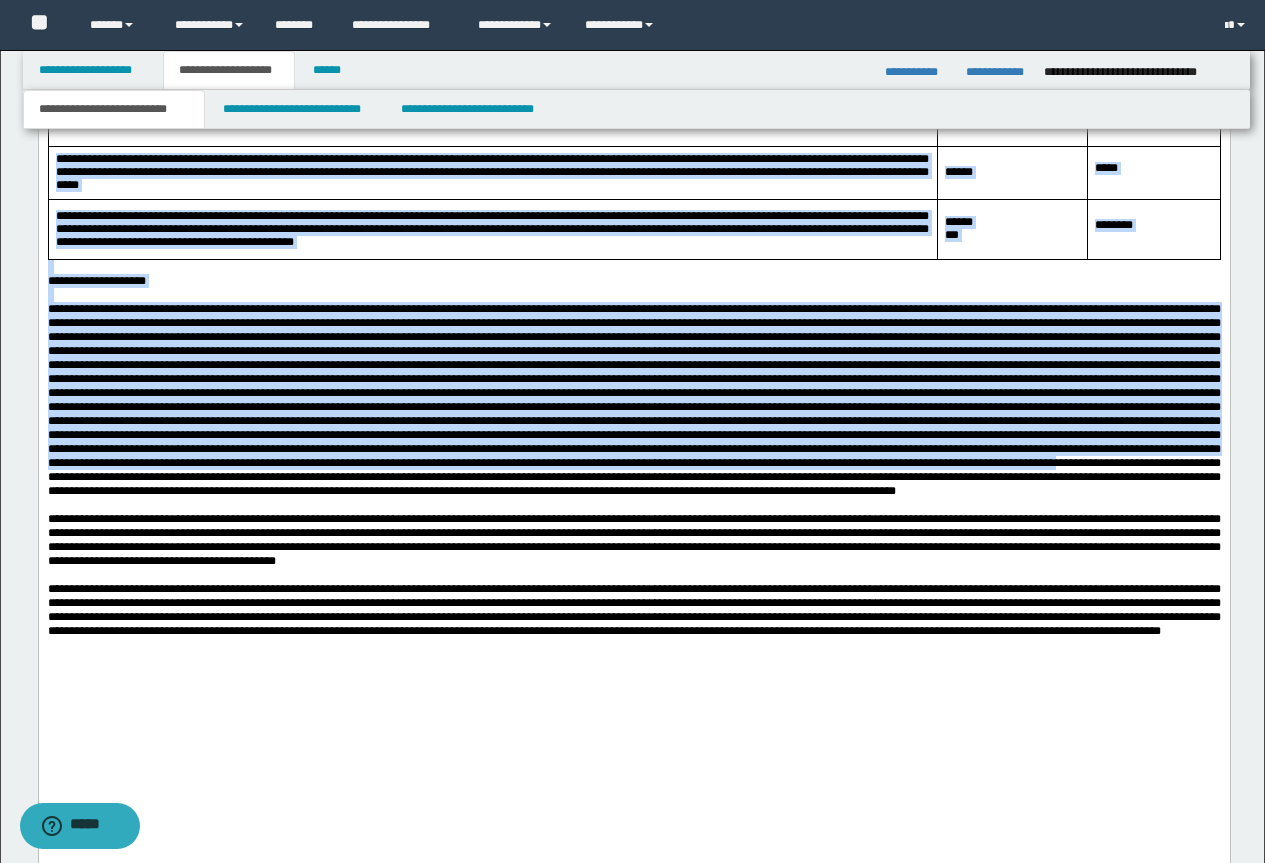 scroll, scrollTop: 2573, scrollLeft: 0, axis: vertical 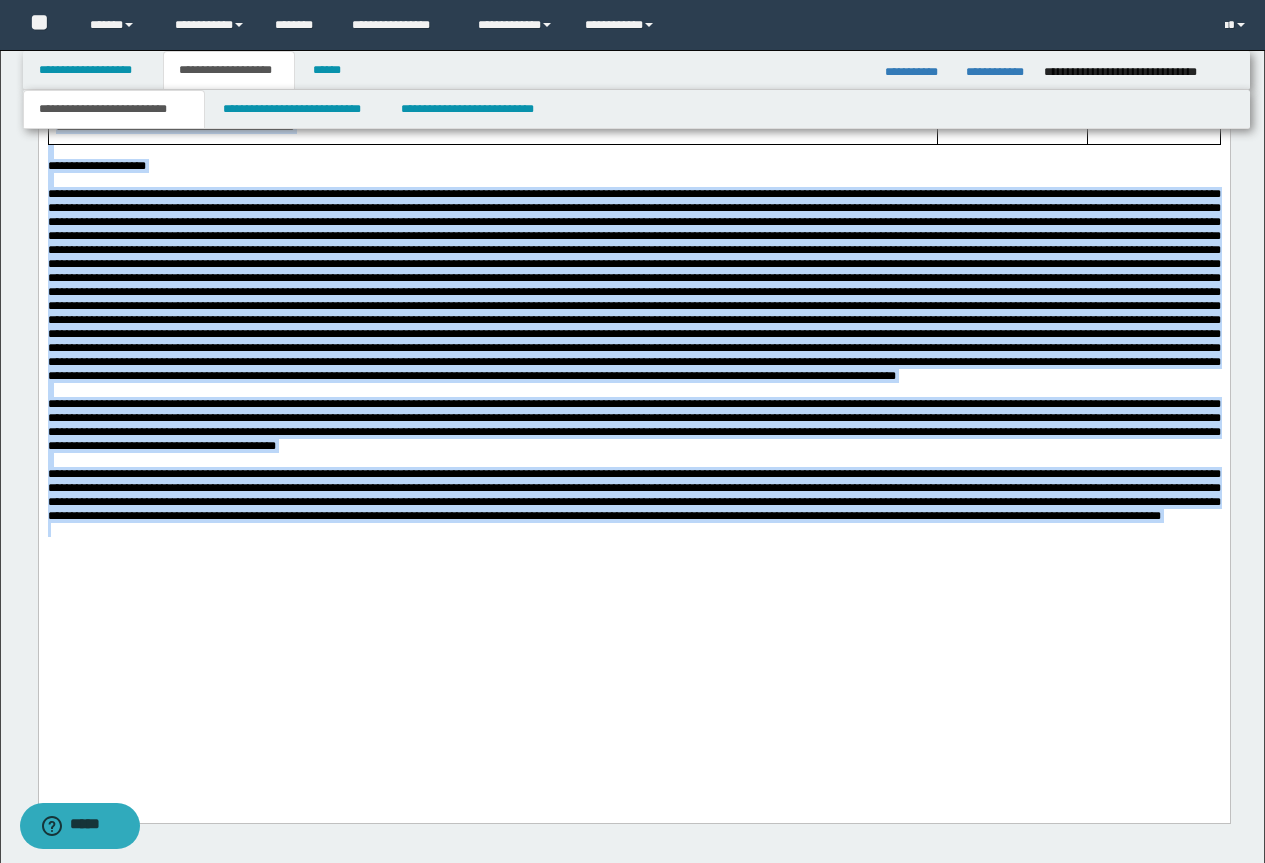 drag, startPoint x: 50, startPoint y: -1415, endPoint x: 1144, endPoint y: 731, distance: 2408.7656 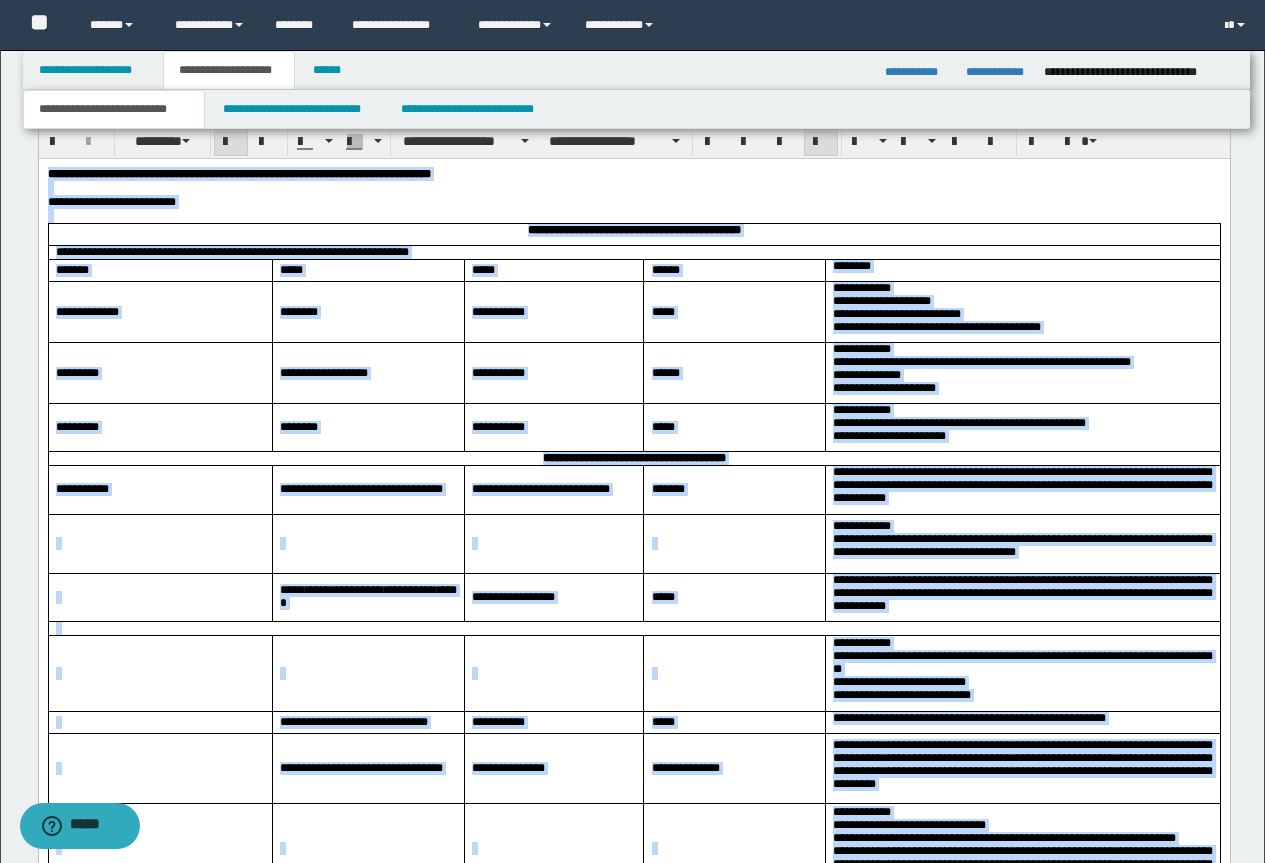 scroll, scrollTop: 873, scrollLeft: 0, axis: vertical 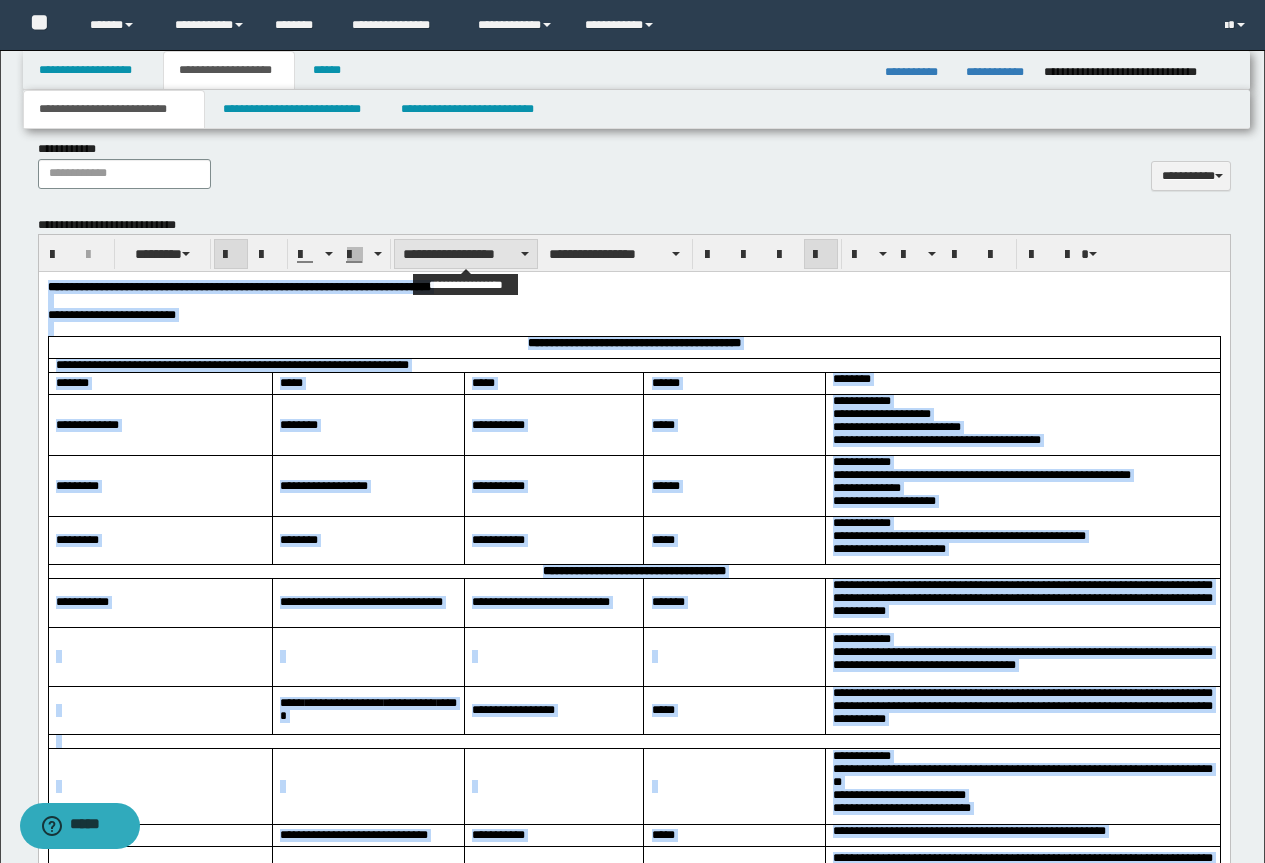 click on "**********" at bounding box center [466, 254] 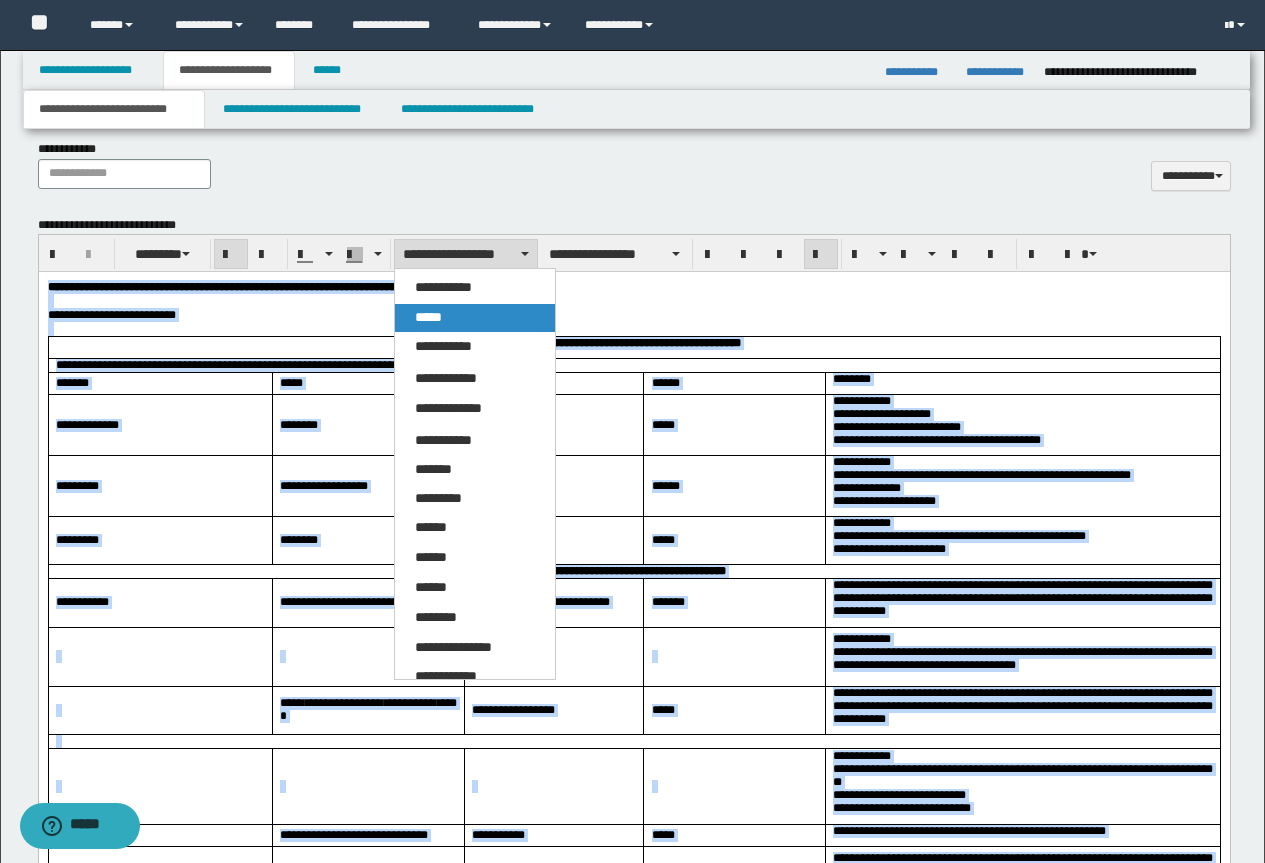 click on "*****" at bounding box center [475, 318] 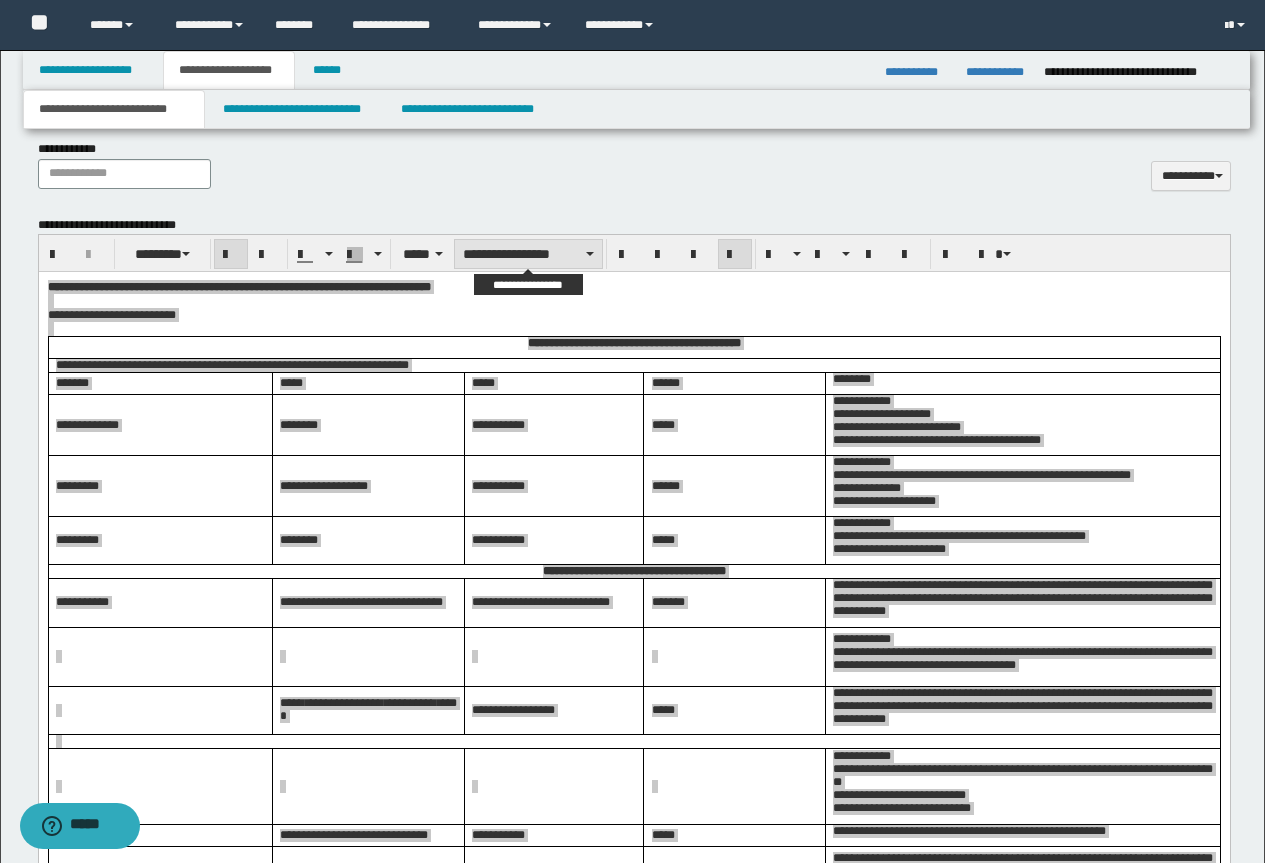 click on "**********" at bounding box center (634, 253) 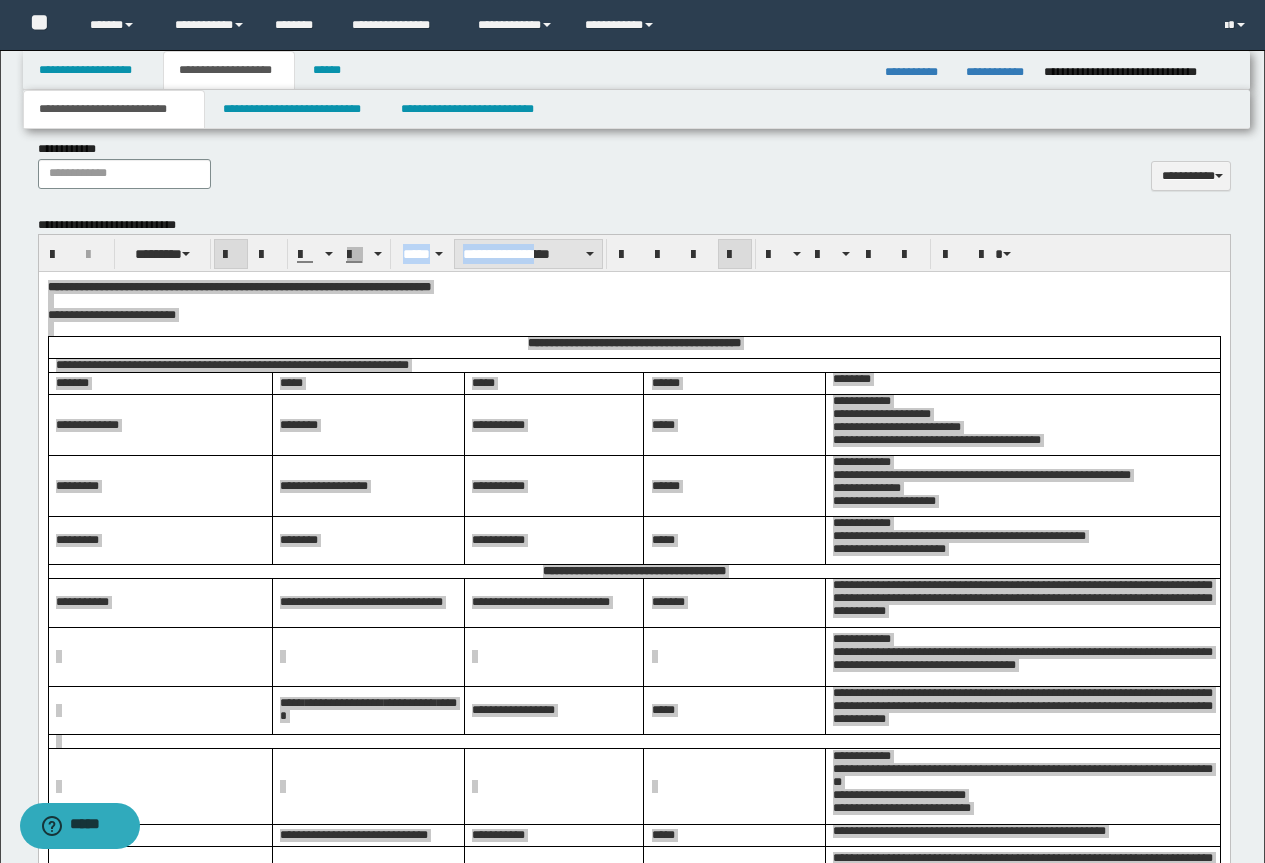 click on "**********" at bounding box center [528, 254] 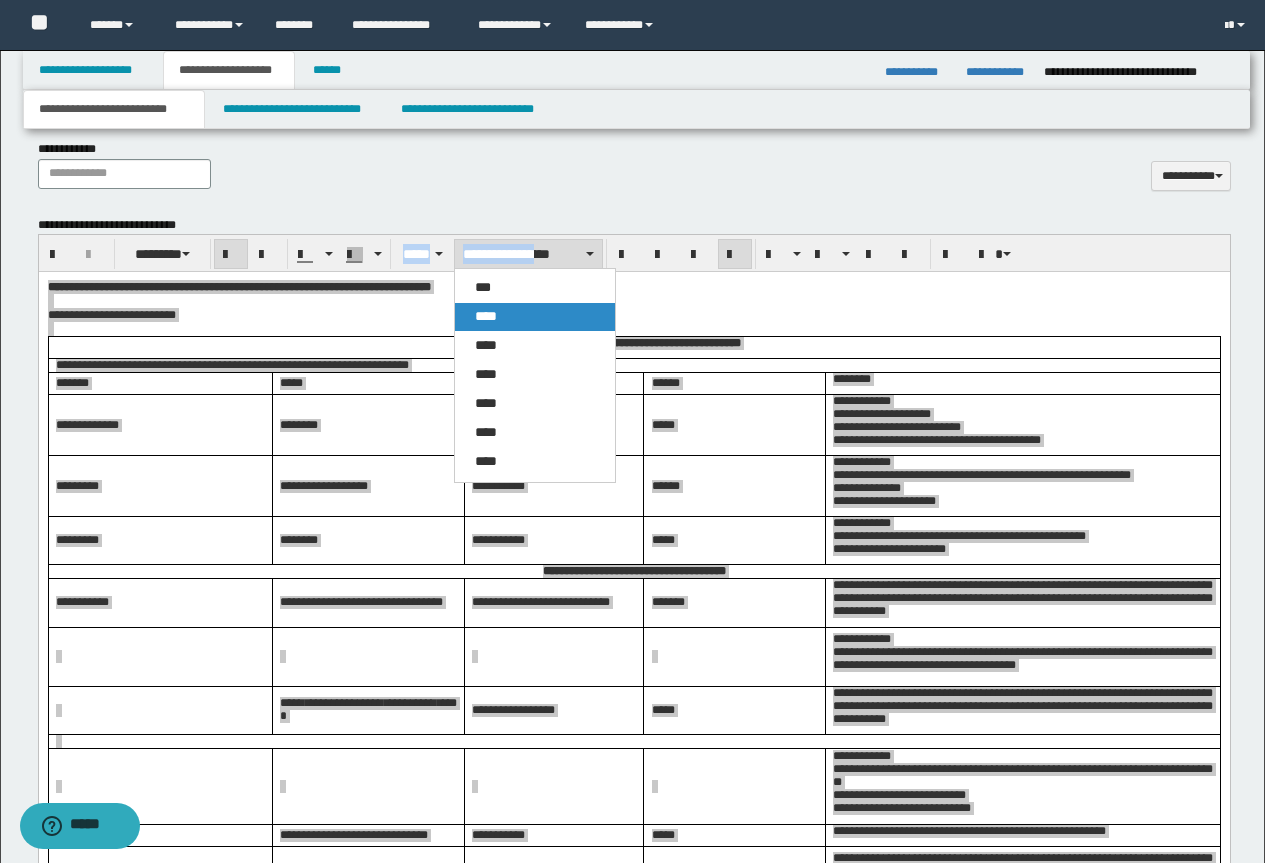click on "****" at bounding box center (535, 317) 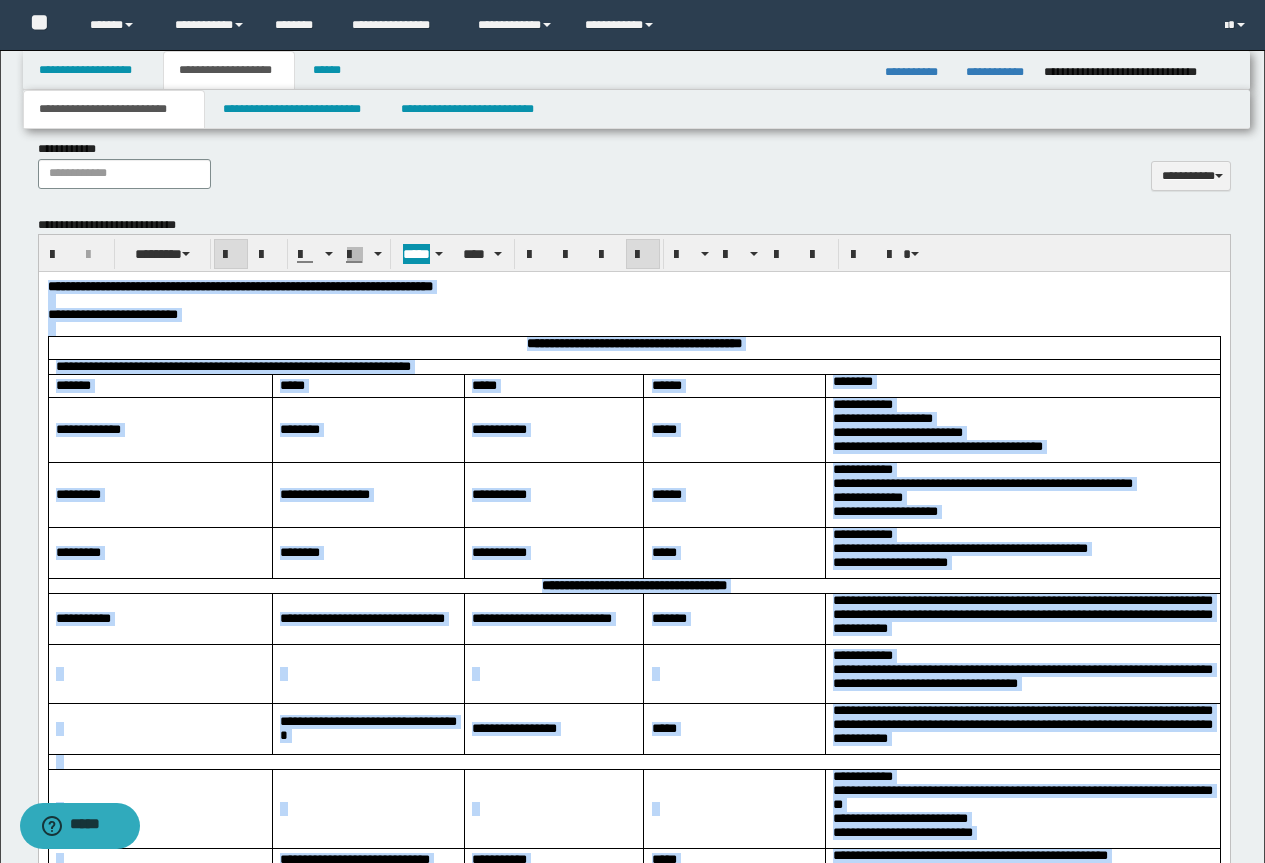 click at bounding box center [643, 255] 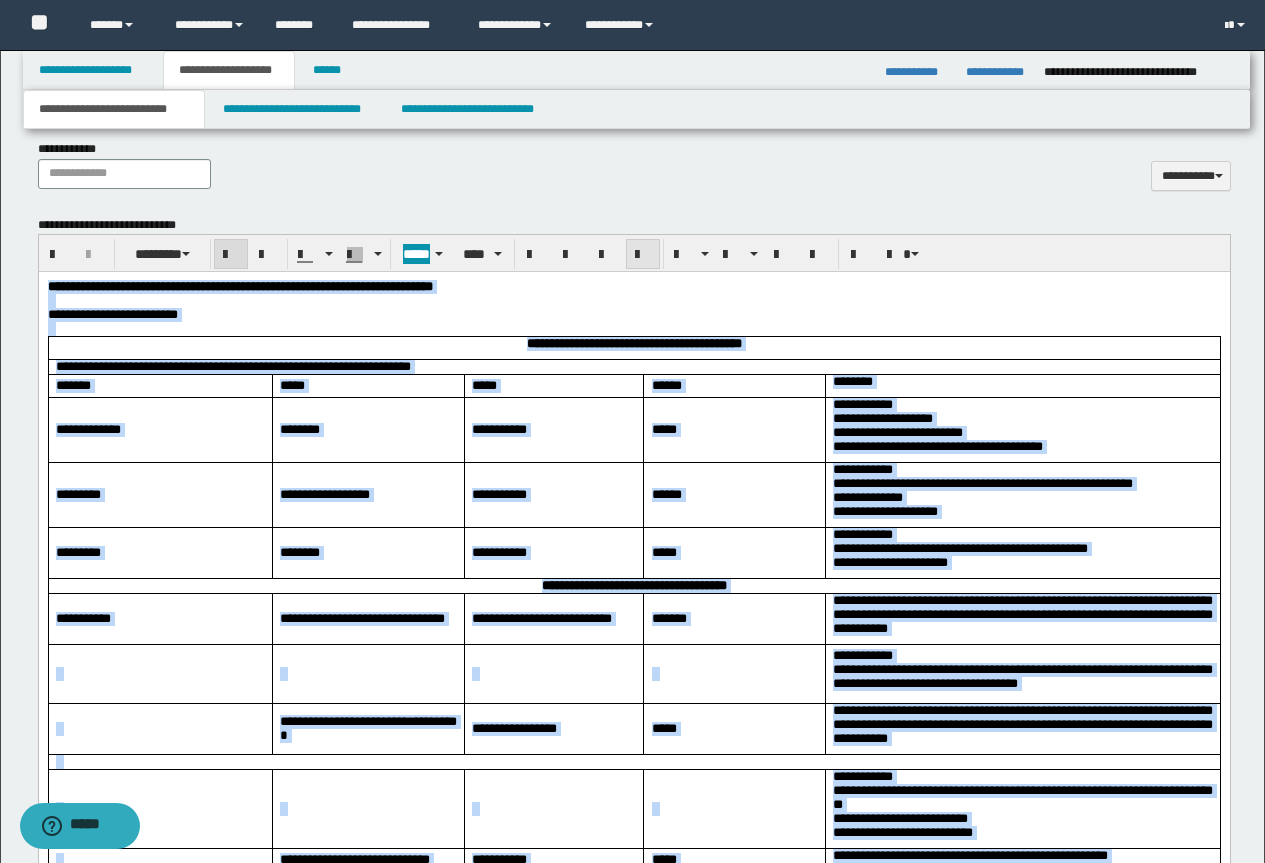 click at bounding box center [643, 255] 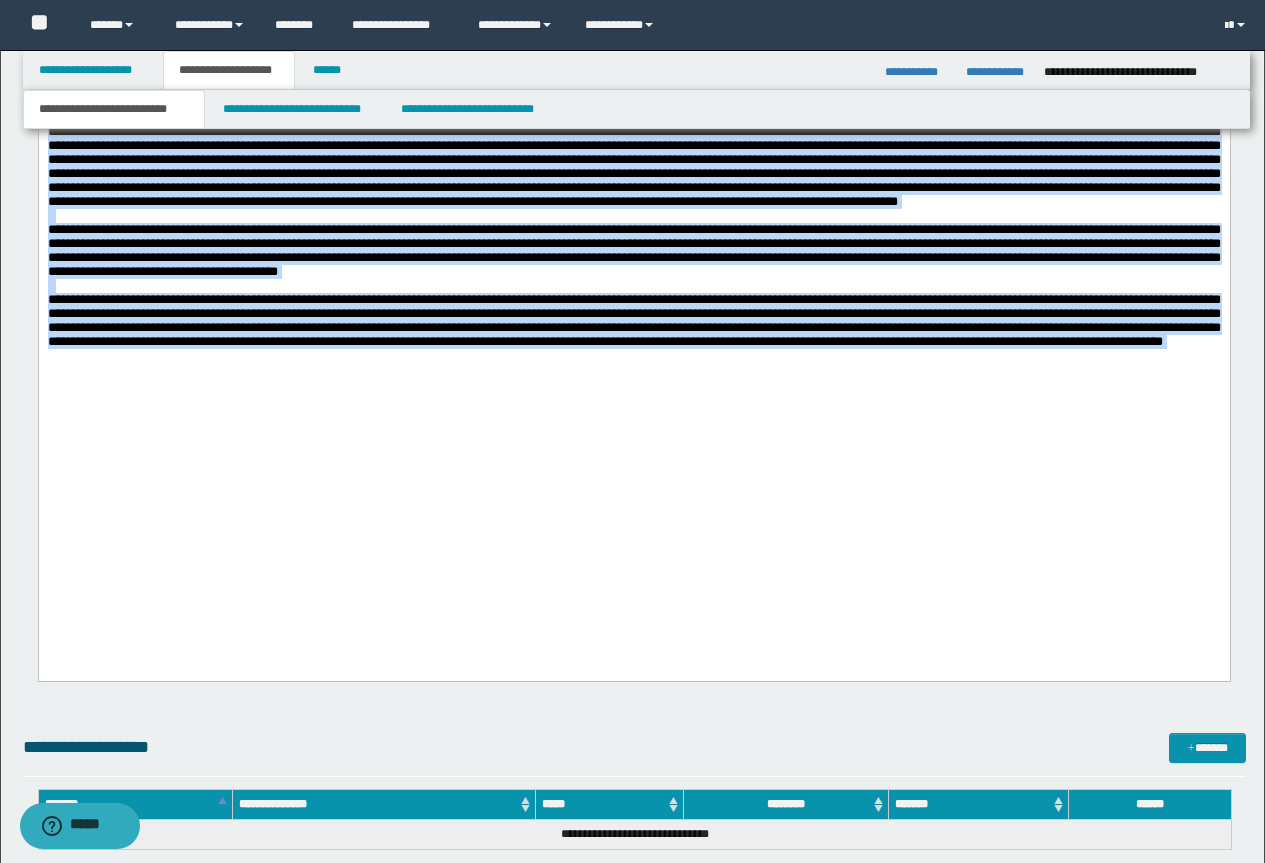 scroll, scrollTop: 2973, scrollLeft: 0, axis: vertical 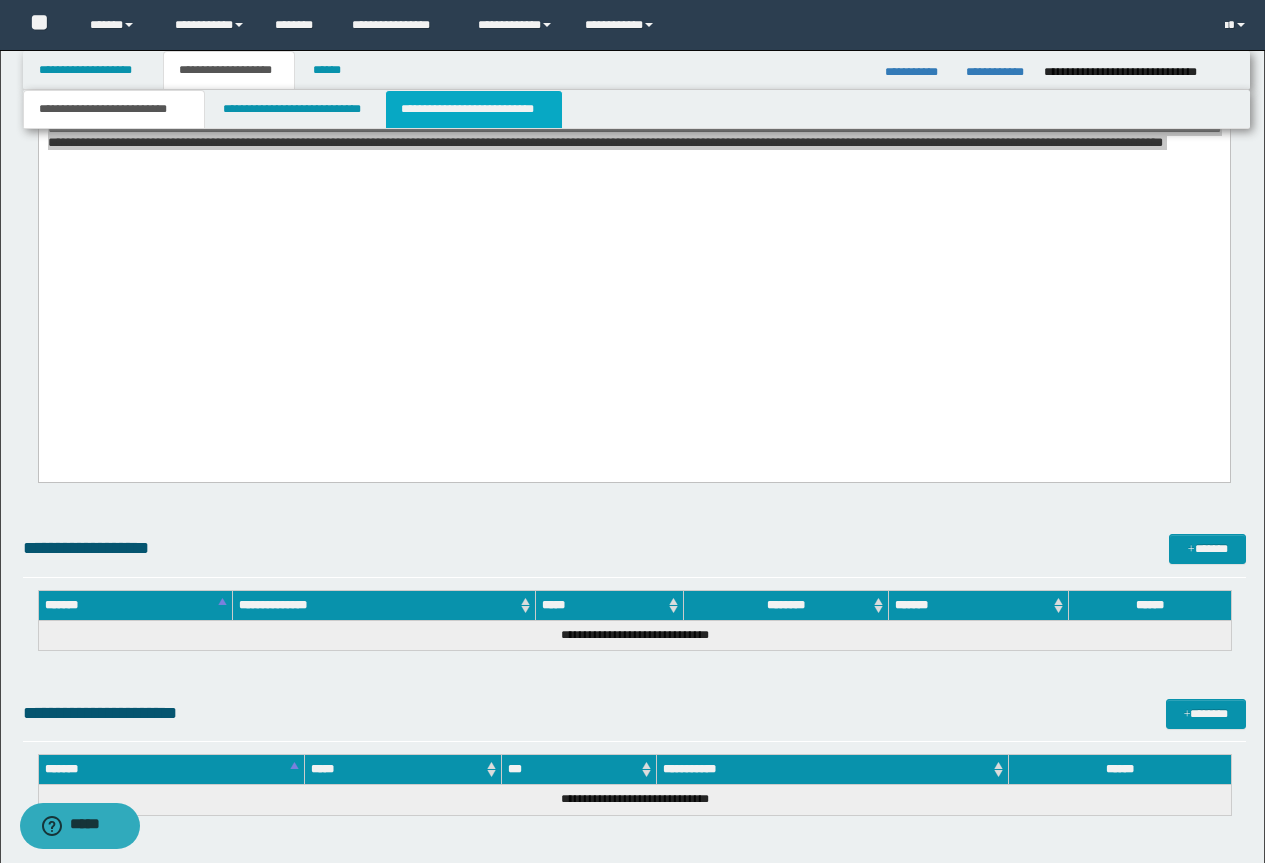 click on "**********" at bounding box center (474, 109) 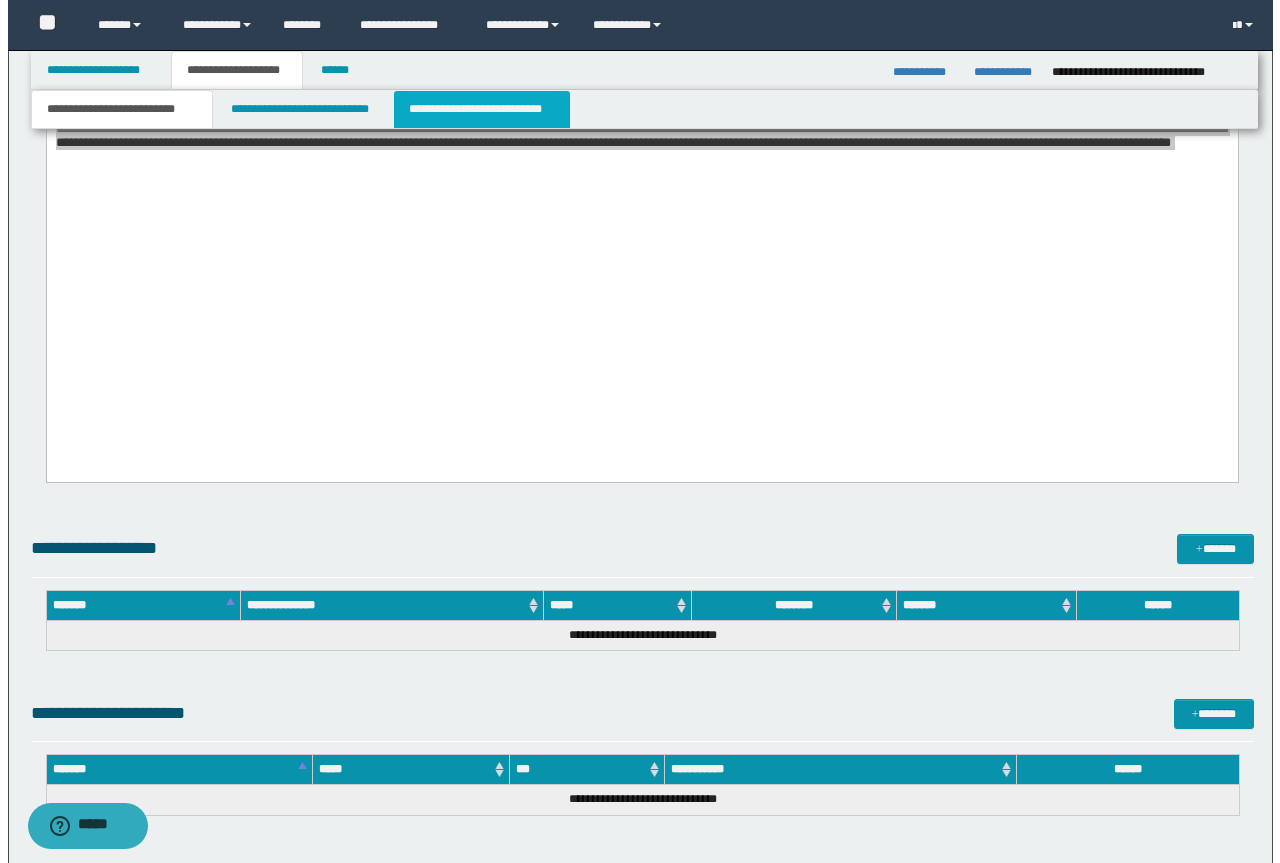 scroll, scrollTop: 0, scrollLeft: 0, axis: both 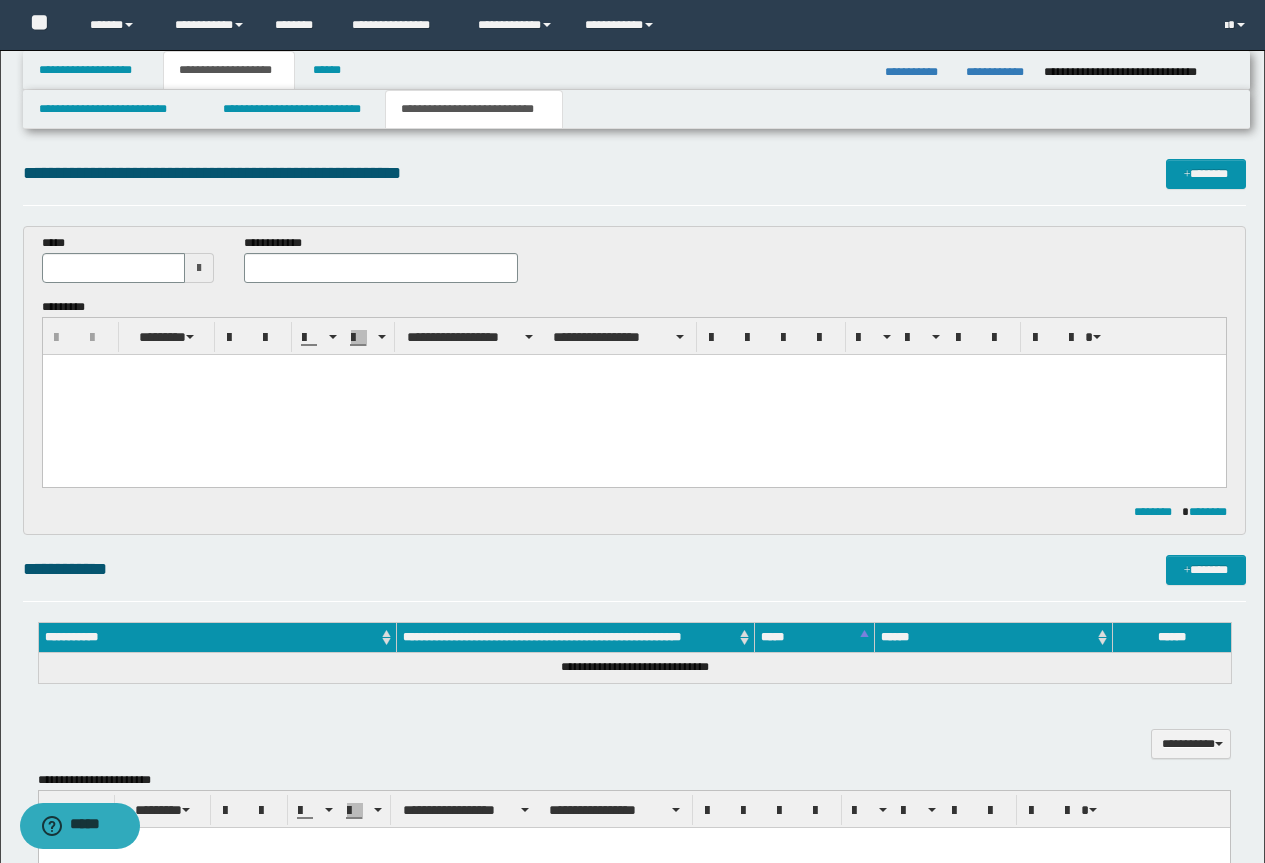 click at bounding box center [633, 395] 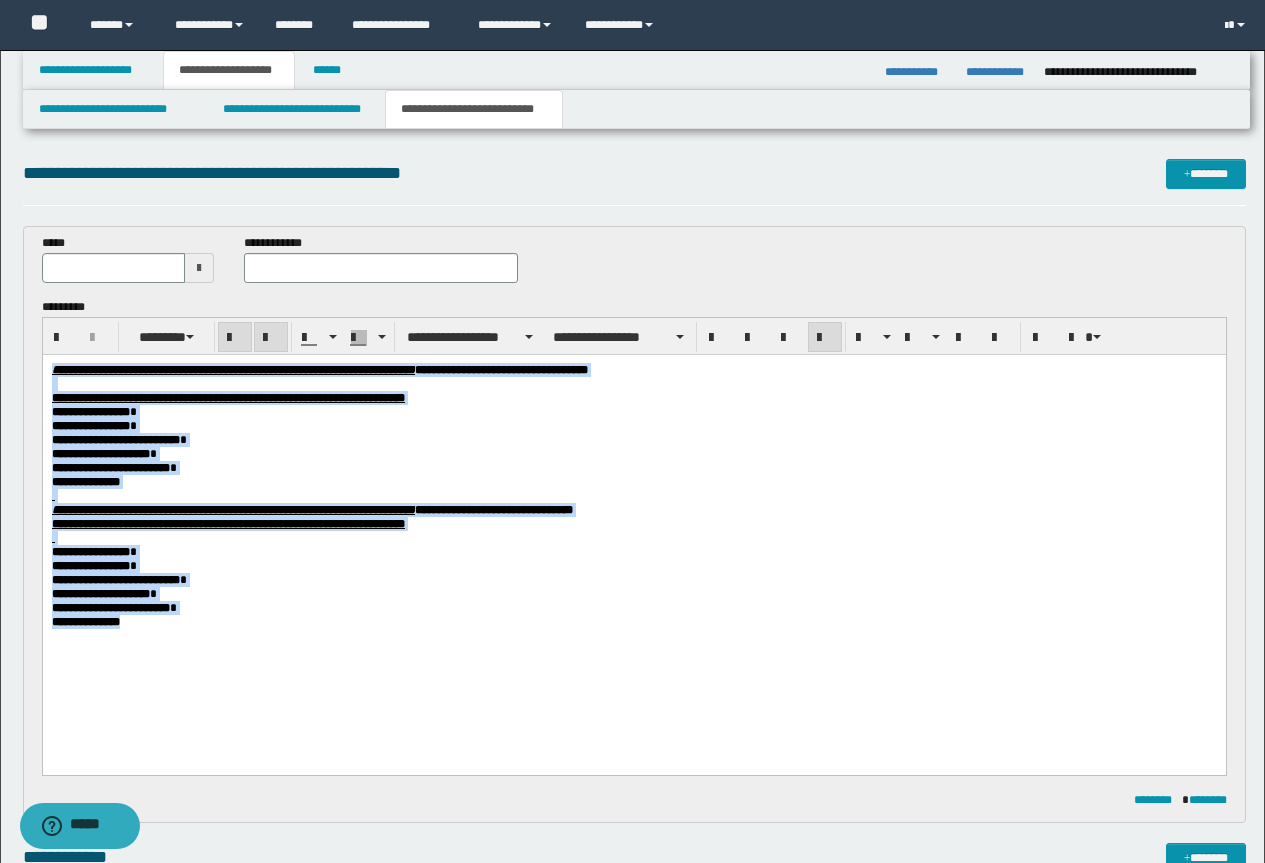 drag, startPoint x: 151, startPoint y: 668, endPoint x: 16, endPoint y: 348, distance: 347.3111 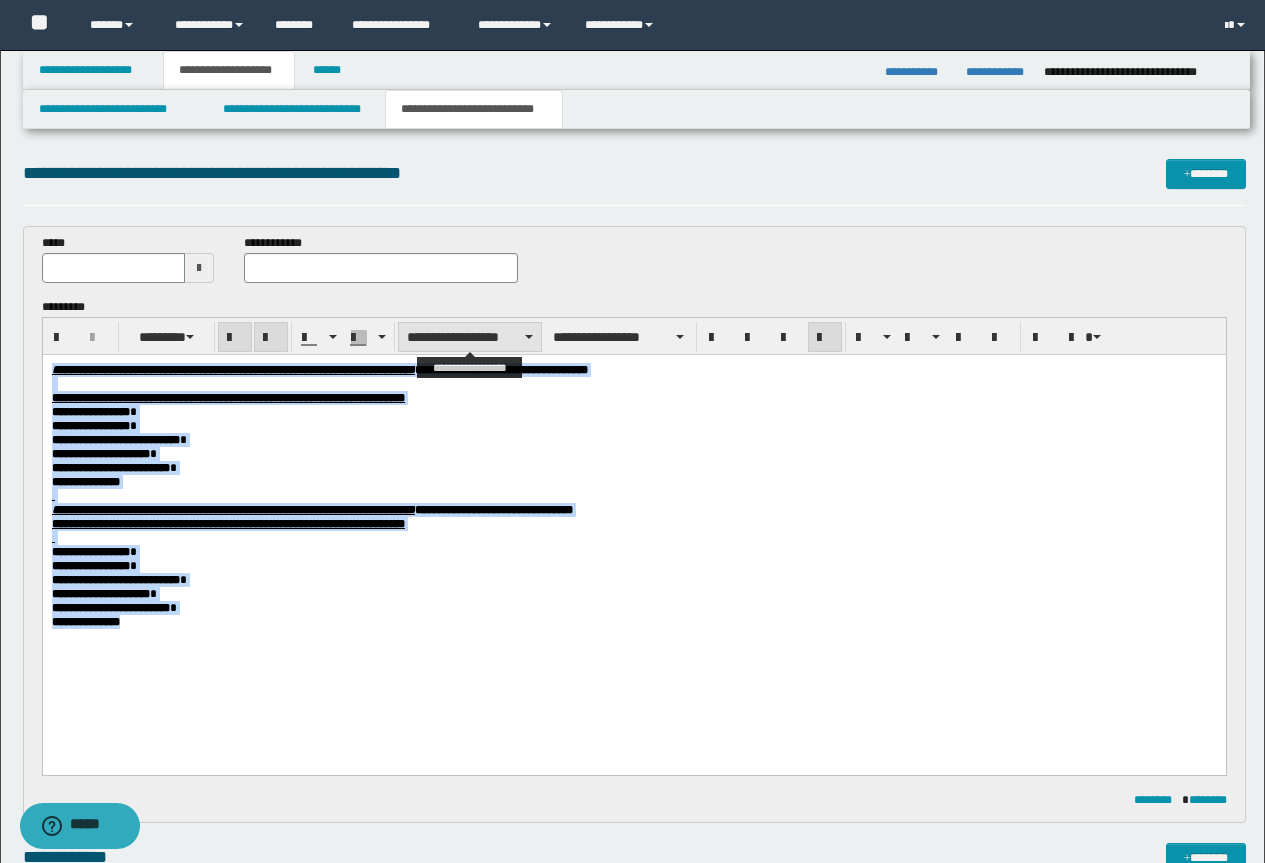 click on "**********" at bounding box center (470, 337) 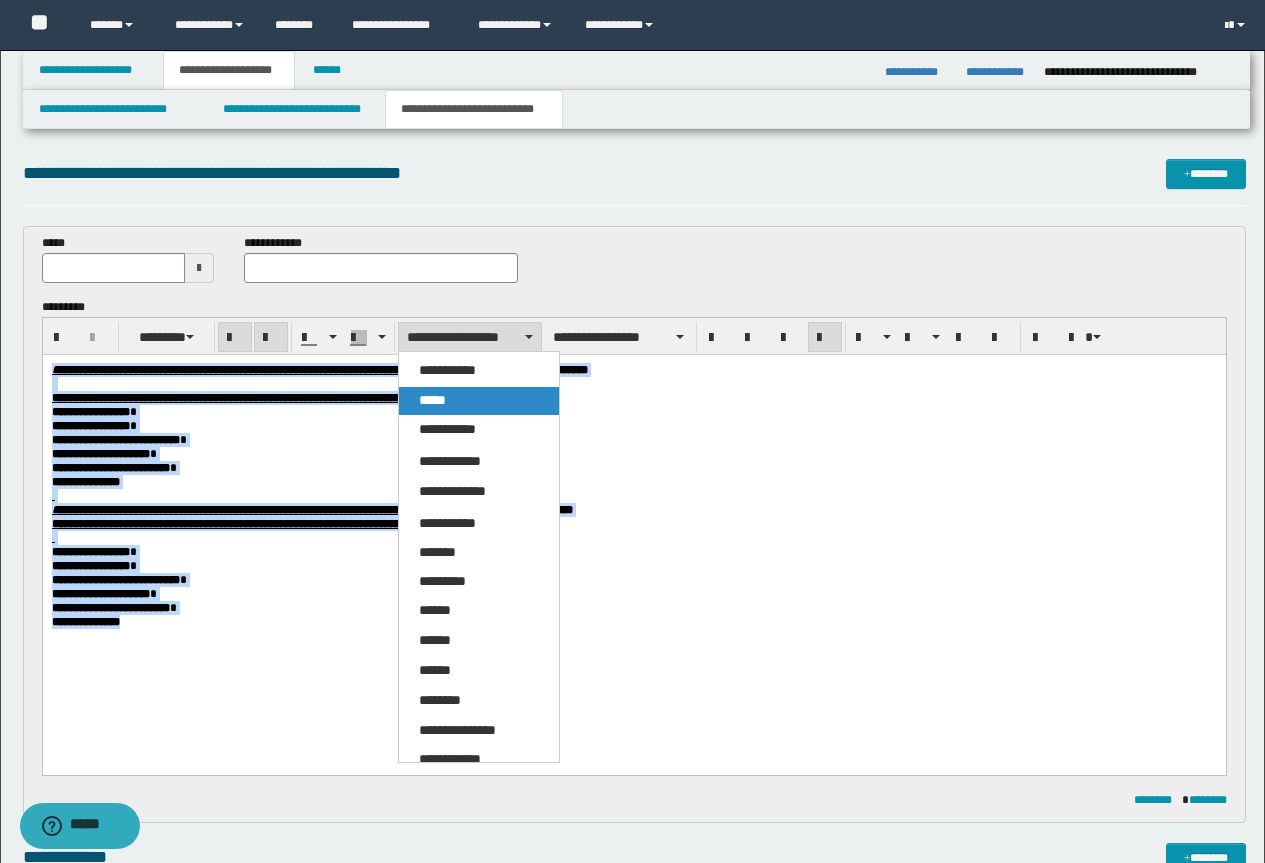 click on "*****" at bounding box center (479, 401) 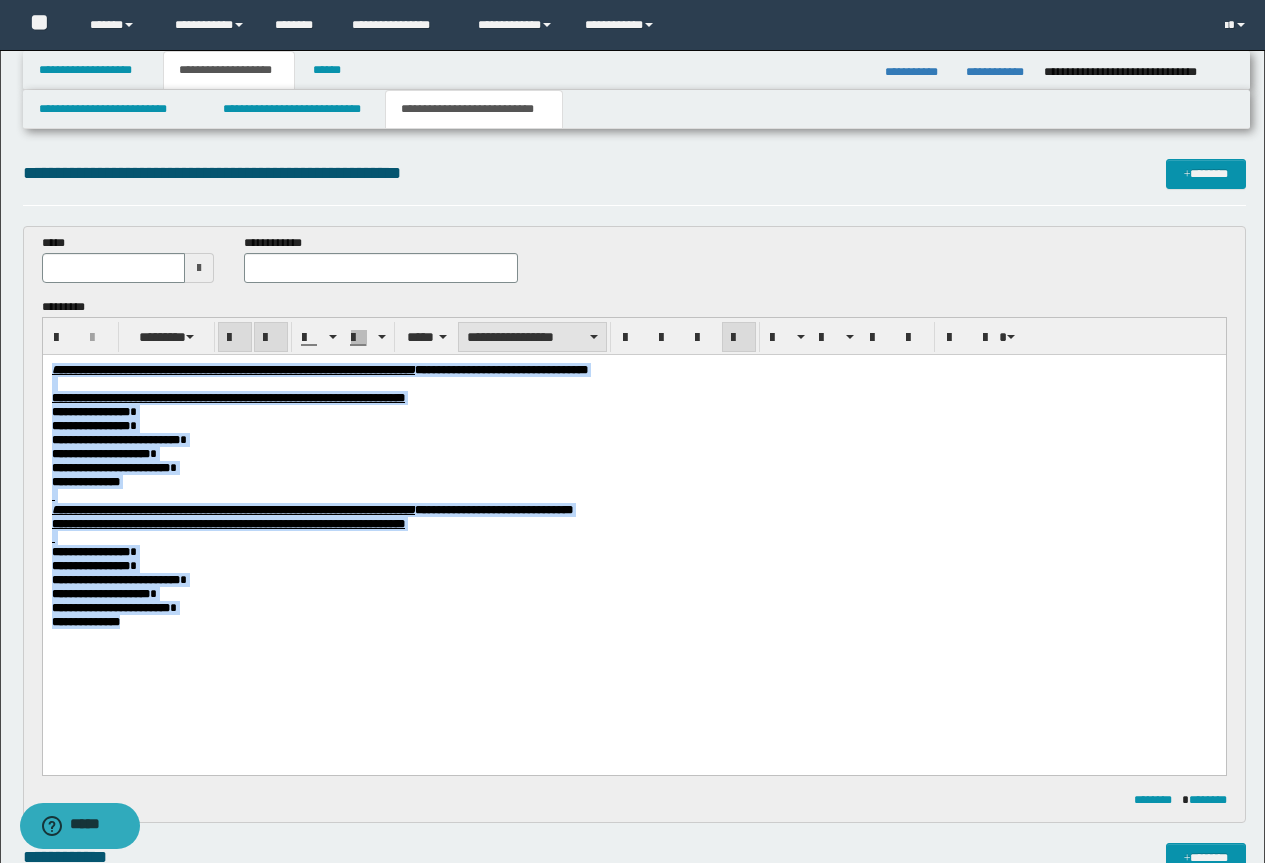 click on "**********" at bounding box center [532, 337] 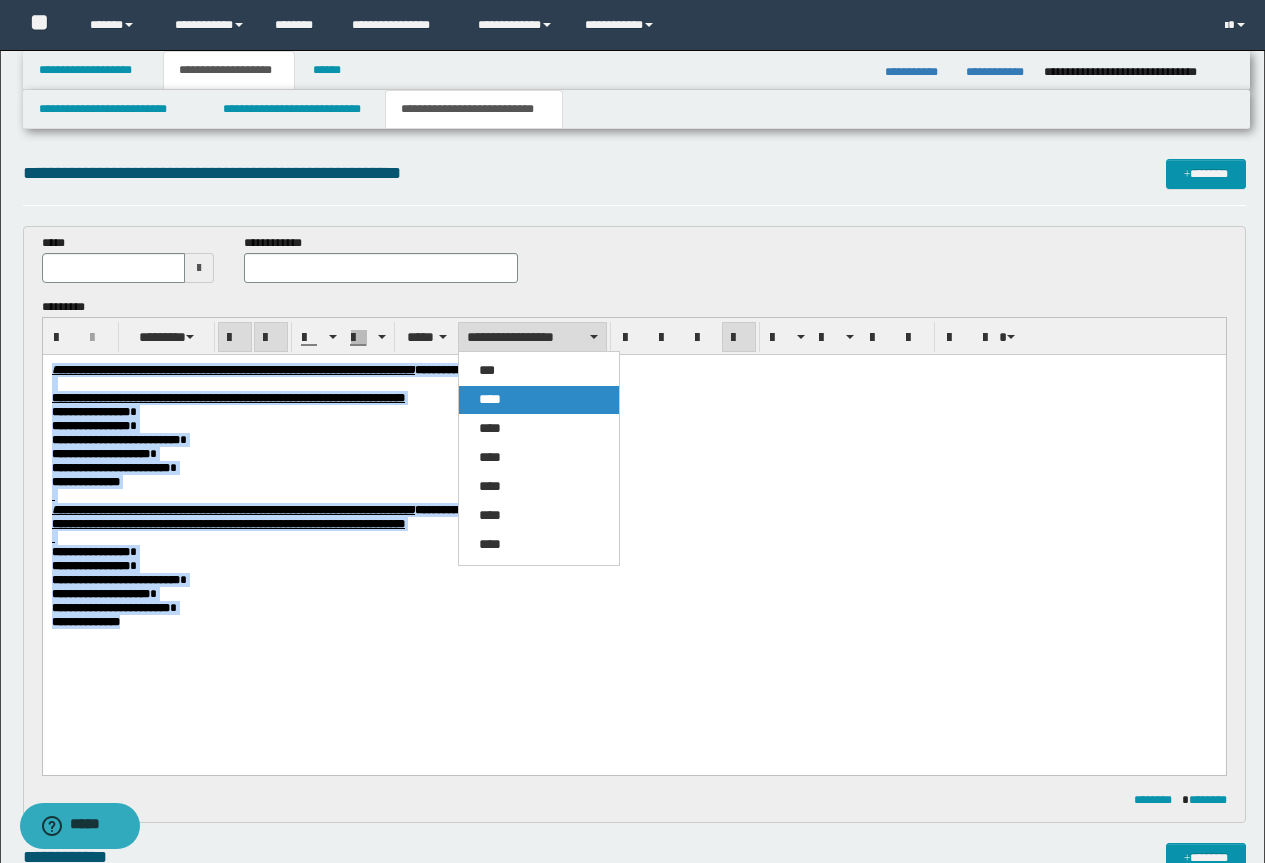 click on "****" at bounding box center (490, 399) 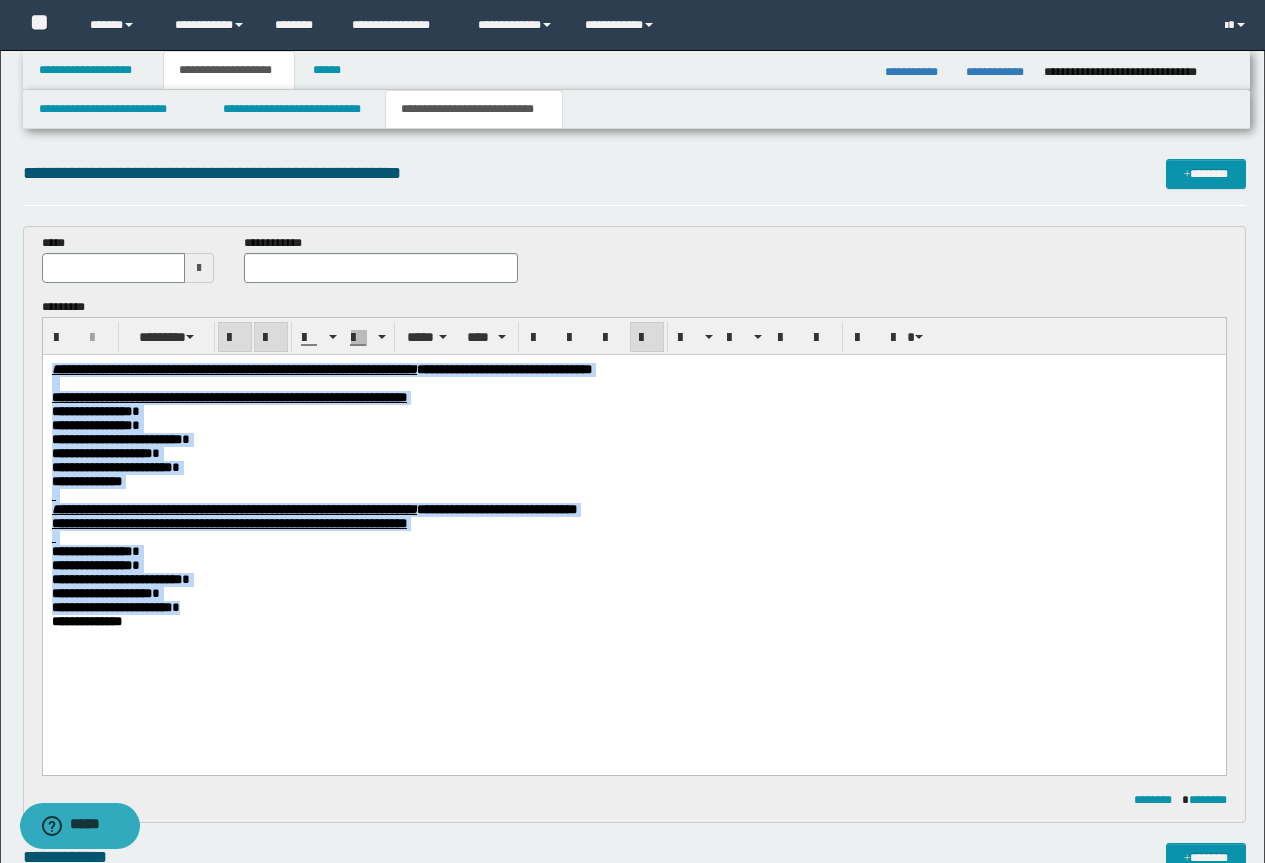 click on "**********" at bounding box center [633, 398] 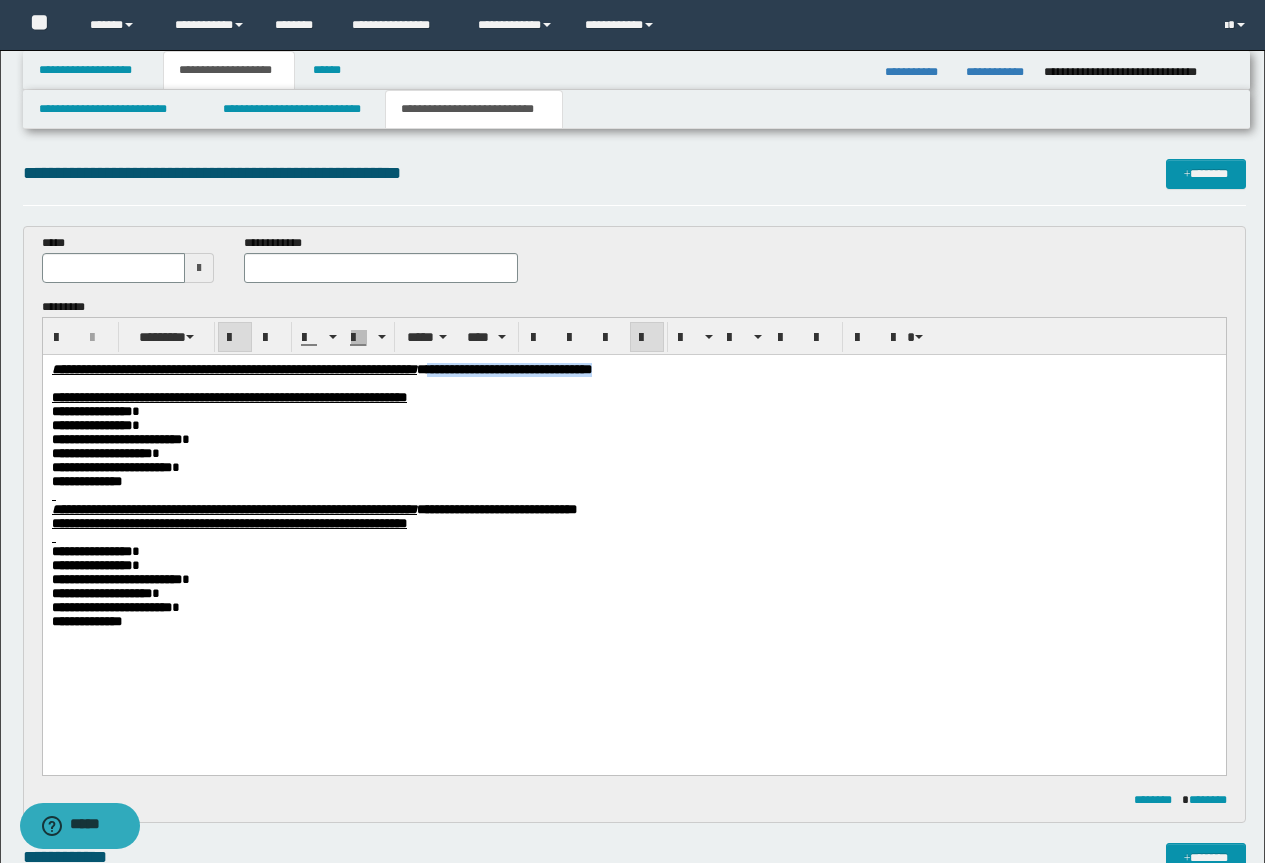 drag, startPoint x: 858, startPoint y: 364, endPoint x: 629, endPoint y: 371, distance: 229.10696 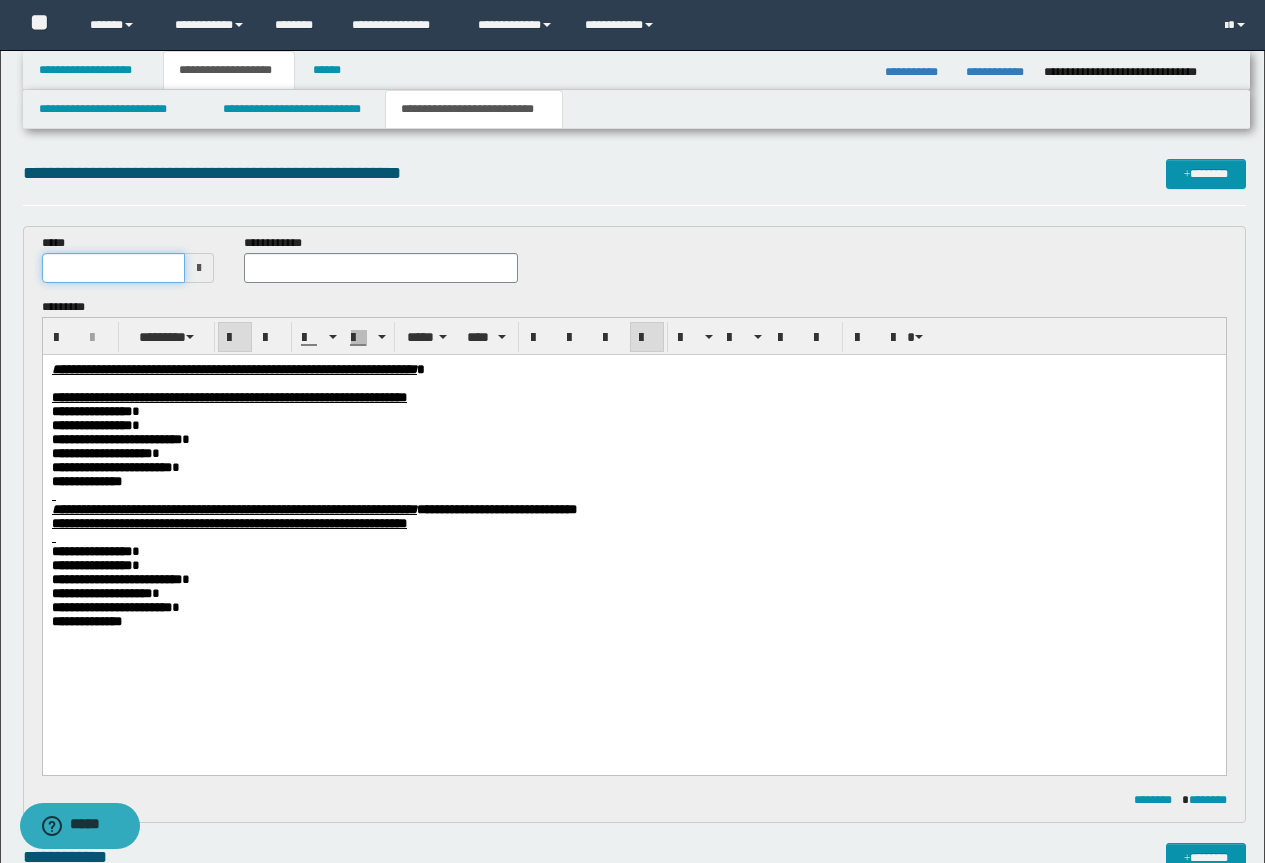 click at bounding box center [114, 268] 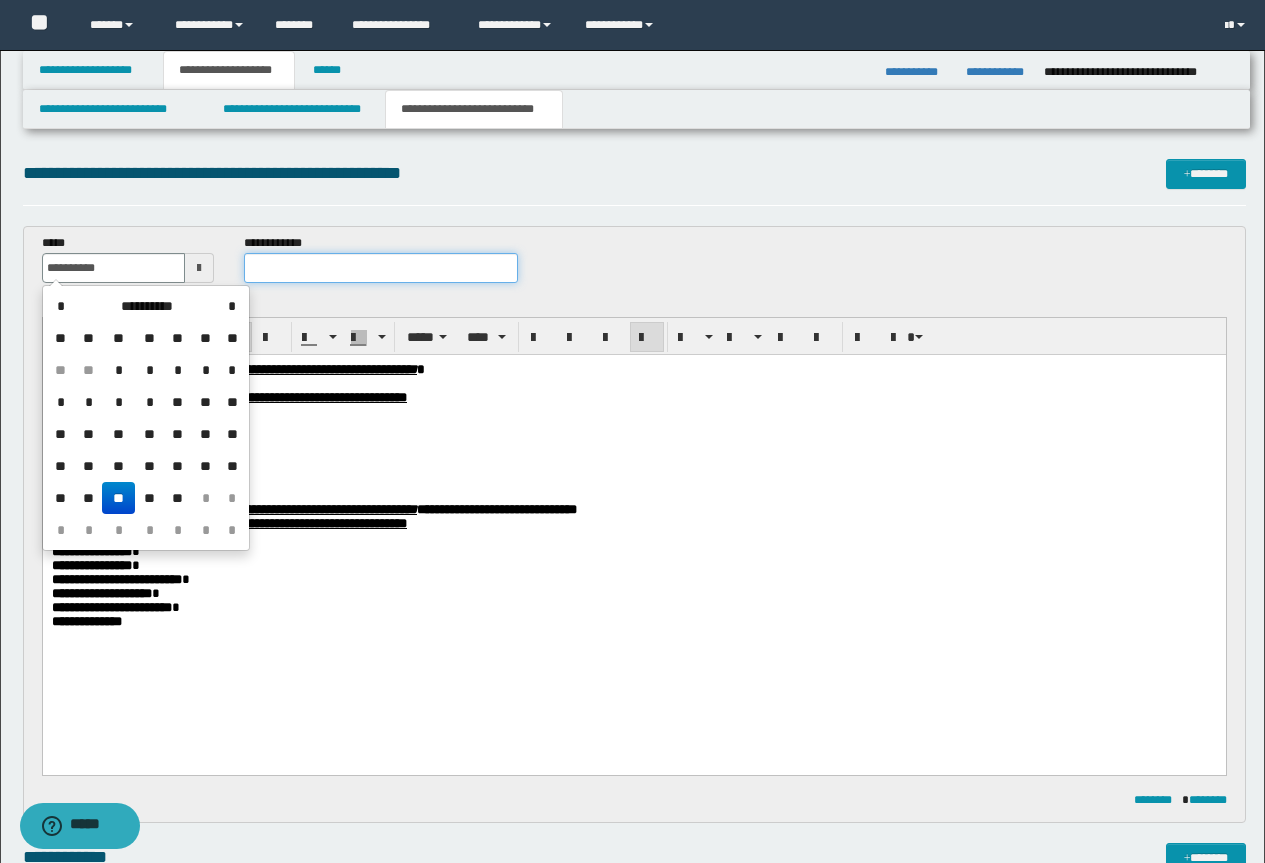 type on "**********" 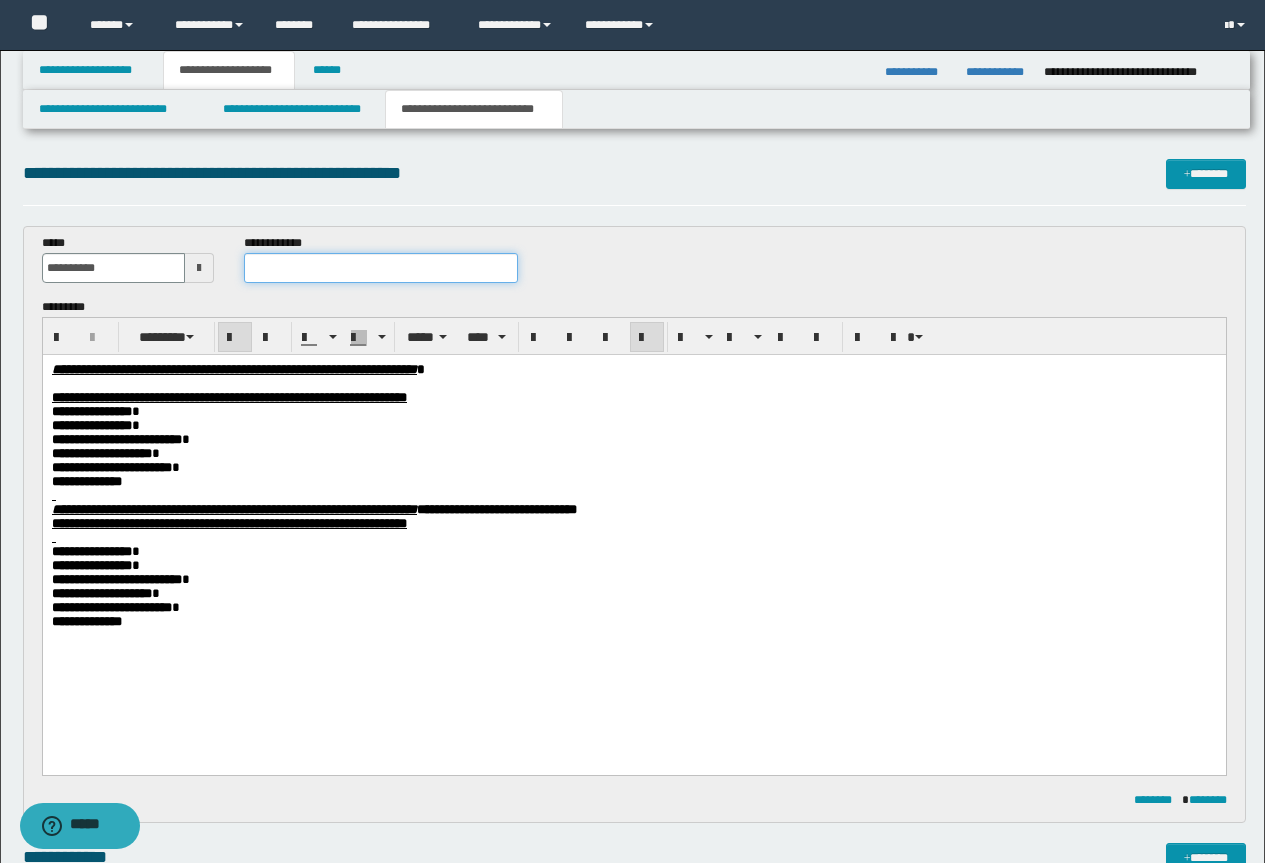 paste on "**********" 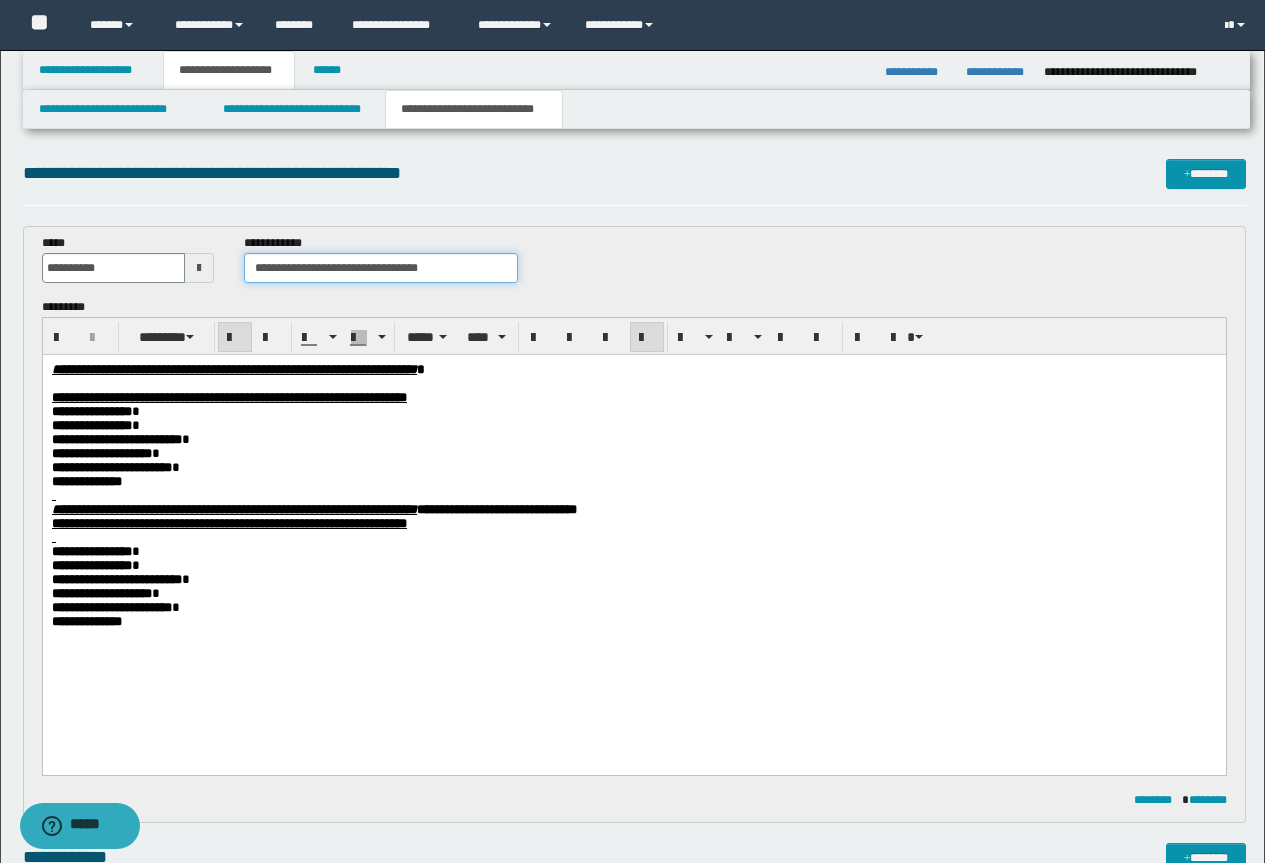 drag, startPoint x: 460, startPoint y: 270, endPoint x: 366, endPoint y: 283, distance: 94.89468 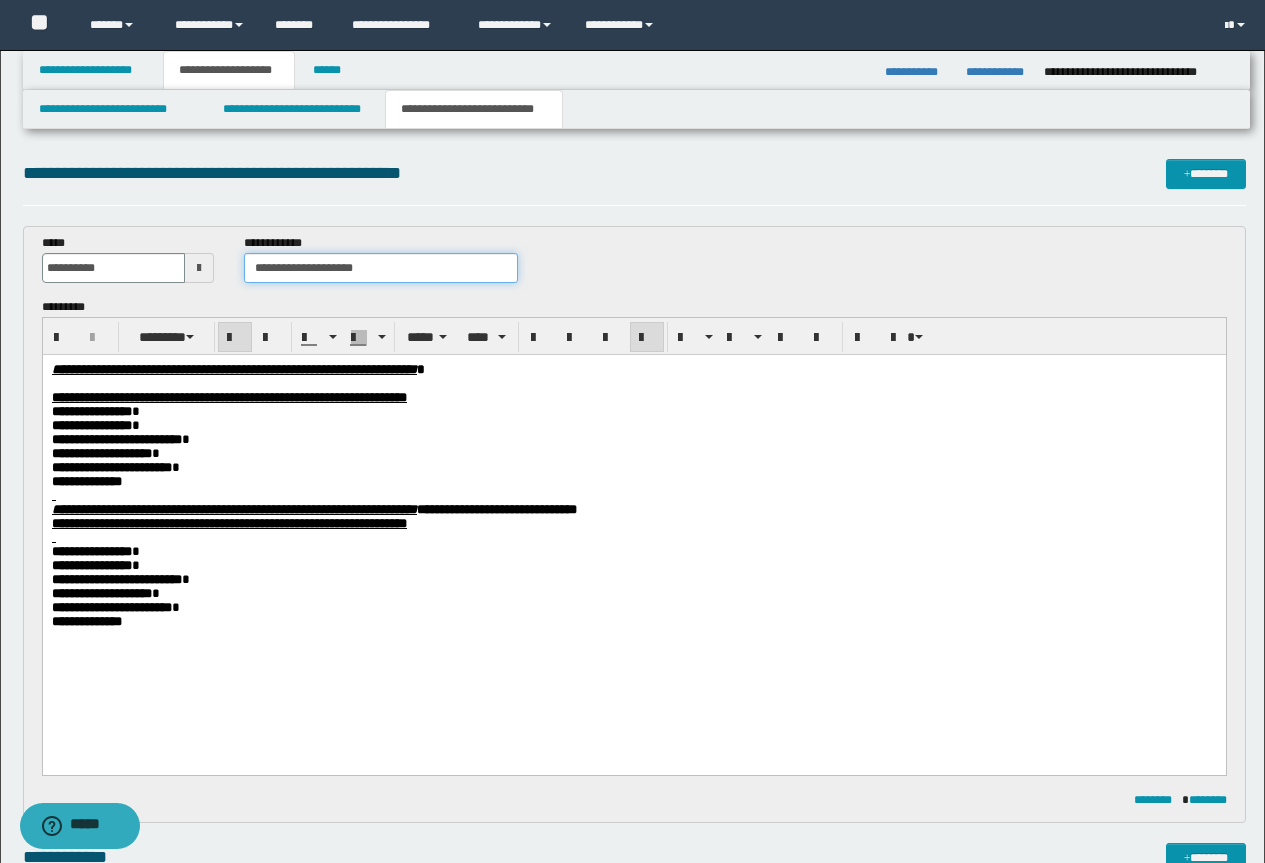 type on "**********" 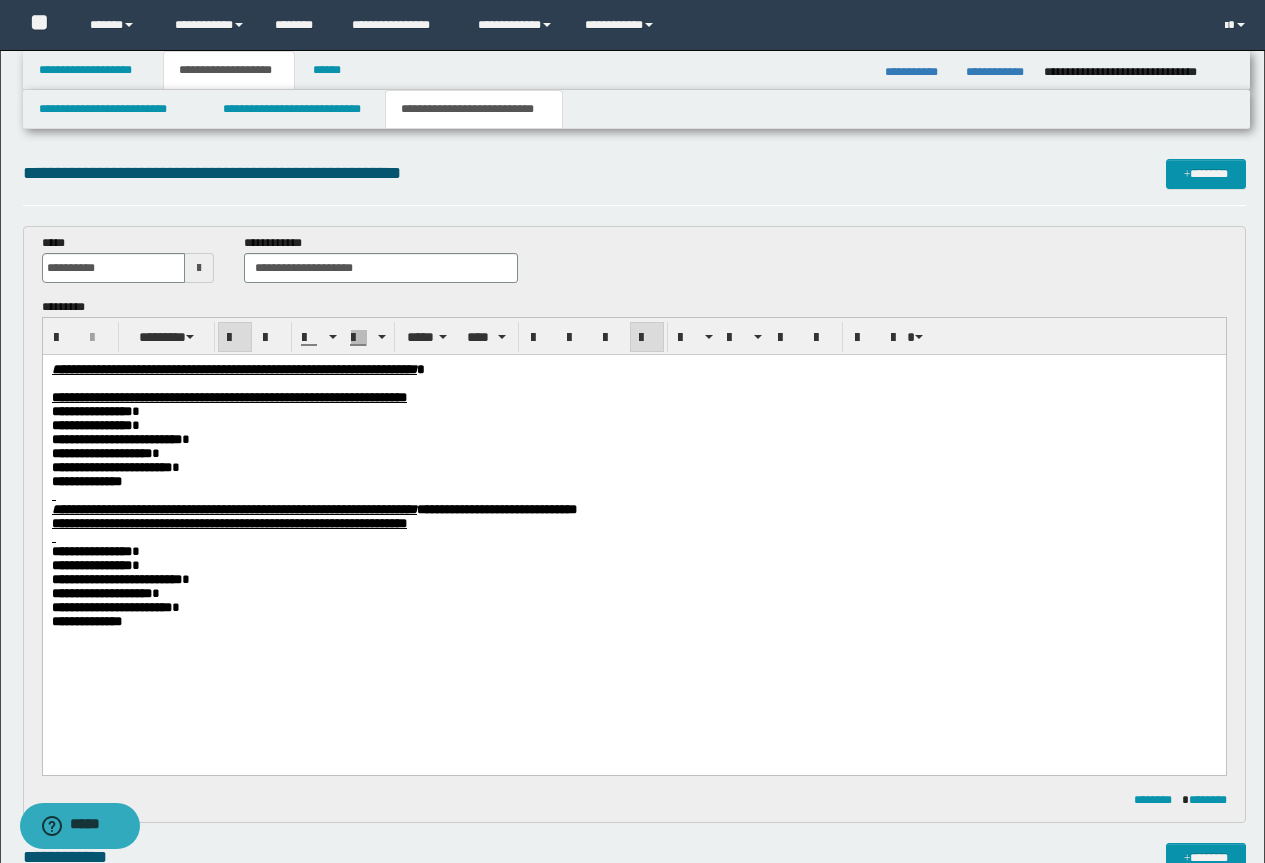 click on "**********" at bounding box center (111, 607) 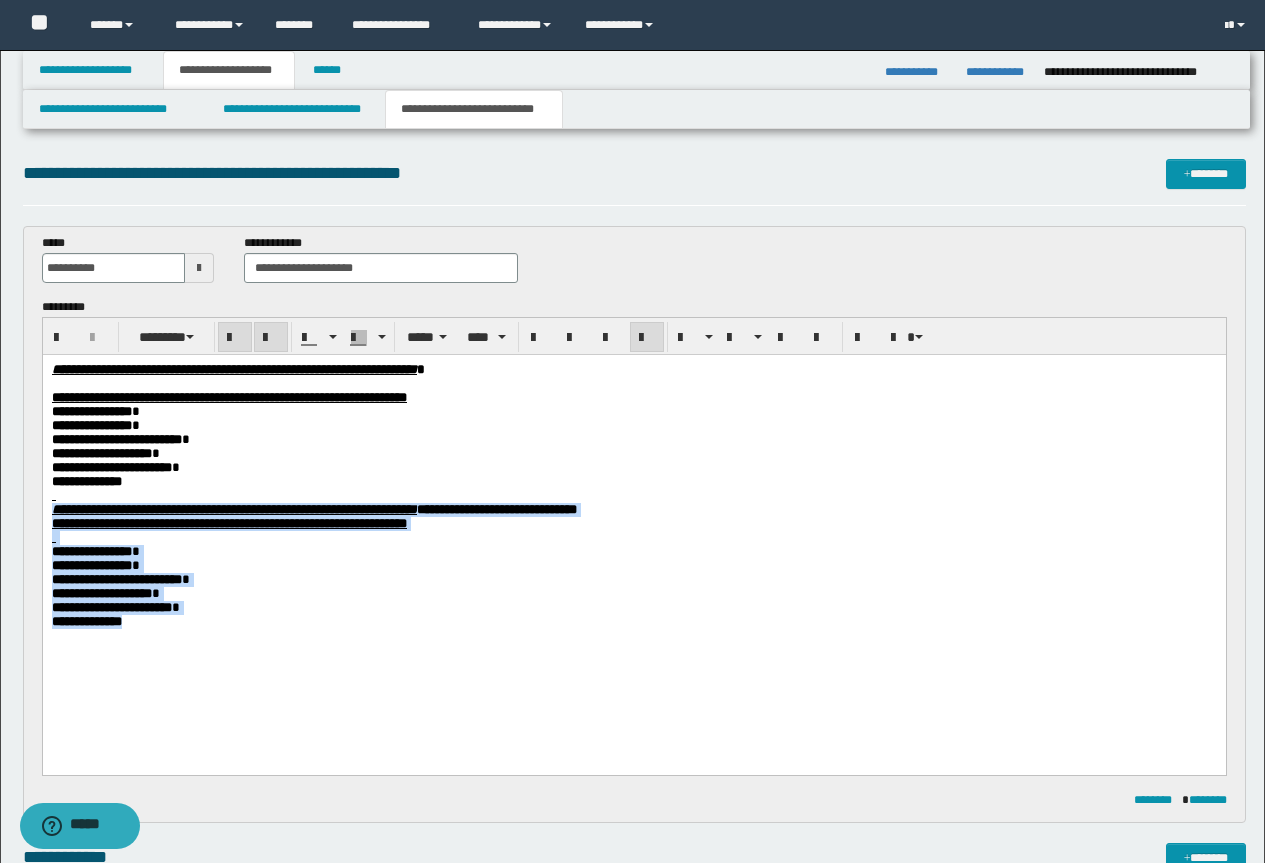 drag, startPoint x: 159, startPoint y: 663, endPoint x: 79, endPoint y: 887, distance: 237.8571 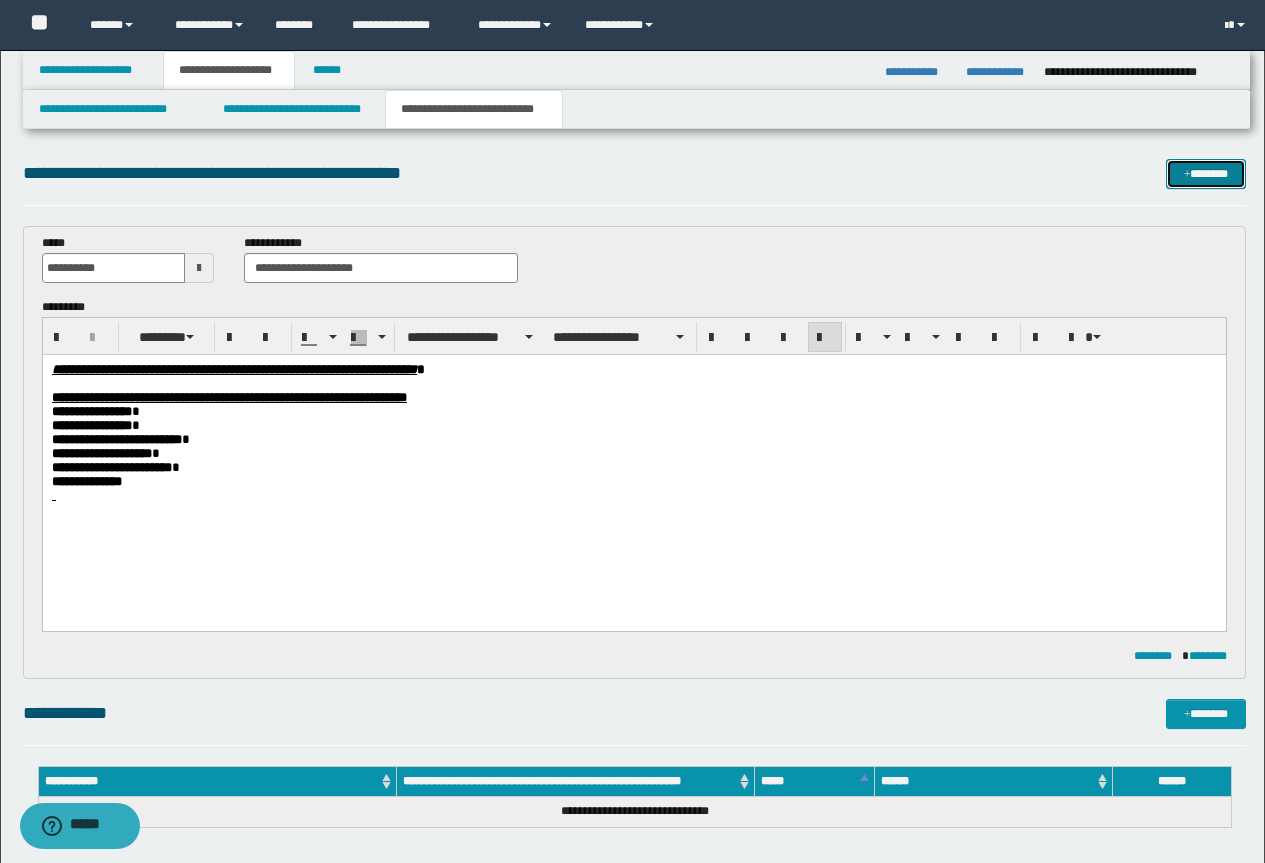 click on "*******" at bounding box center (1206, 174) 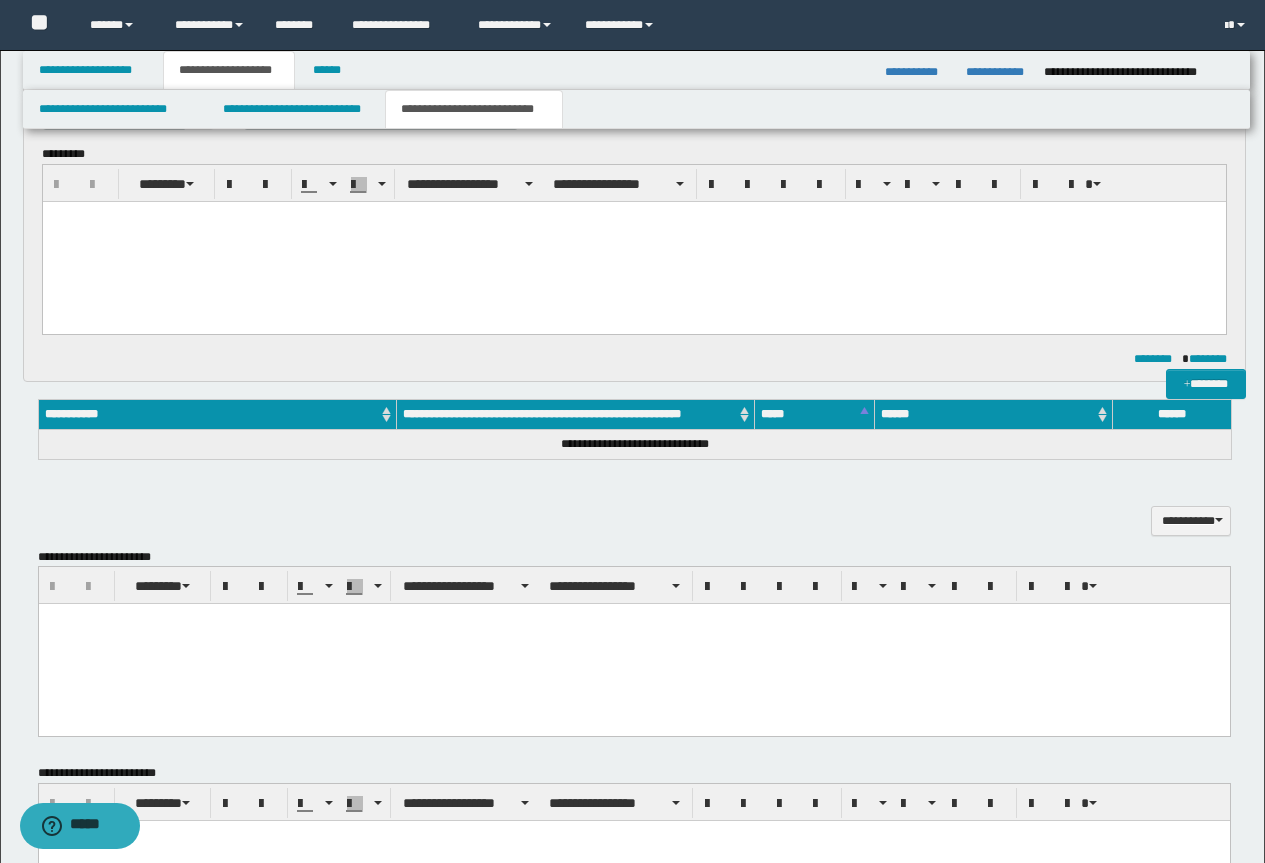 scroll, scrollTop: 0, scrollLeft: 0, axis: both 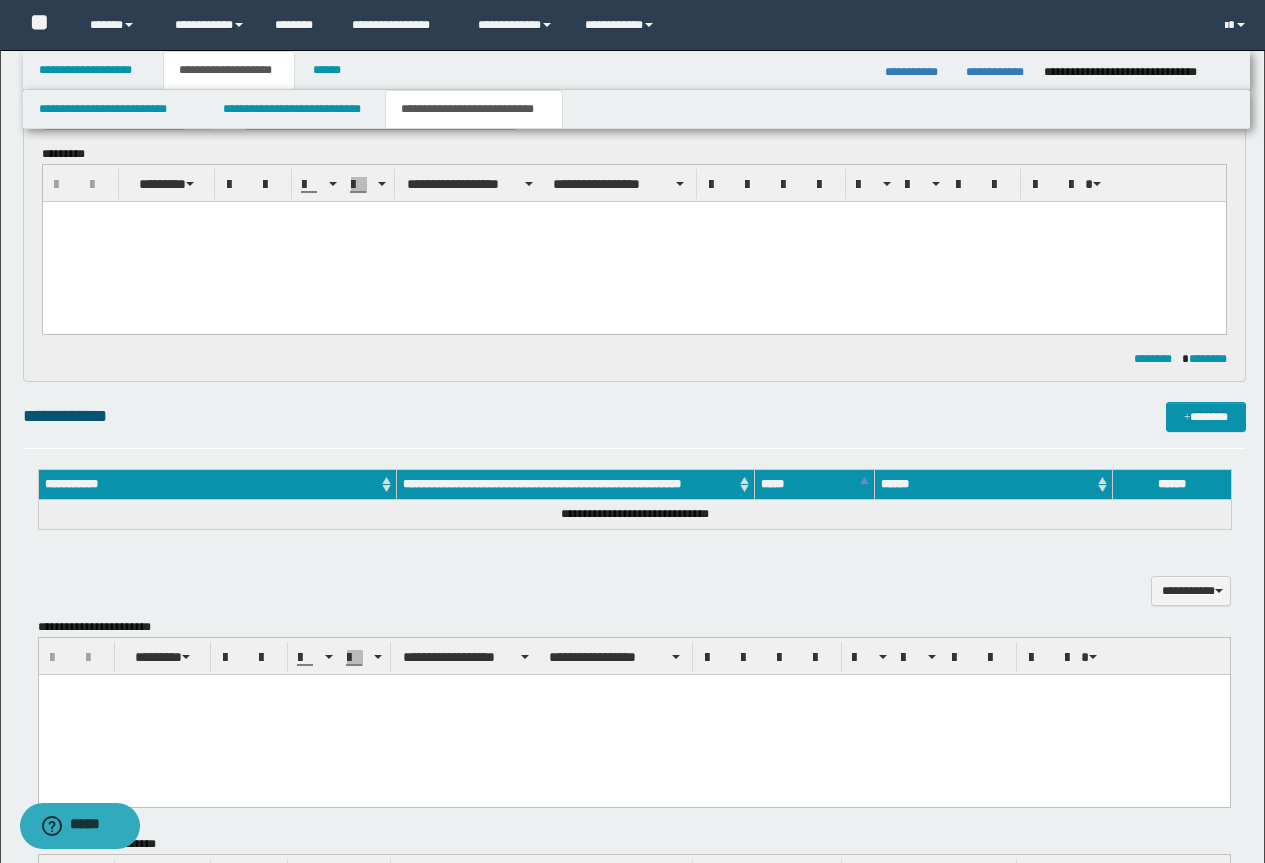 click at bounding box center (633, 241) 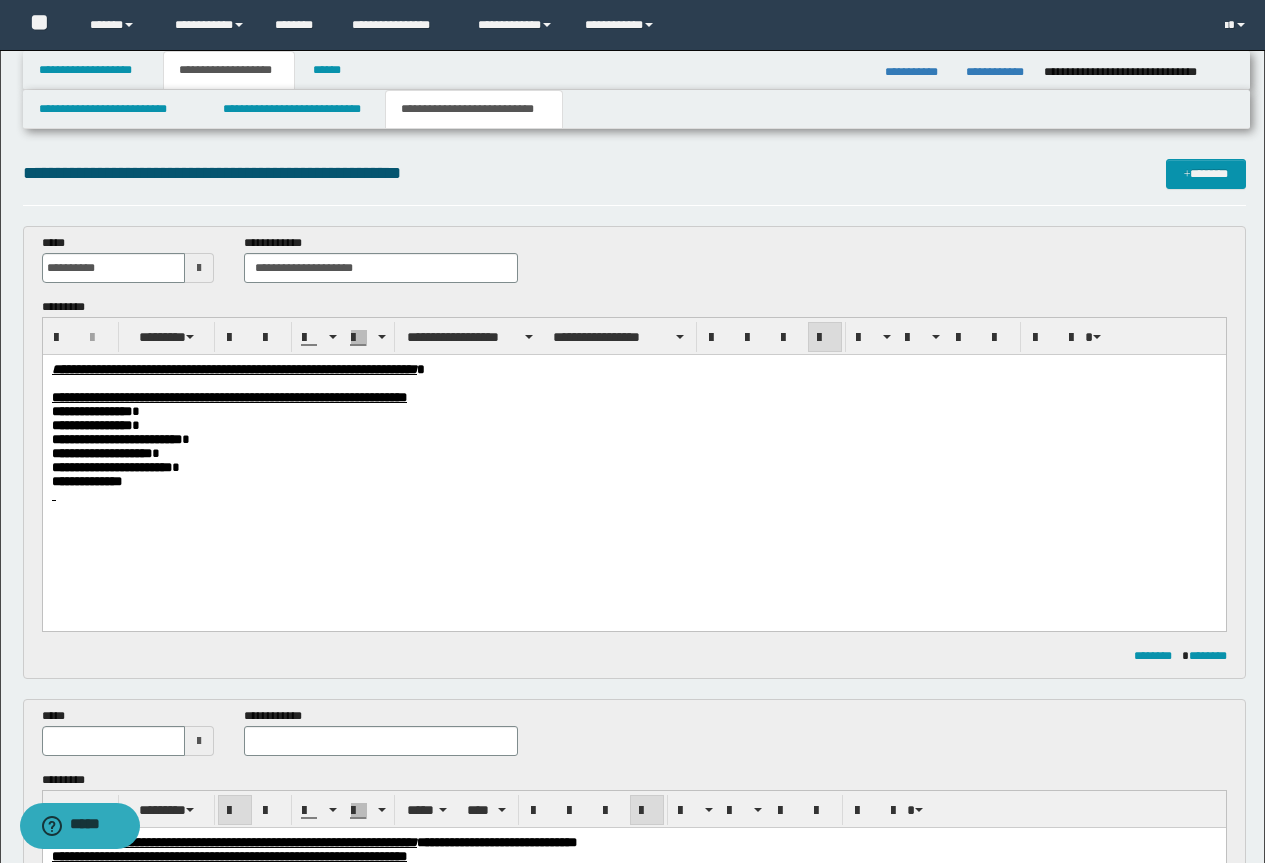 scroll, scrollTop: 600, scrollLeft: 0, axis: vertical 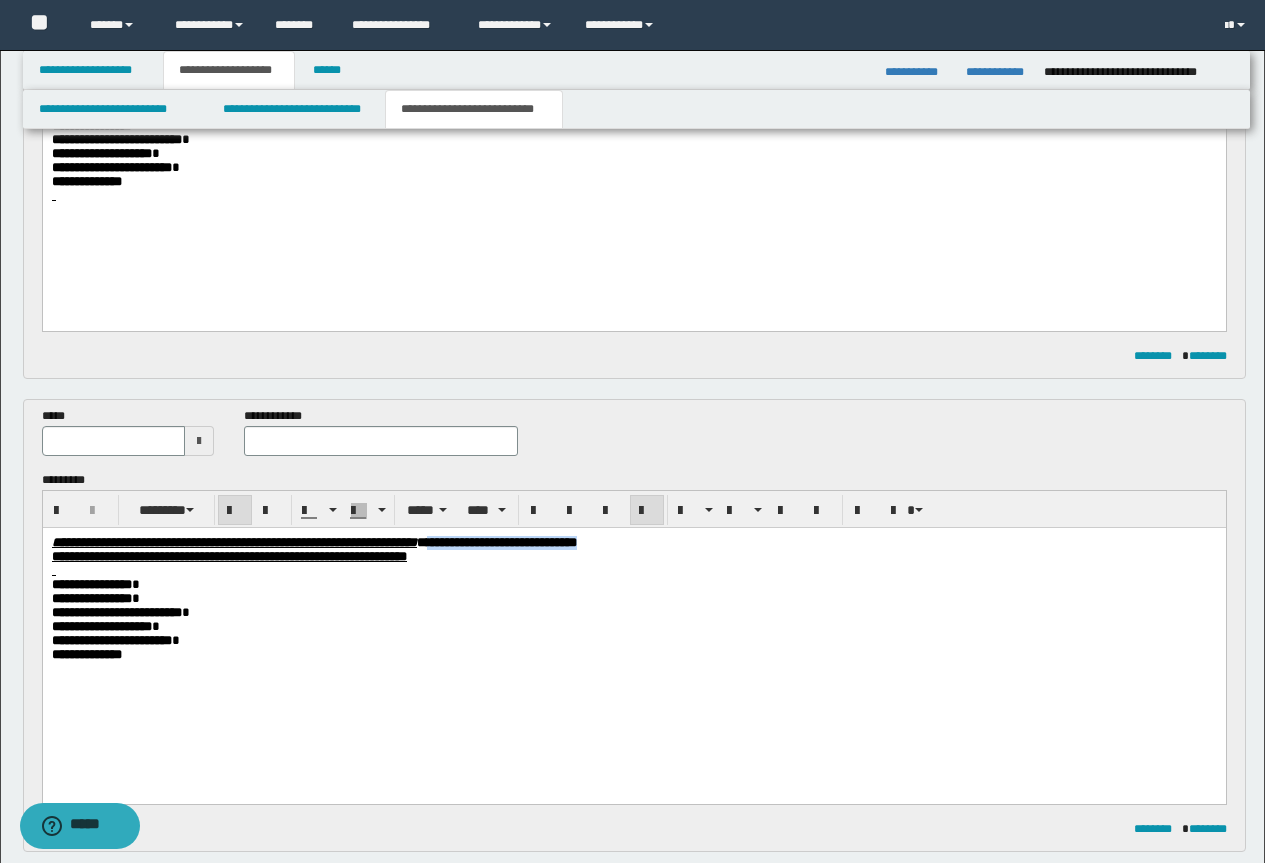 drag, startPoint x: 832, startPoint y: 542, endPoint x: 624, endPoint y: 546, distance: 208.03845 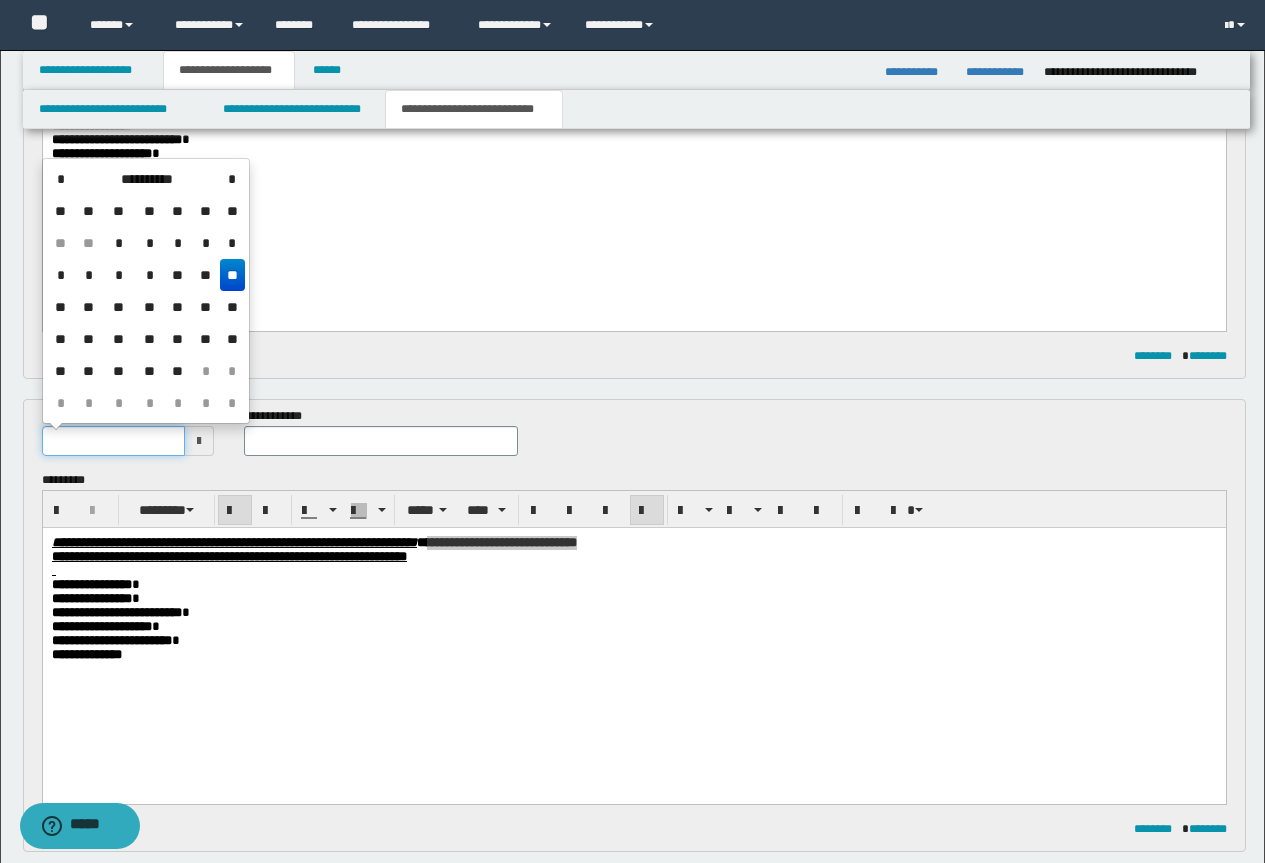 click at bounding box center (114, 441) 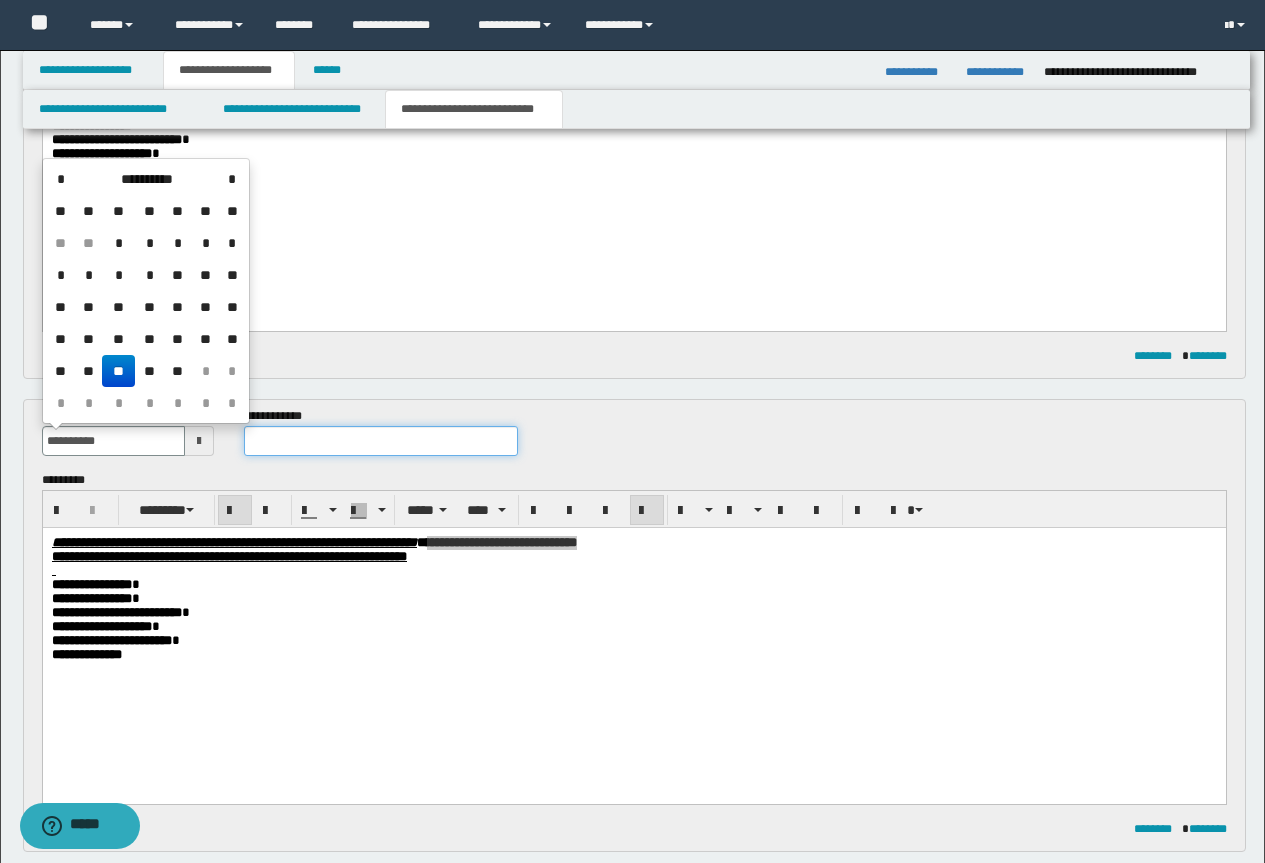 type on "**********" 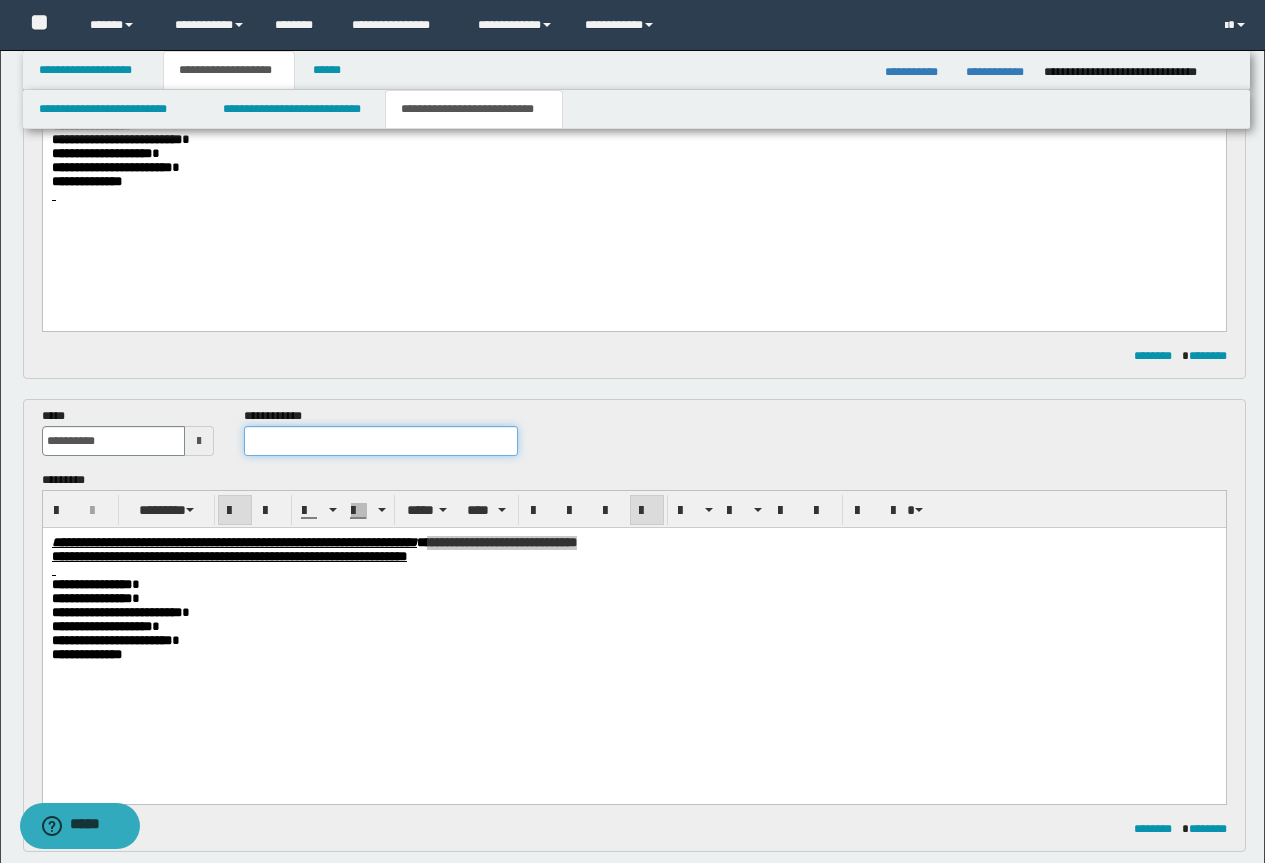 click at bounding box center (381, 441) 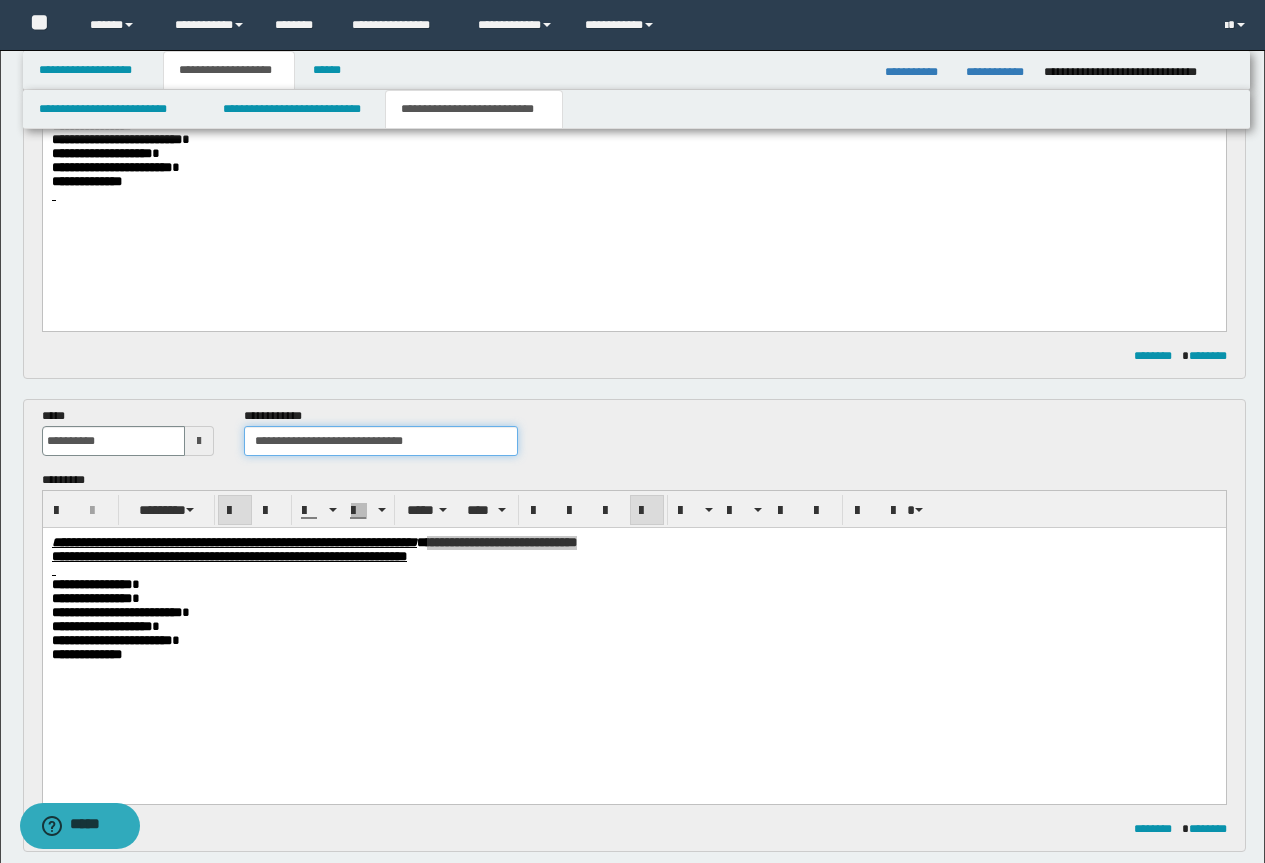 drag, startPoint x: 444, startPoint y: 448, endPoint x: 348, endPoint y: 444, distance: 96.0833 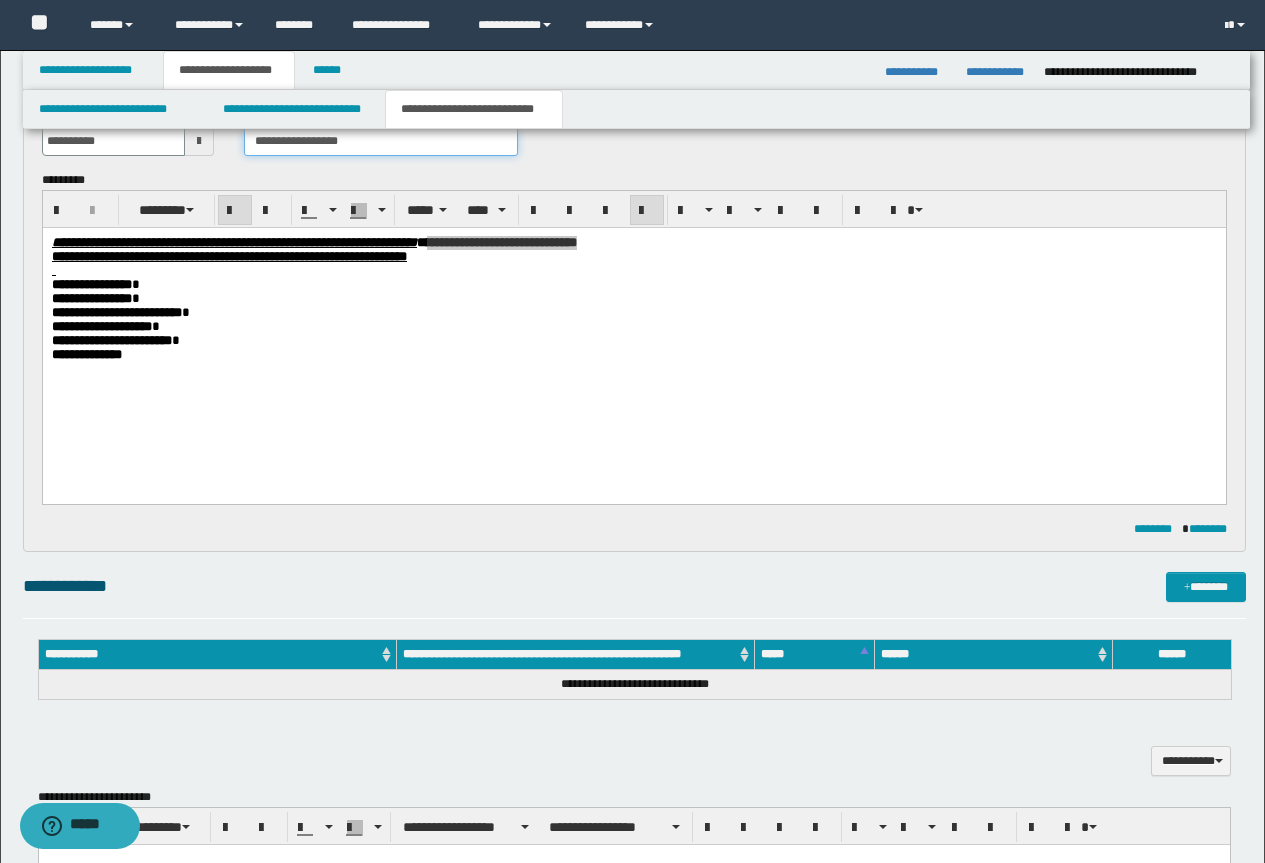 scroll, scrollTop: 800, scrollLeft: 0, axis: vertical 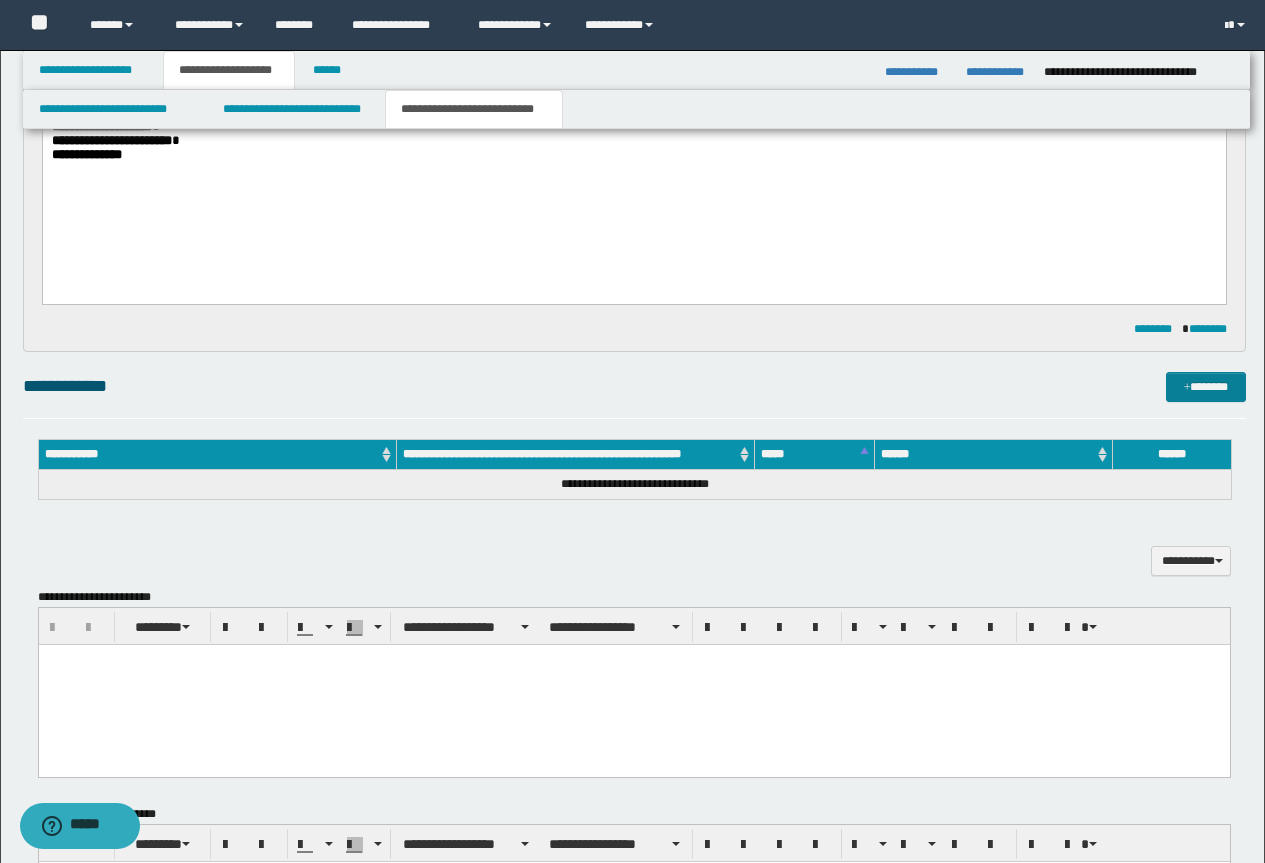 type on "**********" 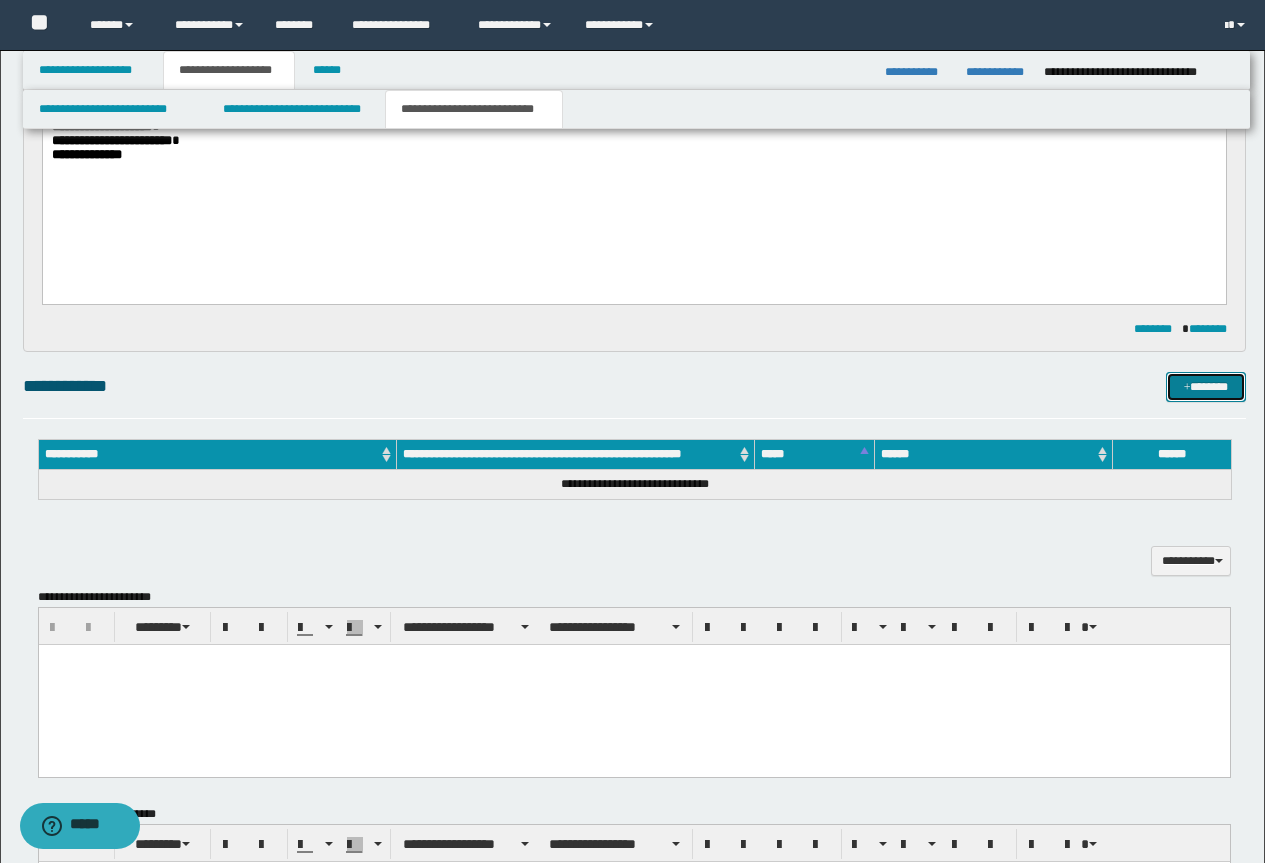 click on "*******" at bounding box center [1206, 387] 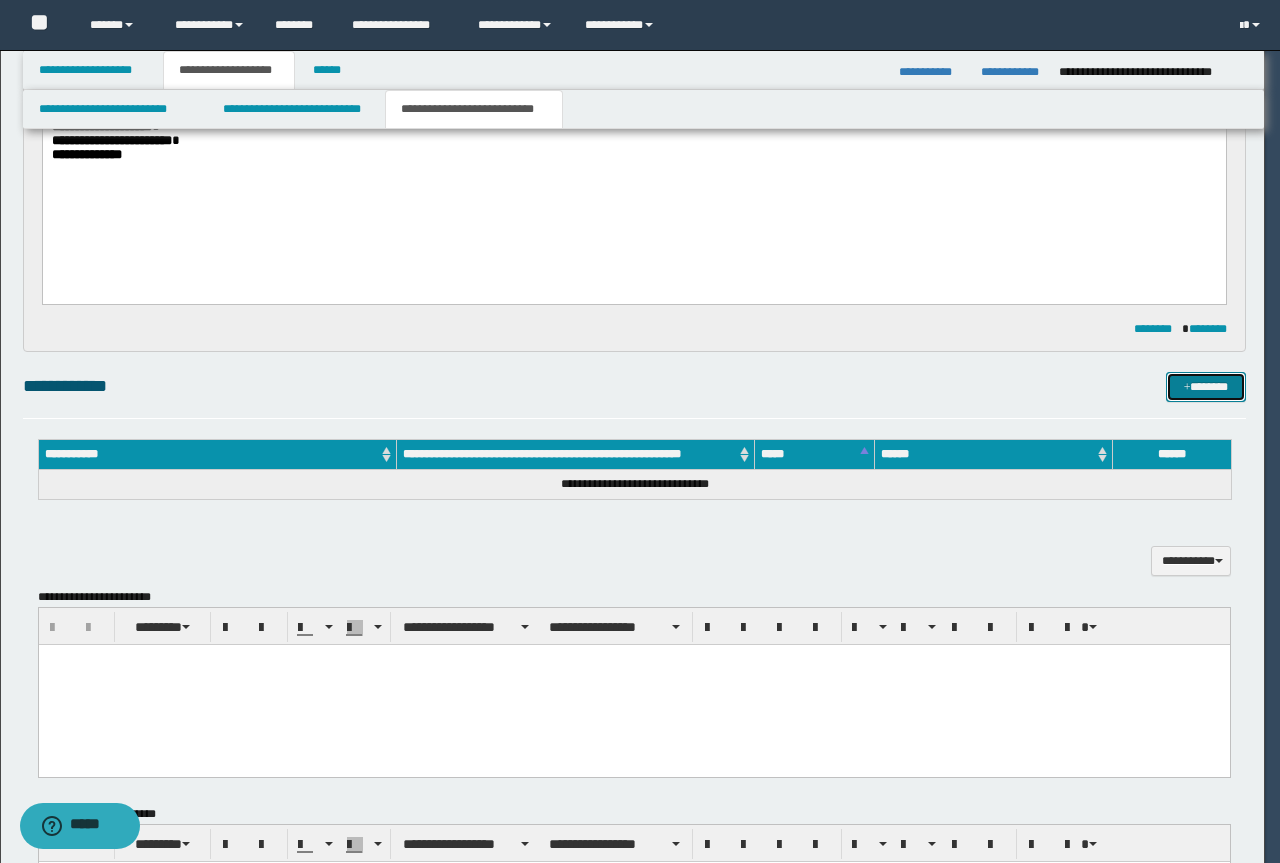 type 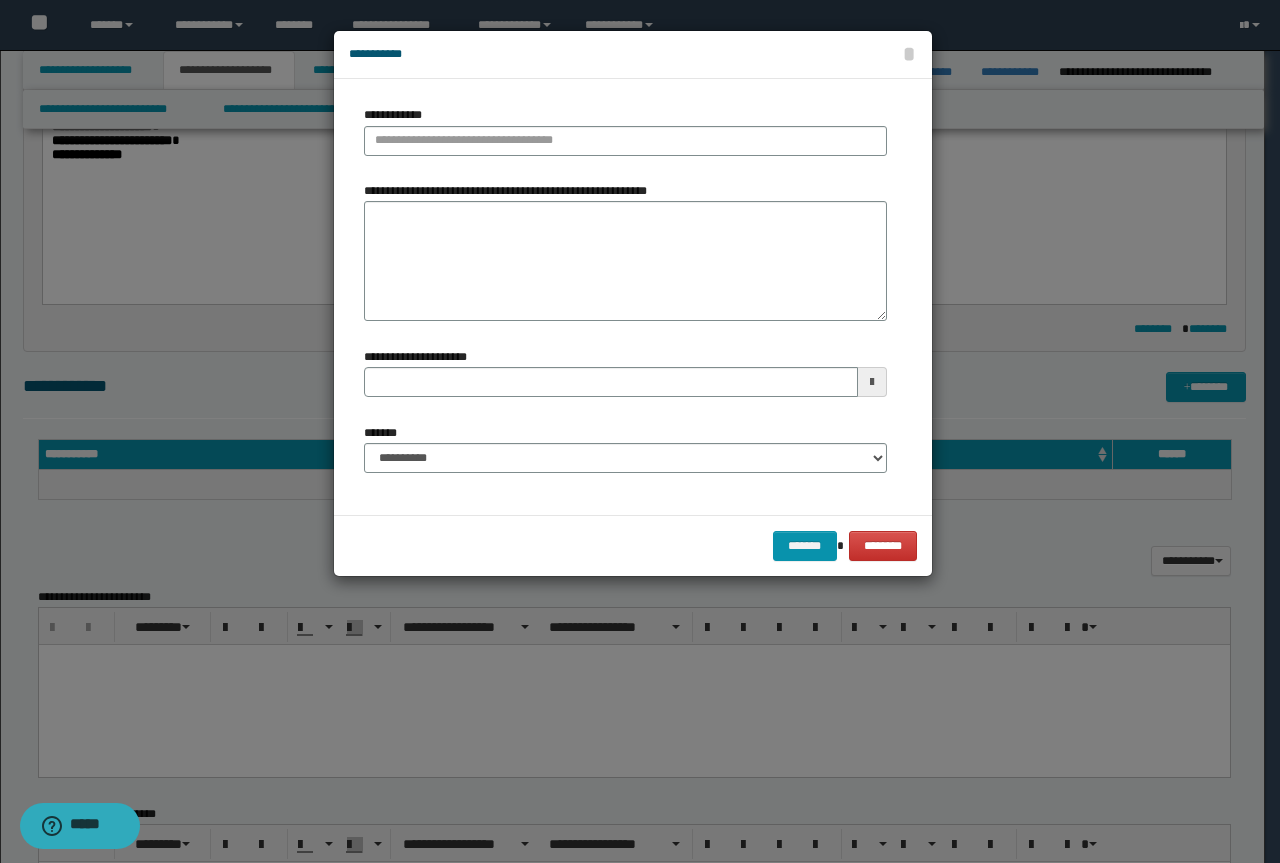 type 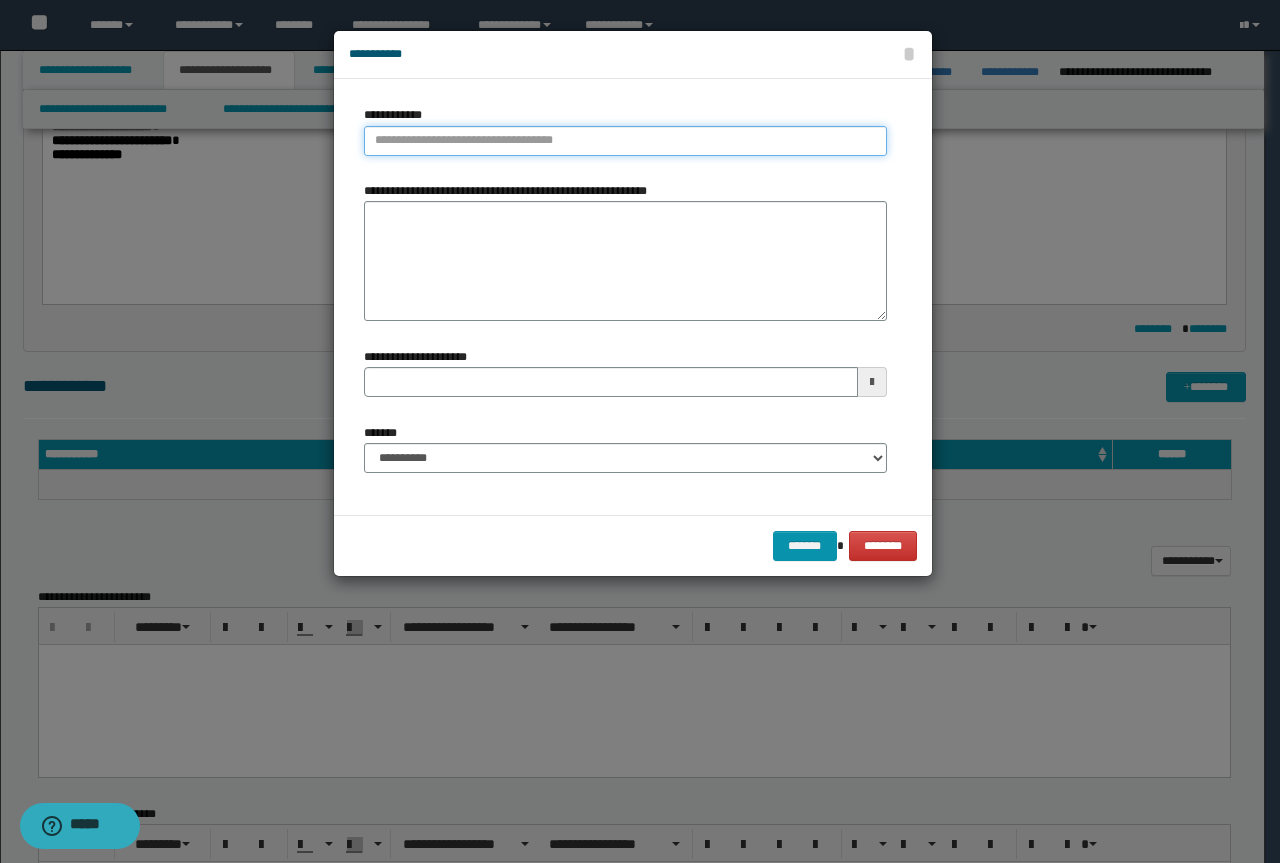 click on "**********" at bounding box center (625, 141) 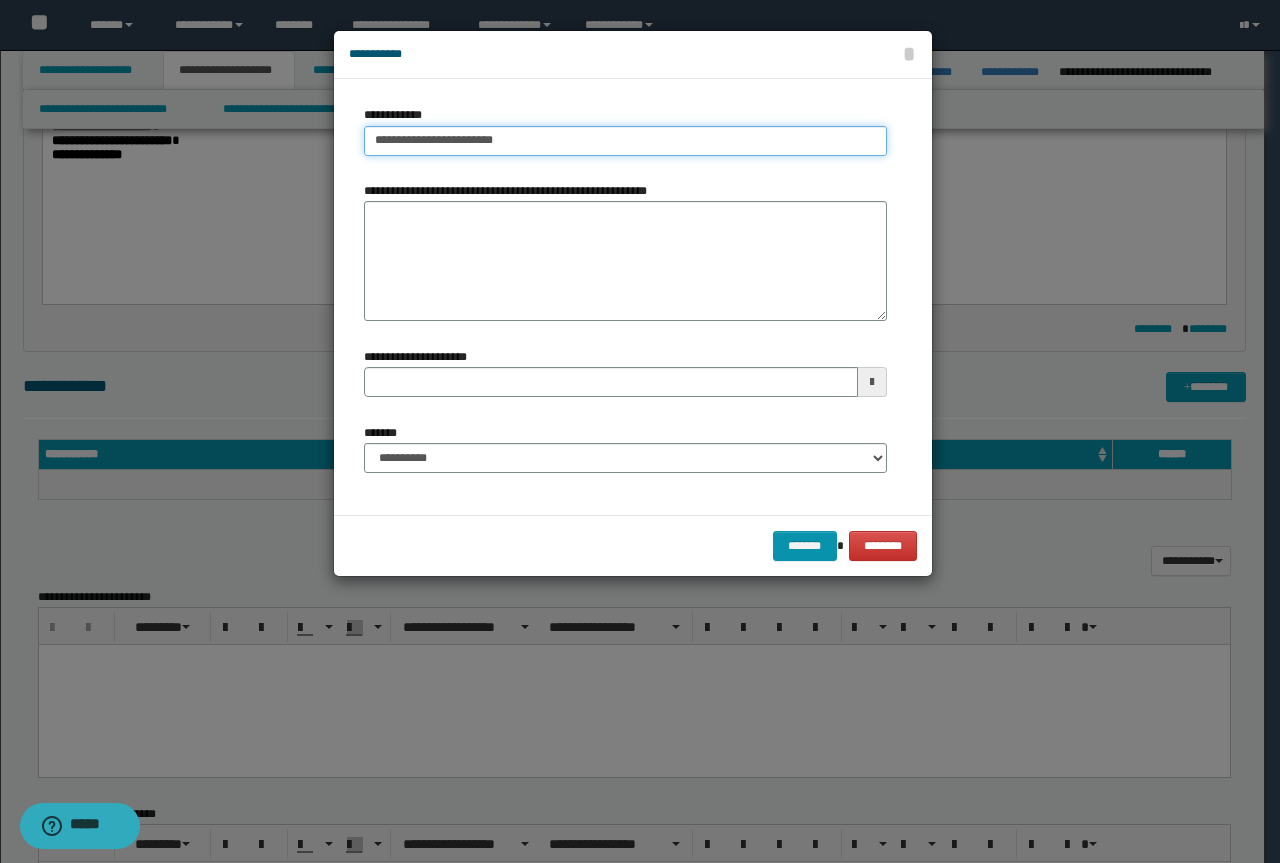 type on "**********" 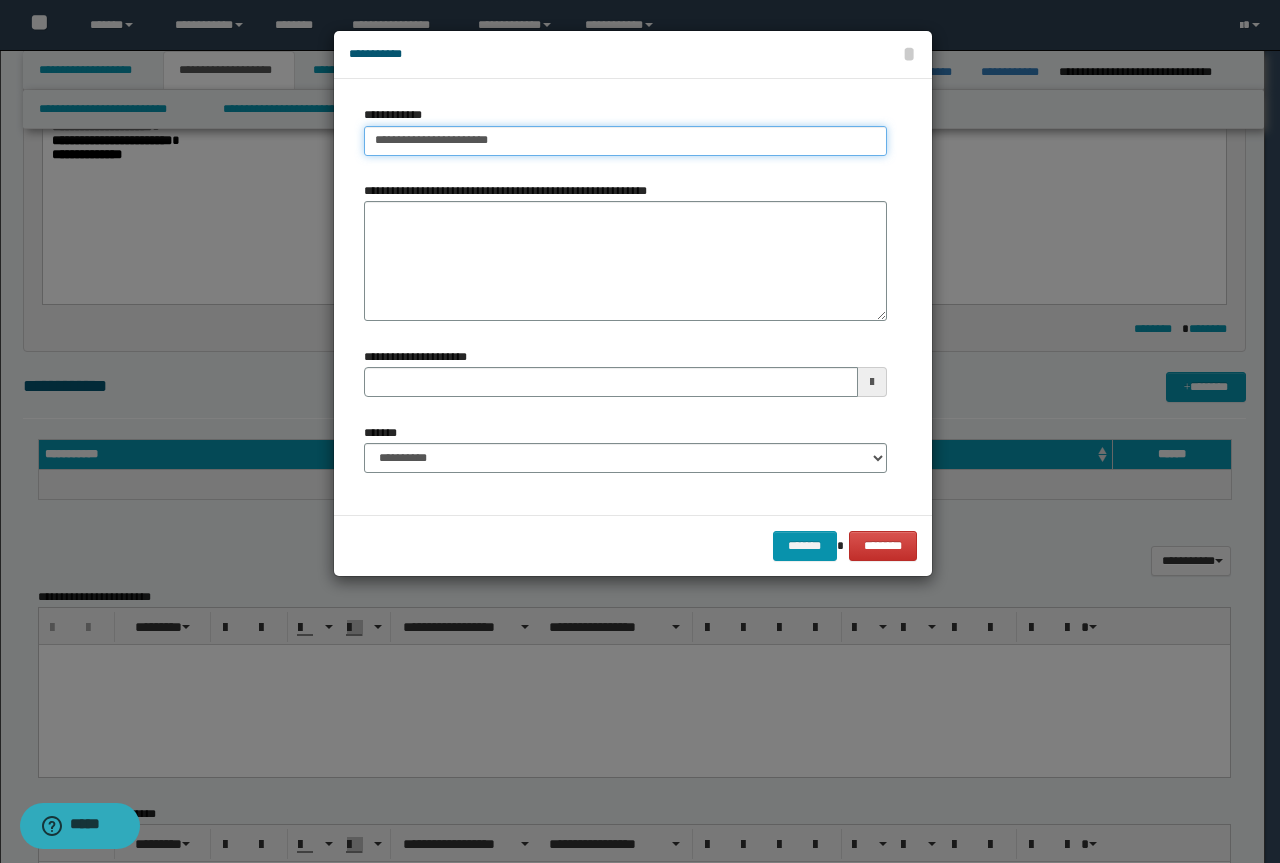 type on "**********" 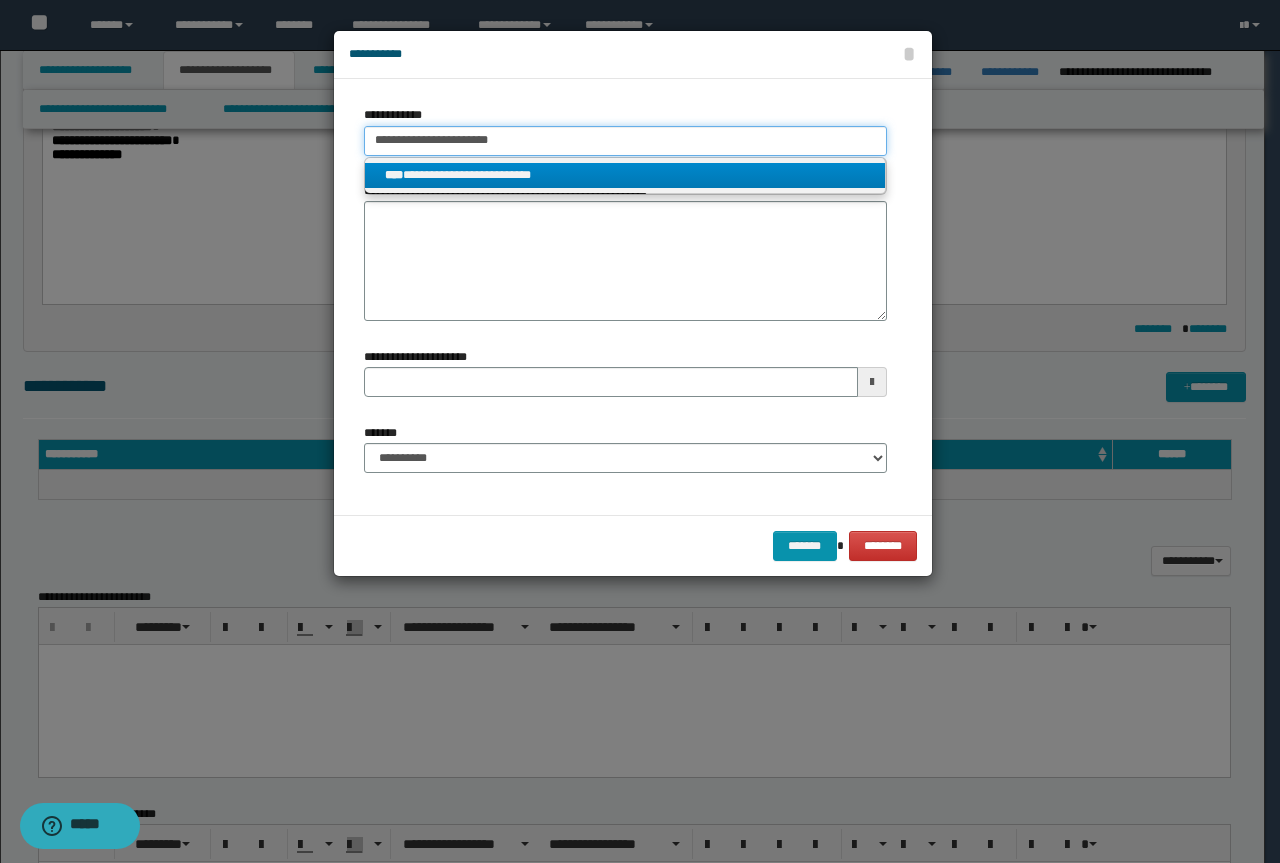 type on "**********" 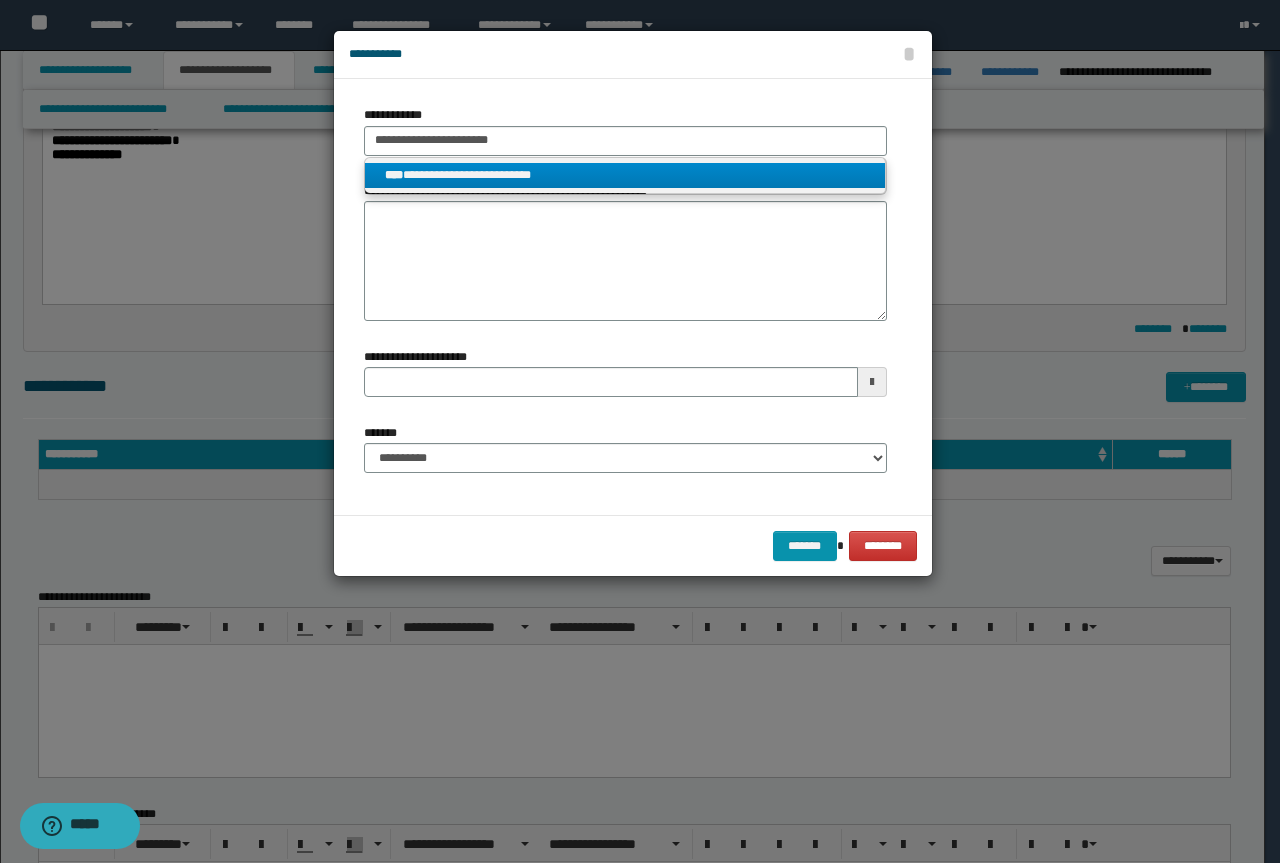 click on "**********" at bounding box center [625, 175] 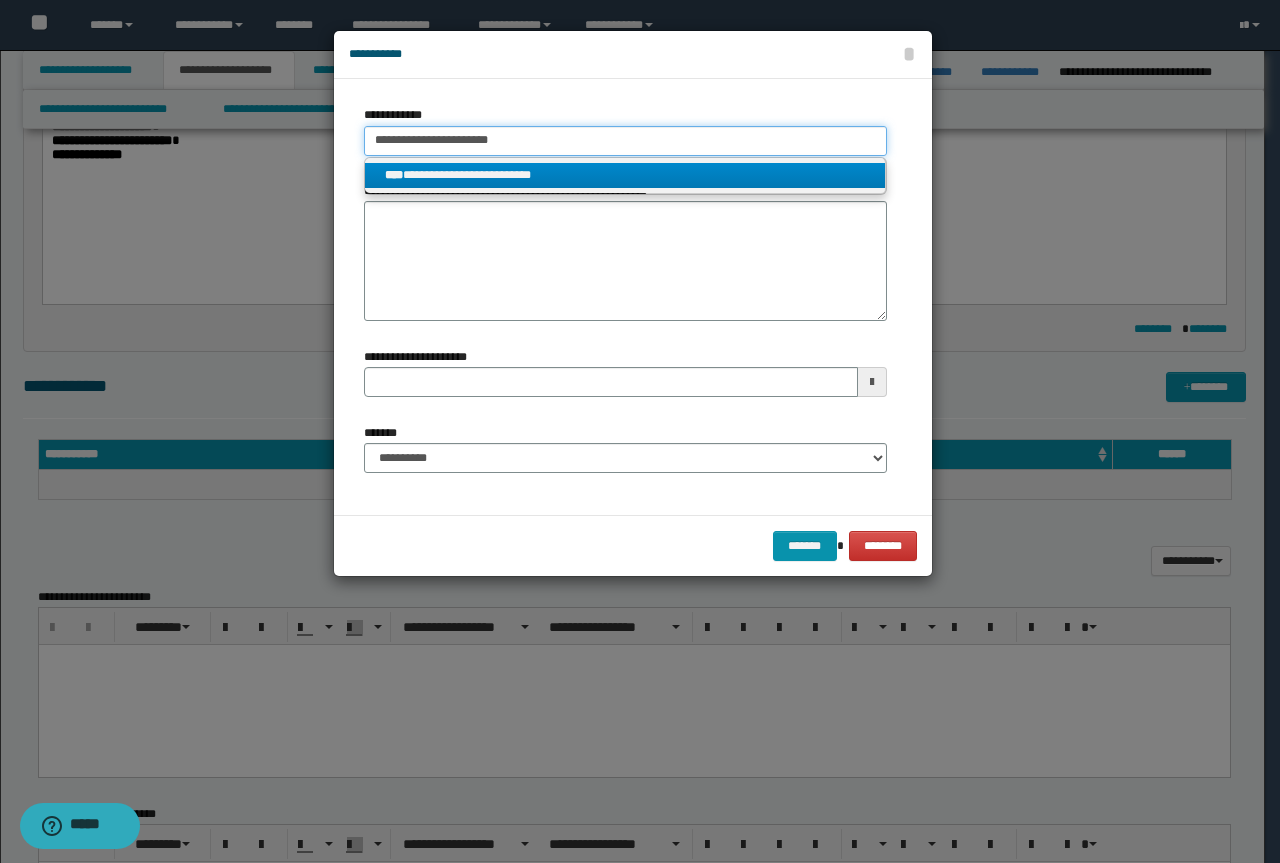 type 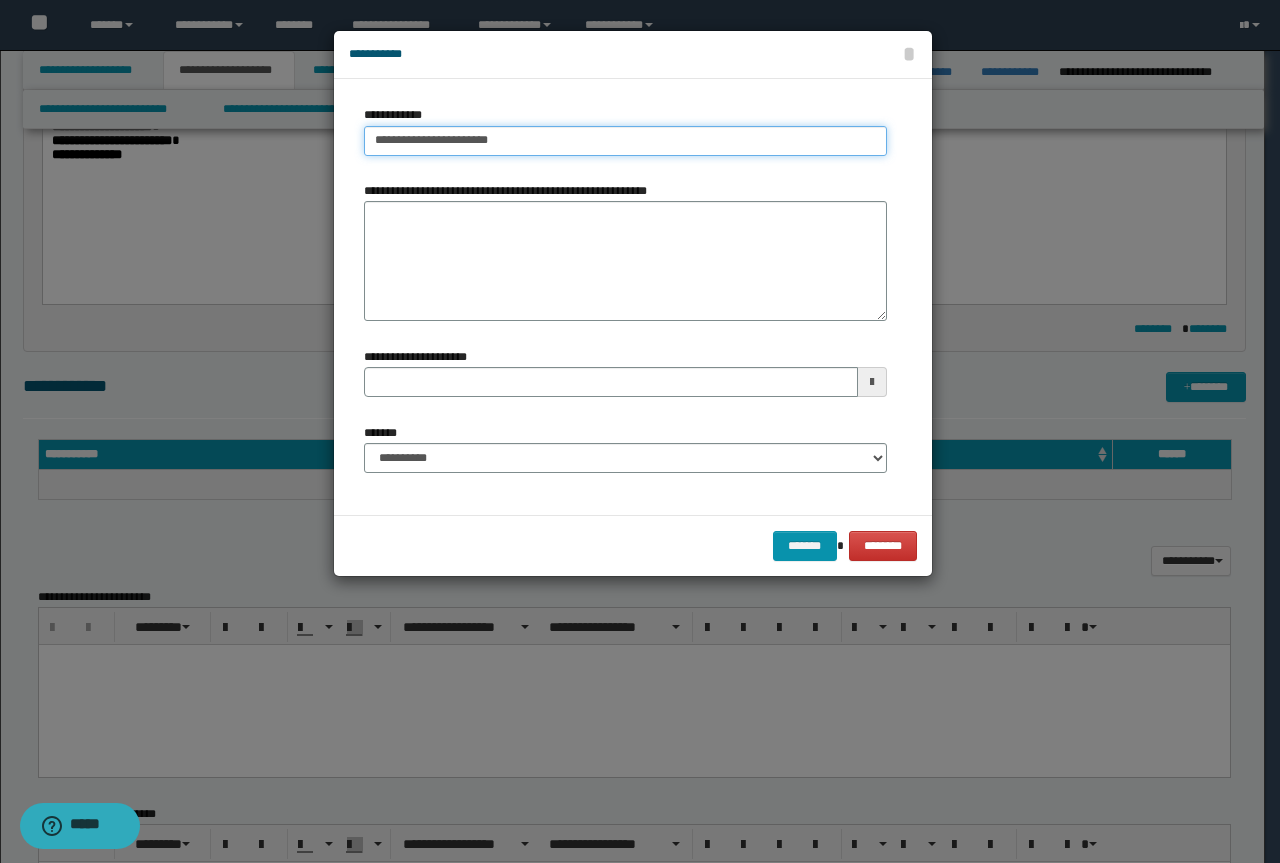 type 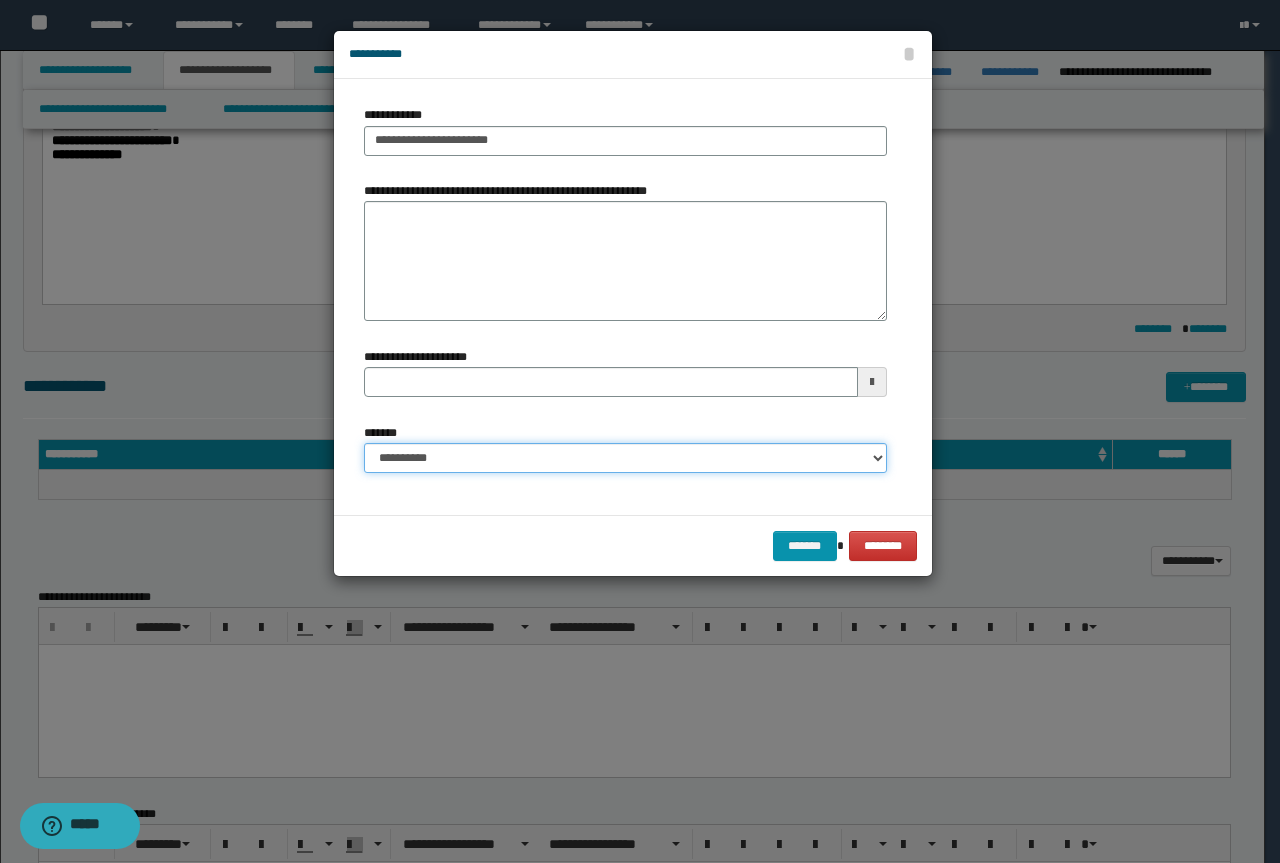 click on "**********" at bounding box center [625, 458] 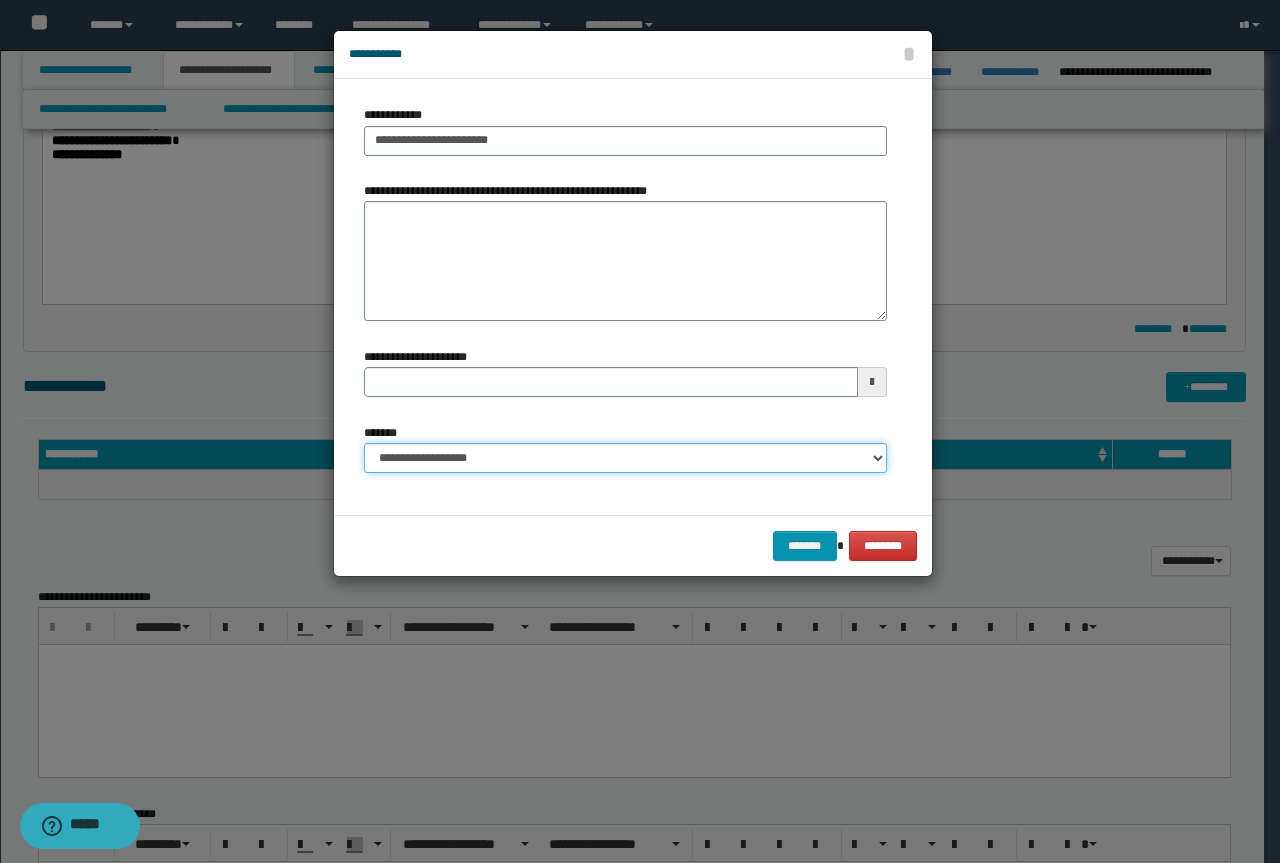 click on "**********" at bounding box center [625, 458] 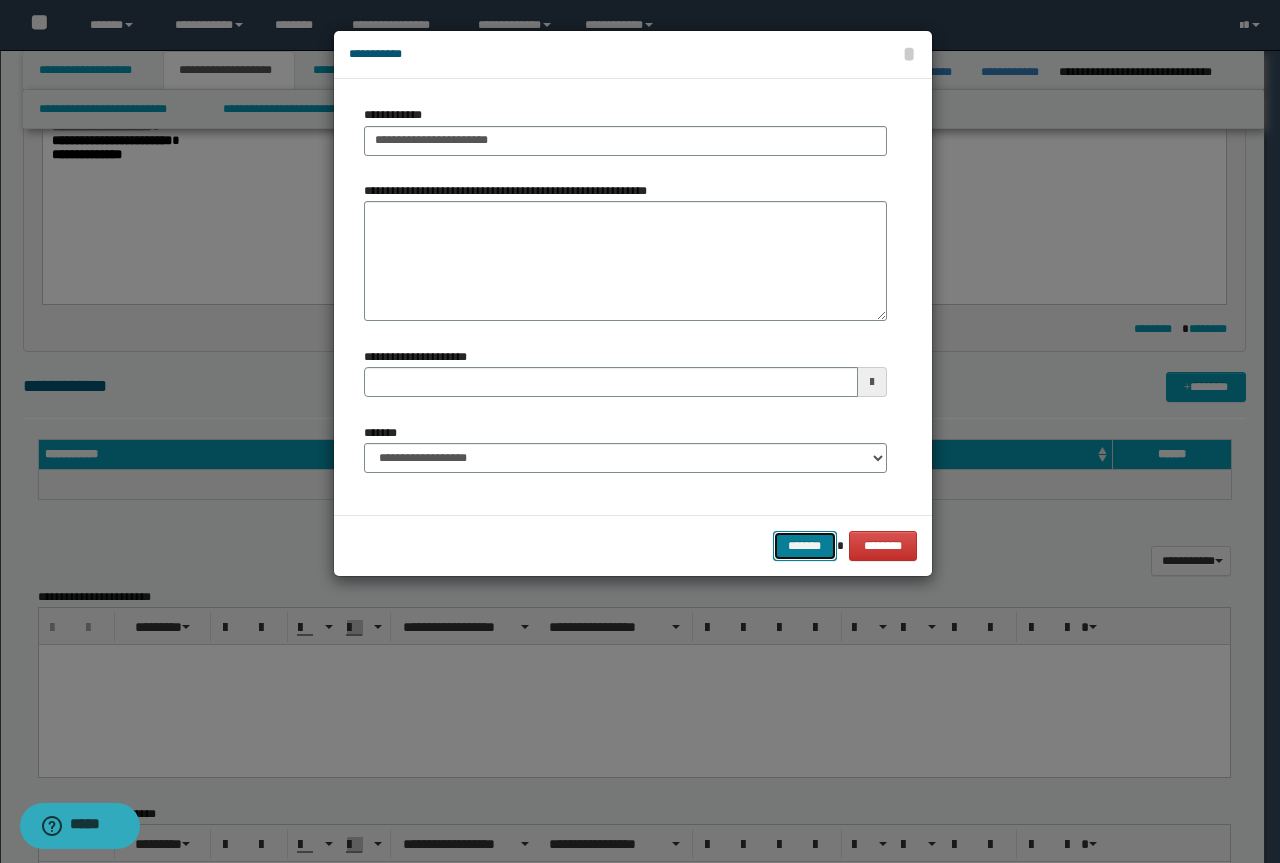 click on "*******" at bounding box center (805, 546) 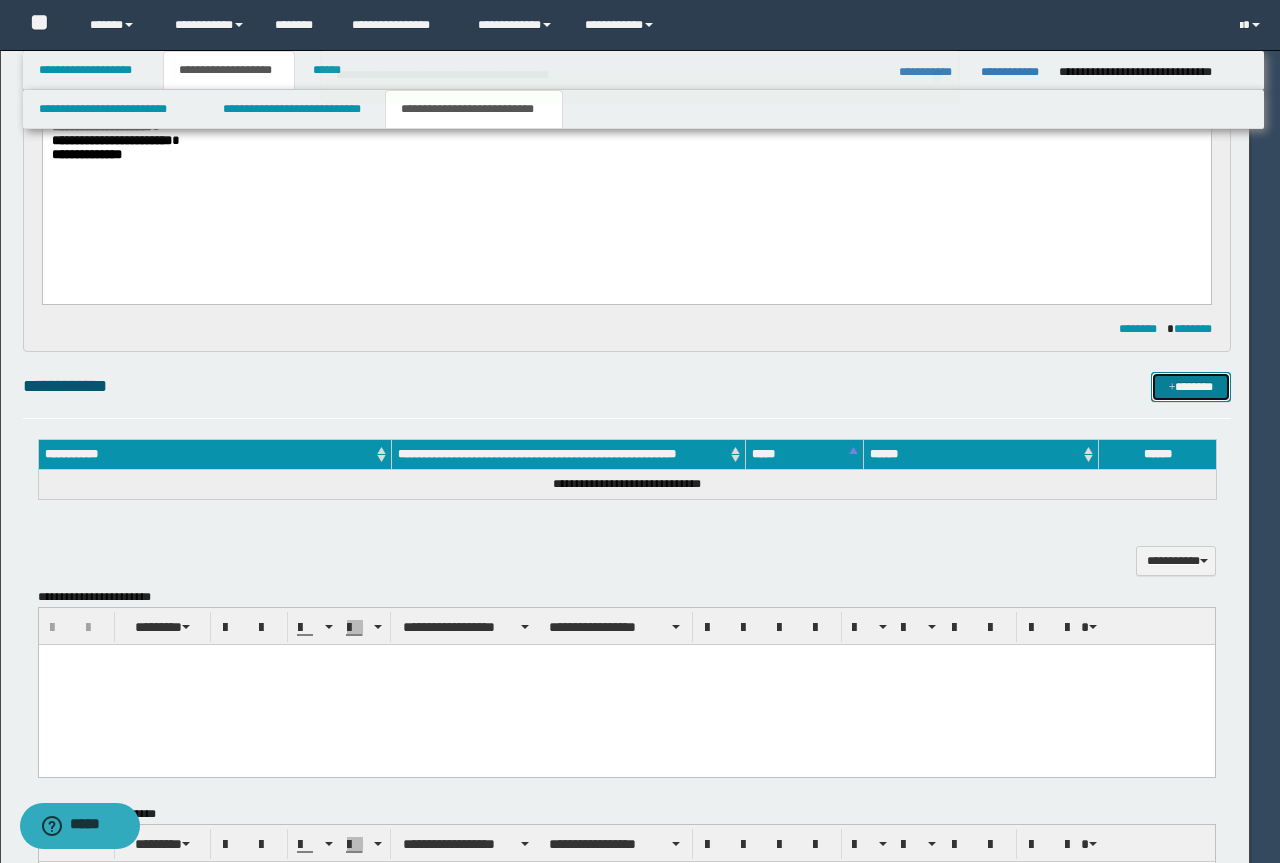 type 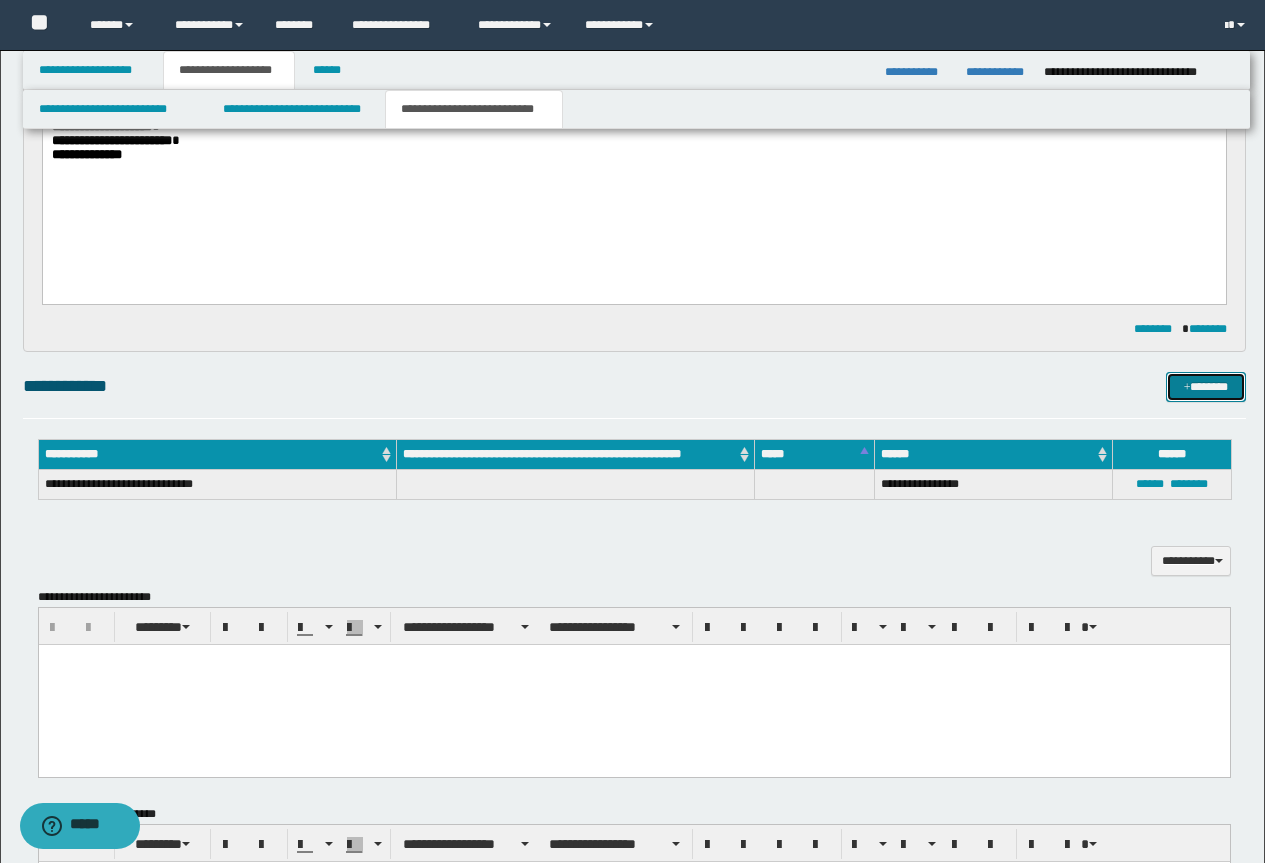 click on "*******" at bounding box center (1206, 387) 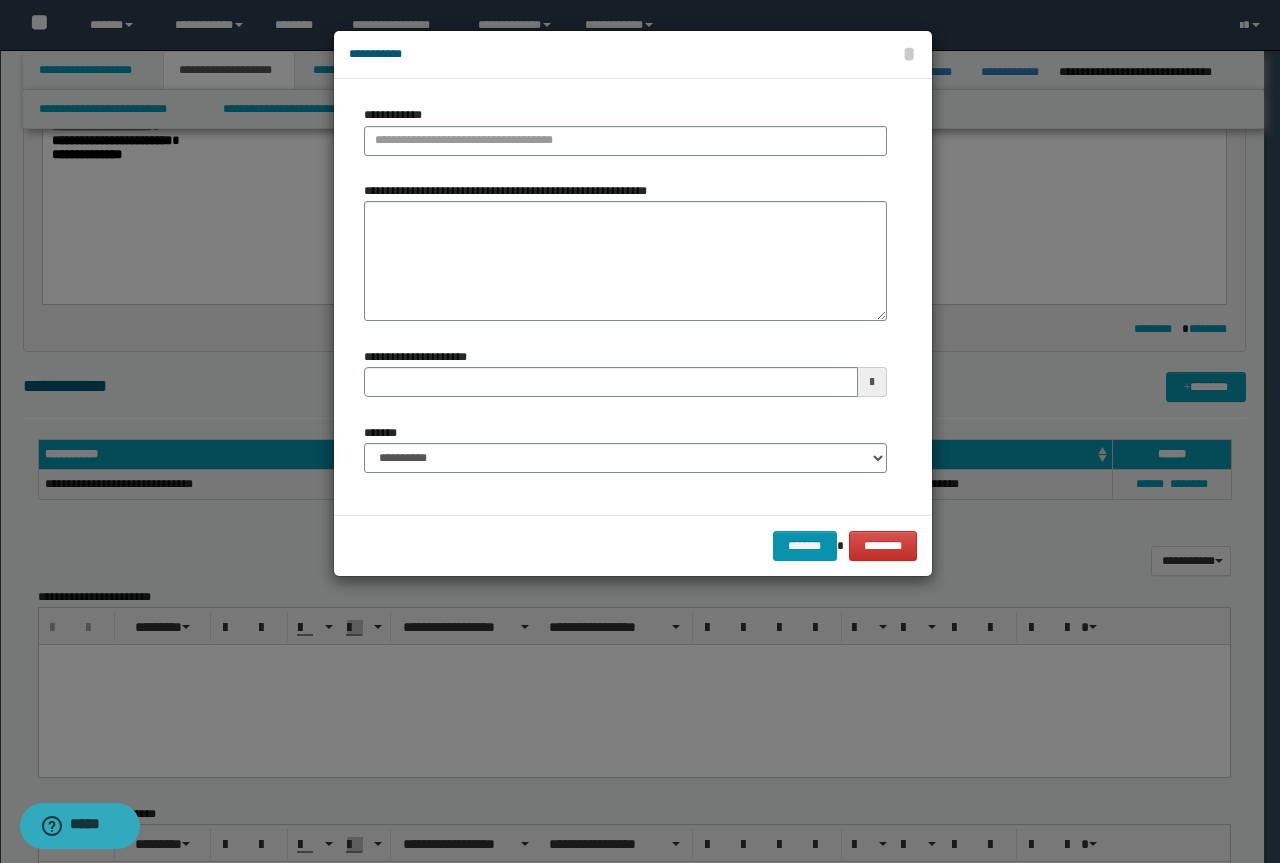 type 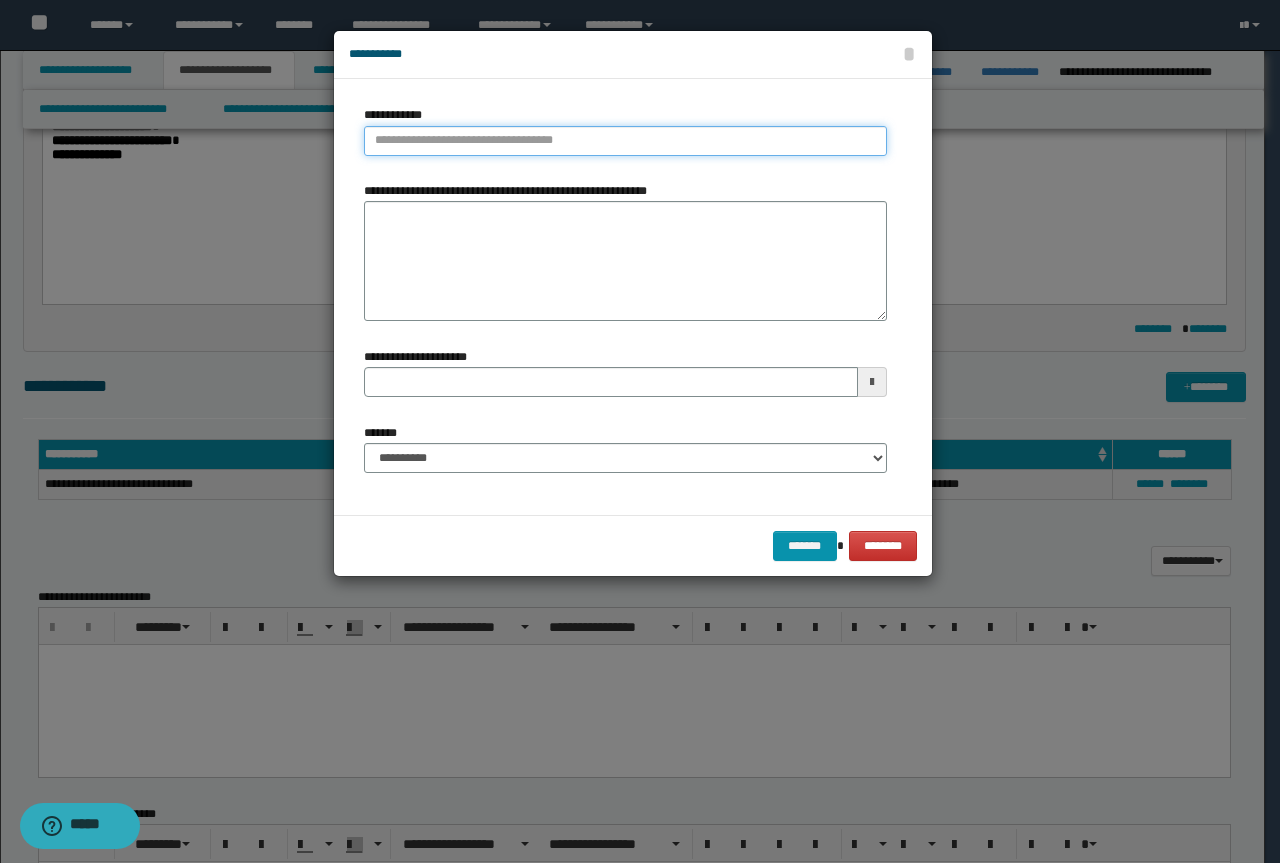 type on "**********" 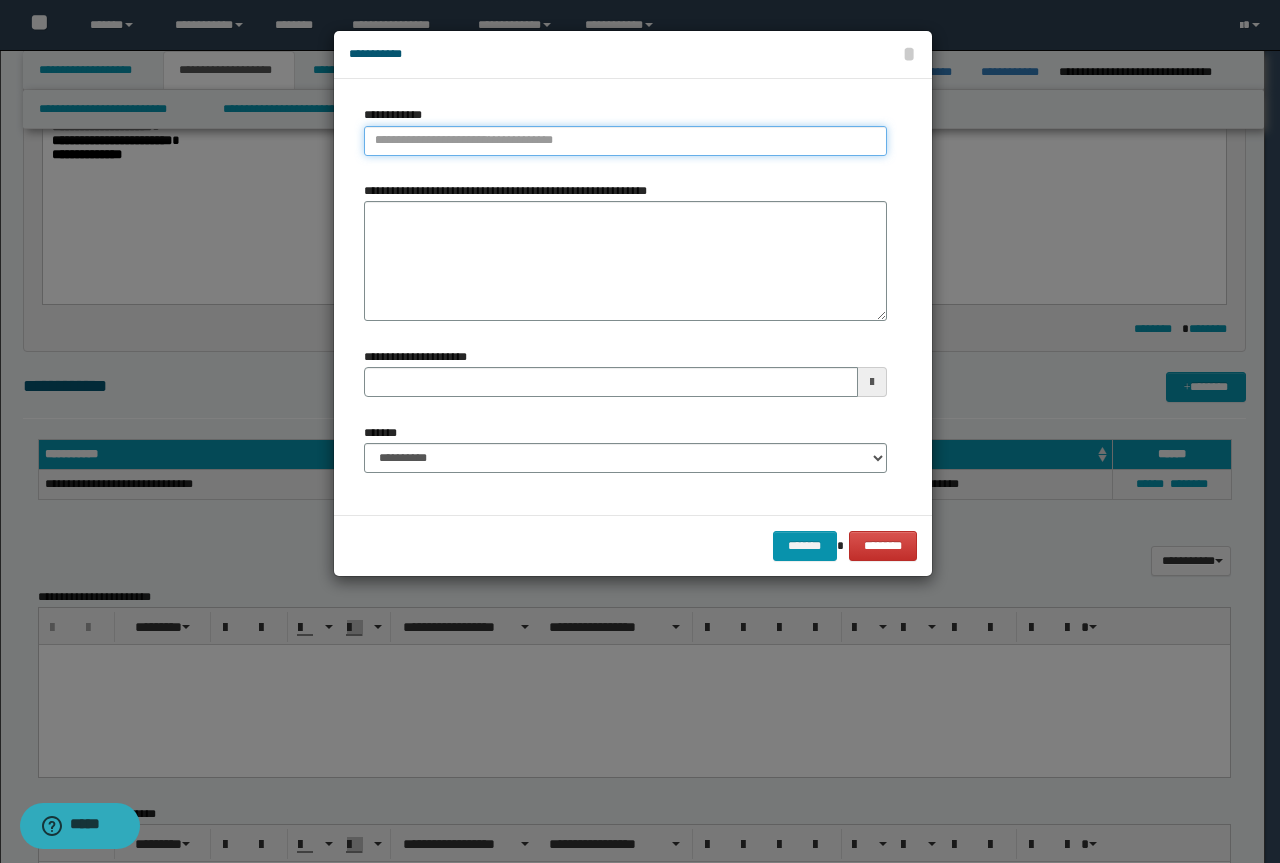 click on "**********" at bounding box center [625, 141] 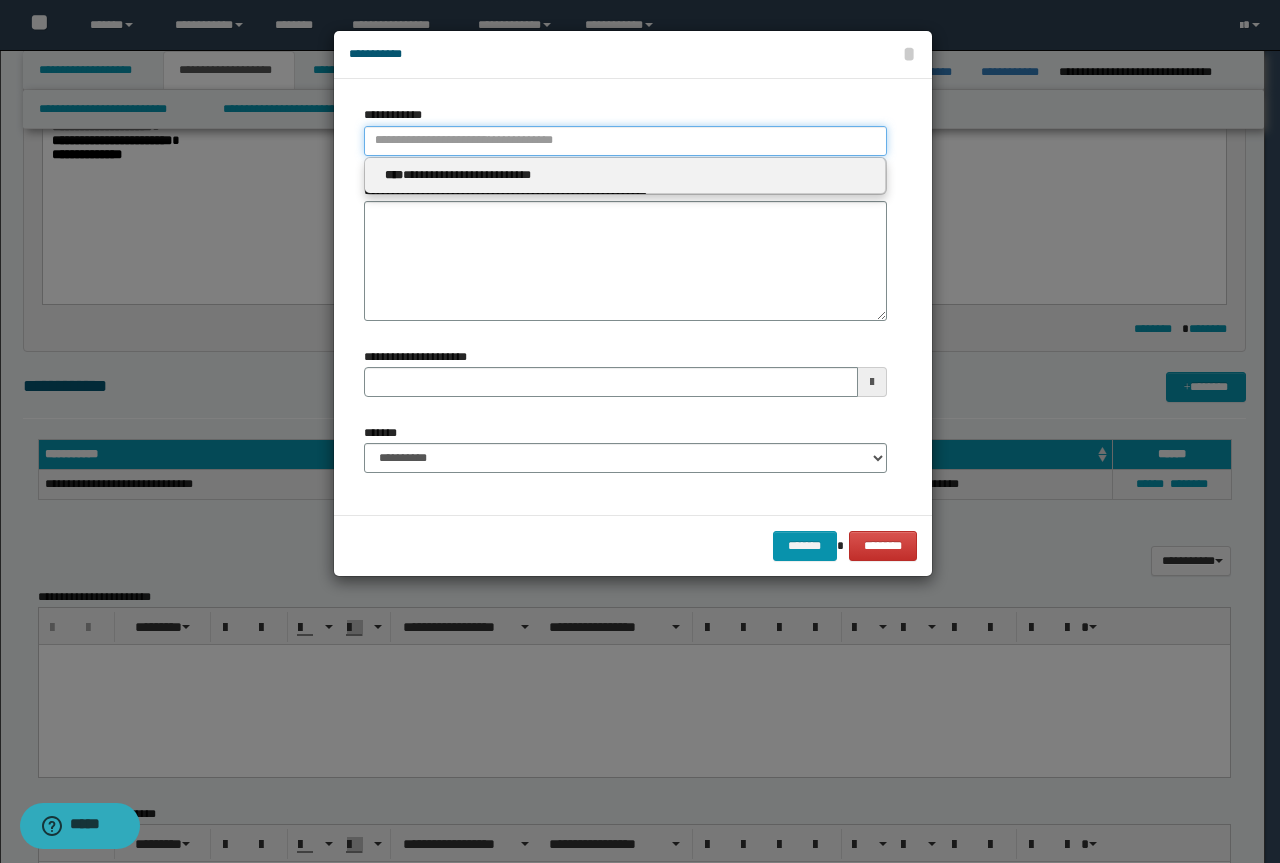 paste on "**********" 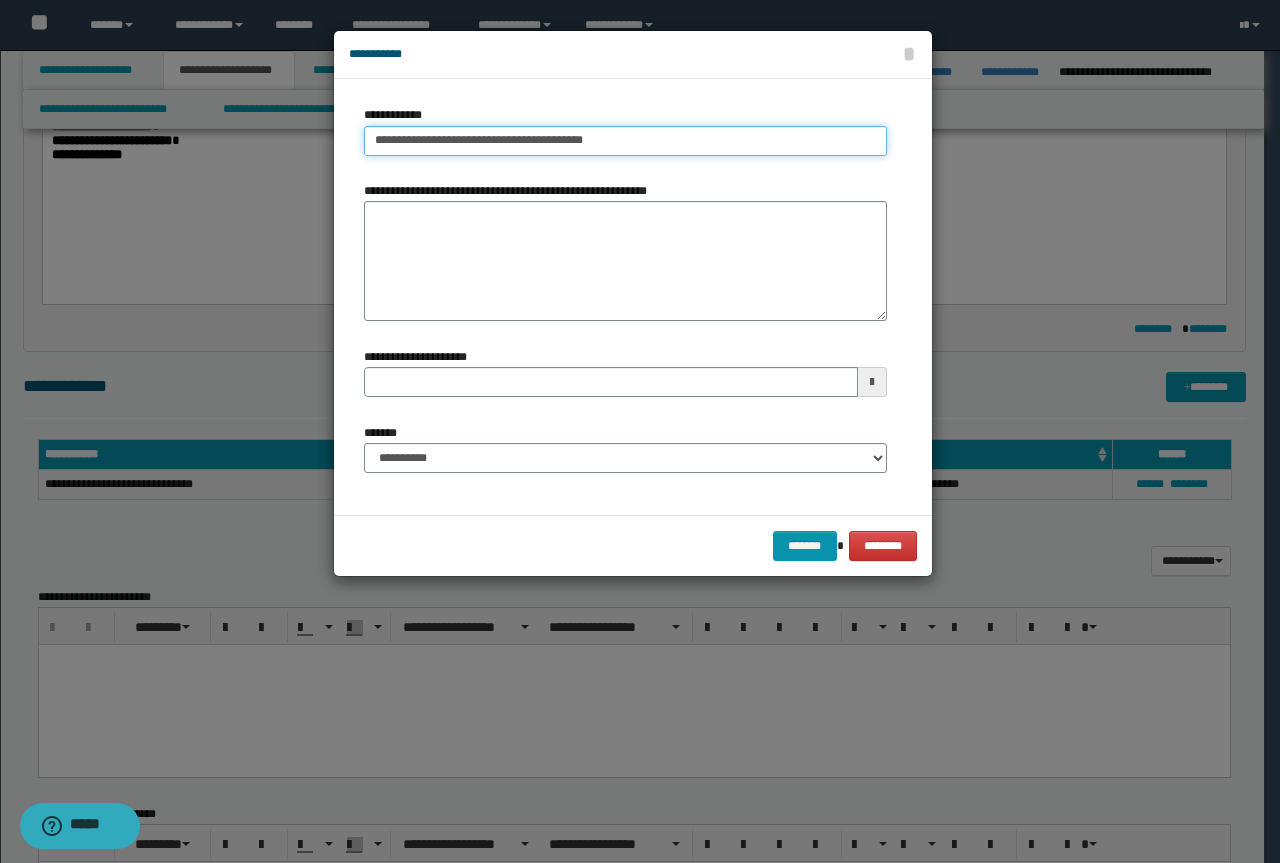 drag, startPoint x: 612, startPoint y: 143, endPoint x: 522, endPoint y: 155, distance: 90.79648 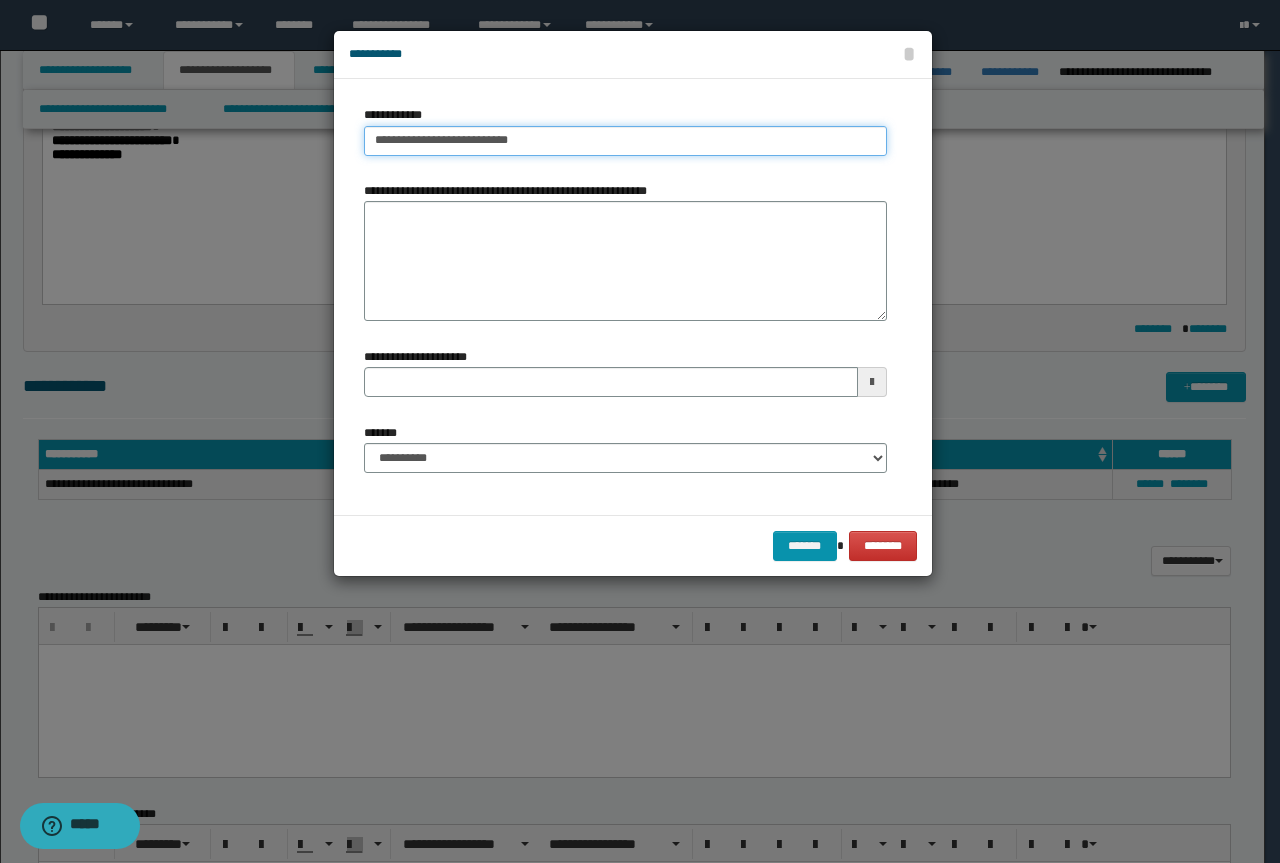 type on "**********" 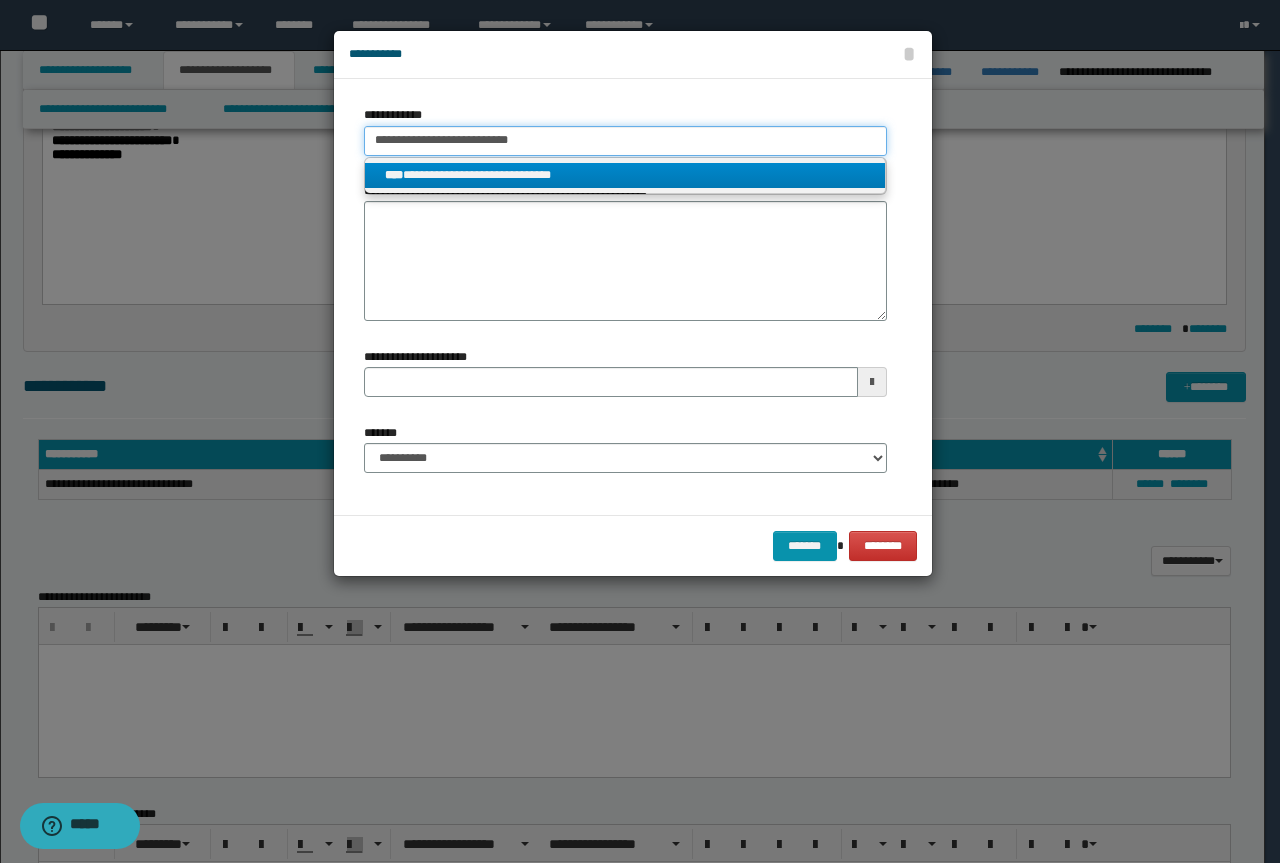 type on "**********" 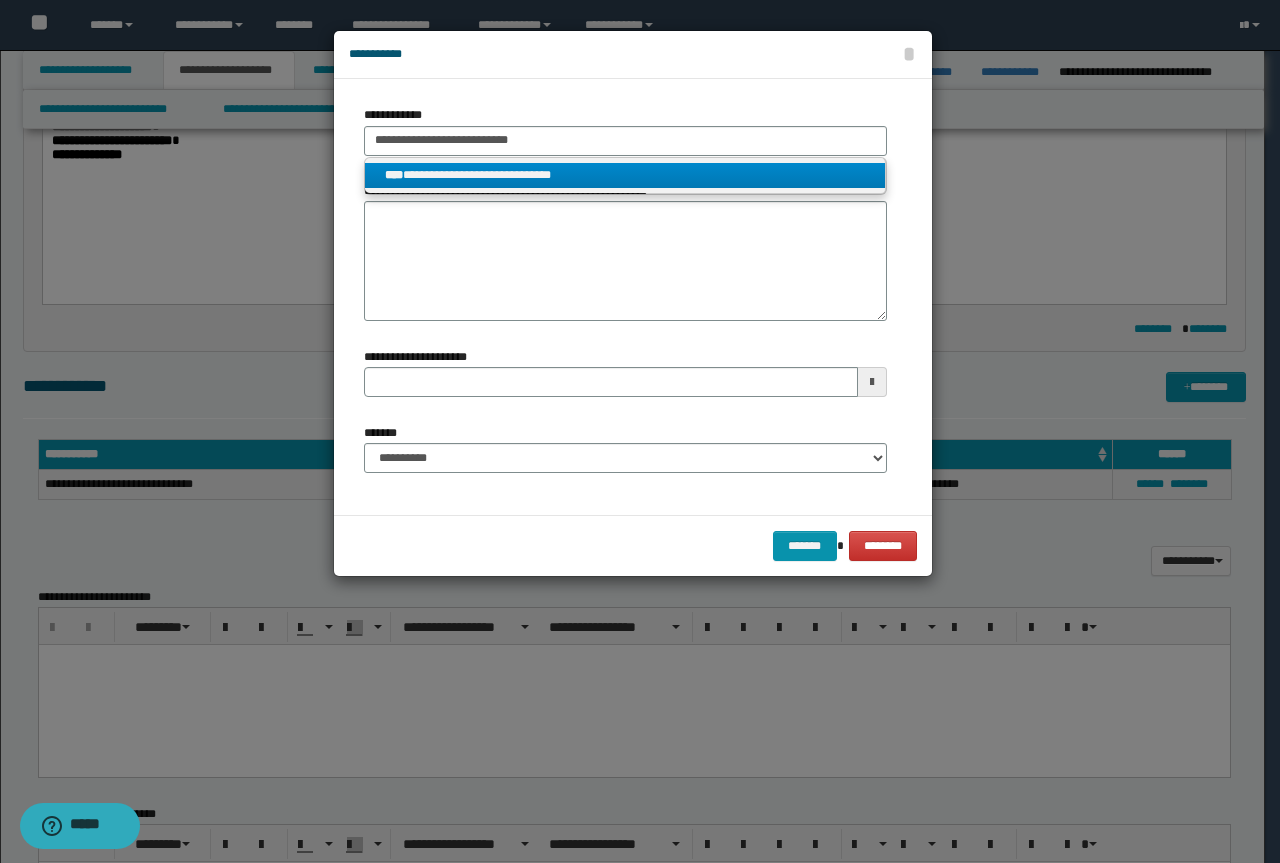 click on "**********" at bounding box center [625, 175] 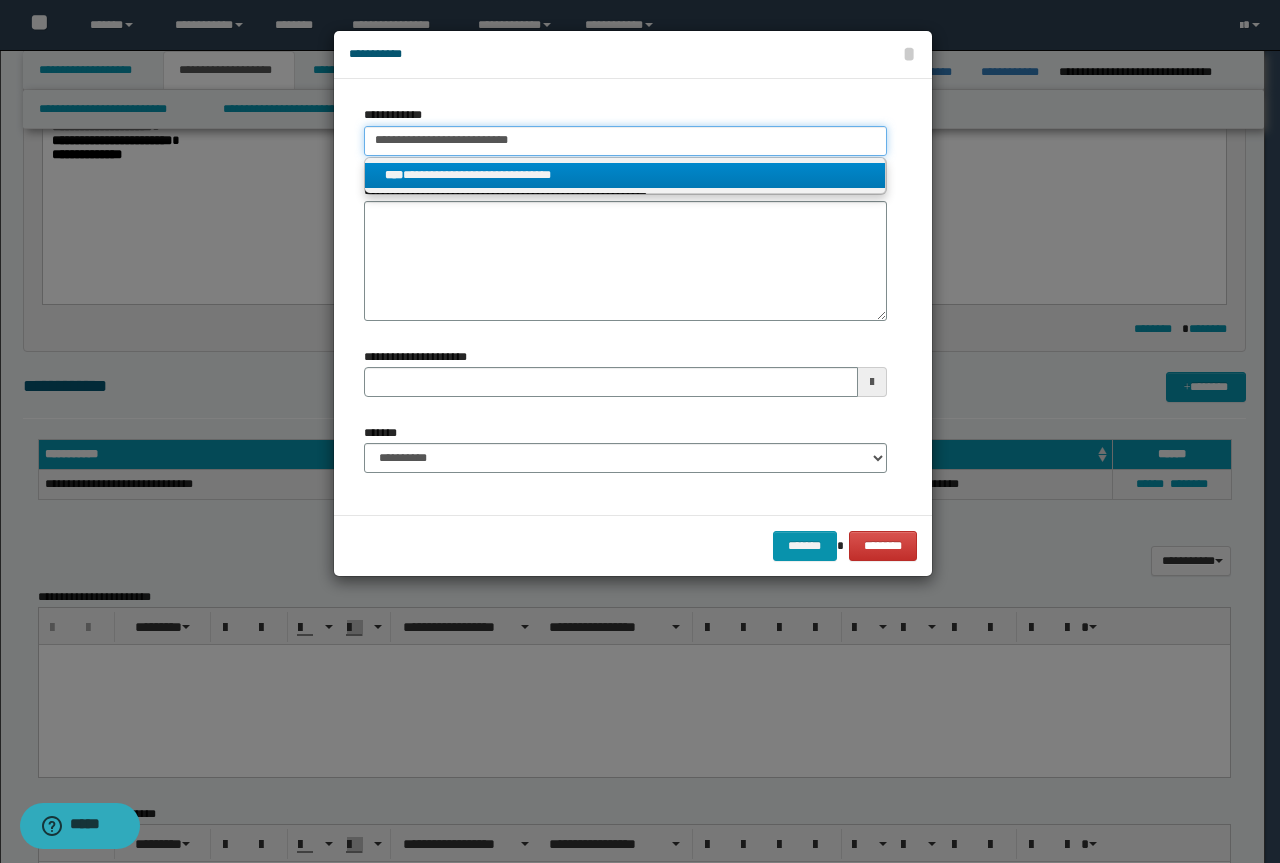 type 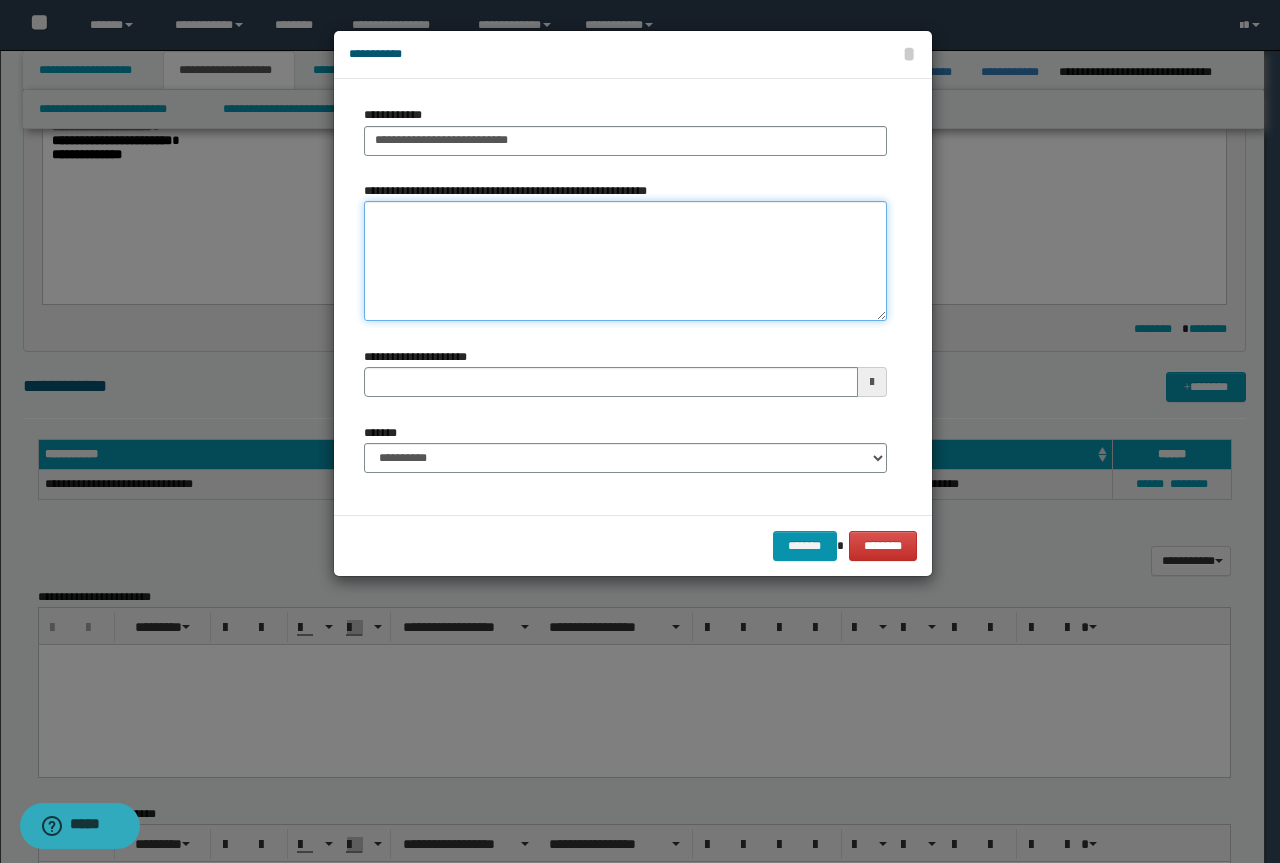 click on "**********" at bounding box center [625, 261] 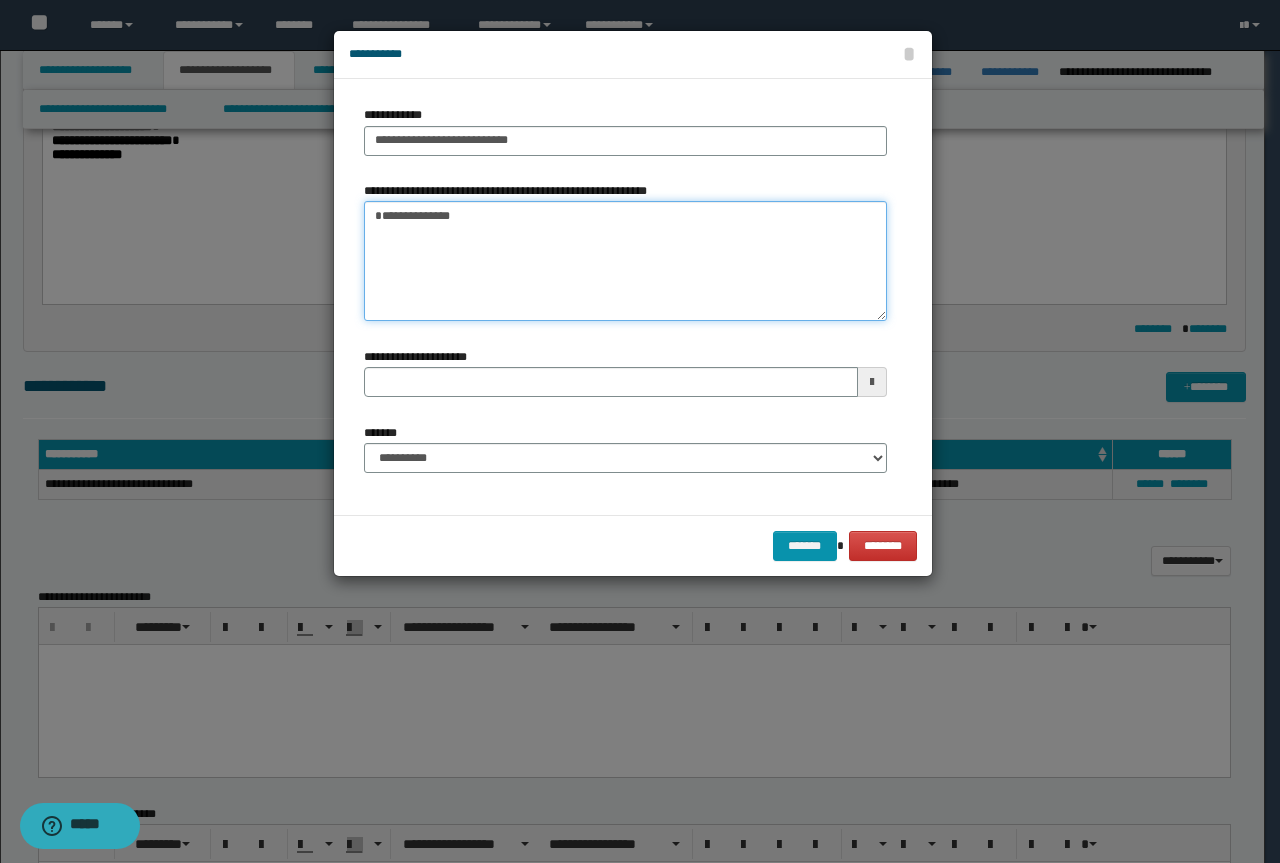 type 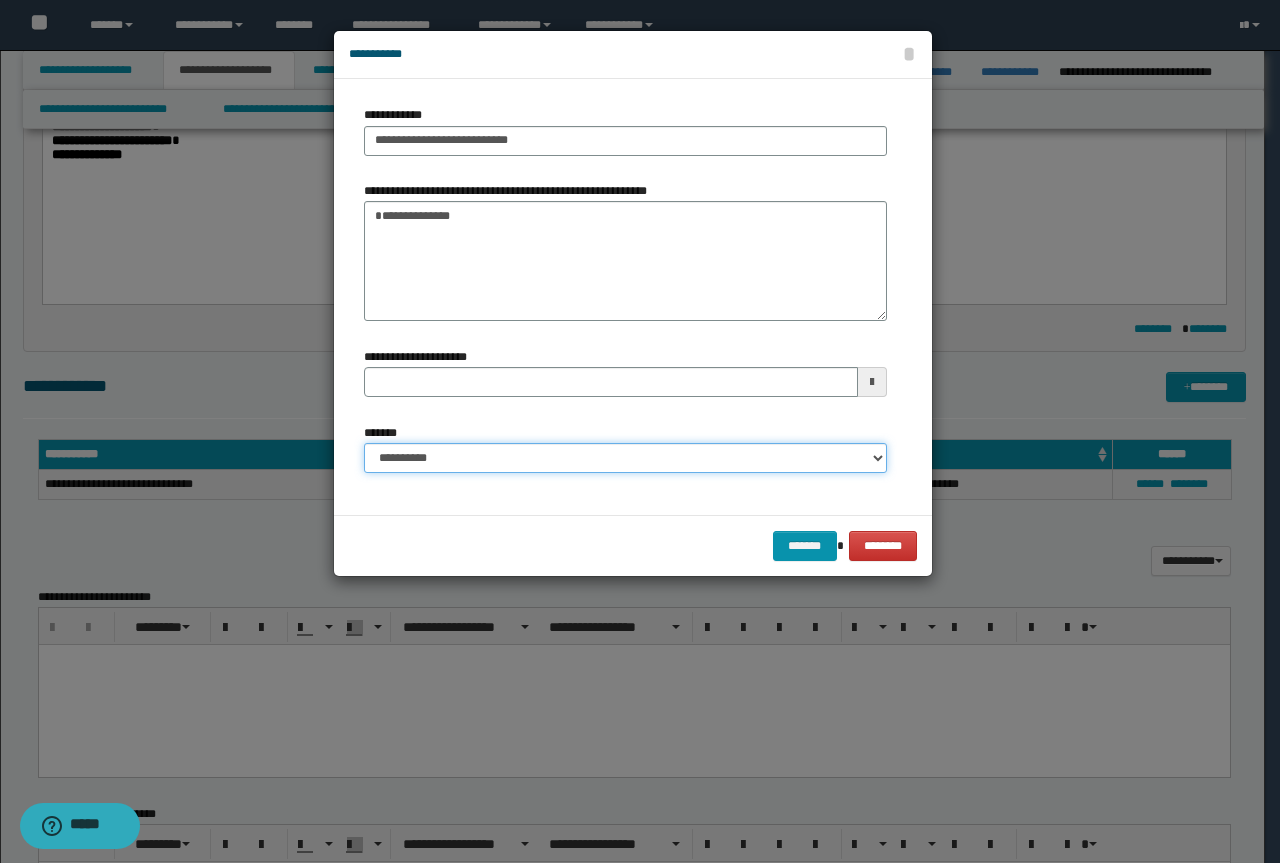 click on "**********" at bounding box center [625, 458] 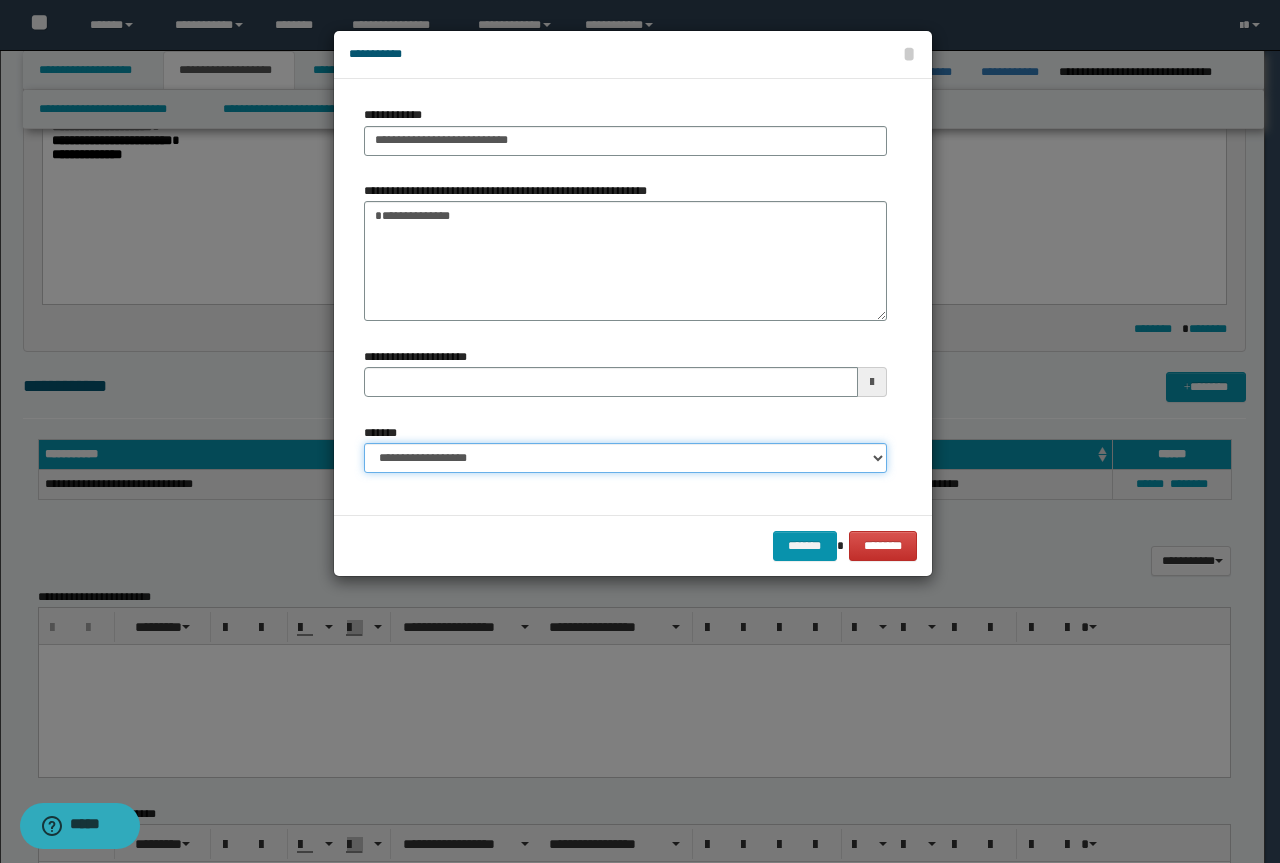click on "**********" at bounding box center (625, 458) 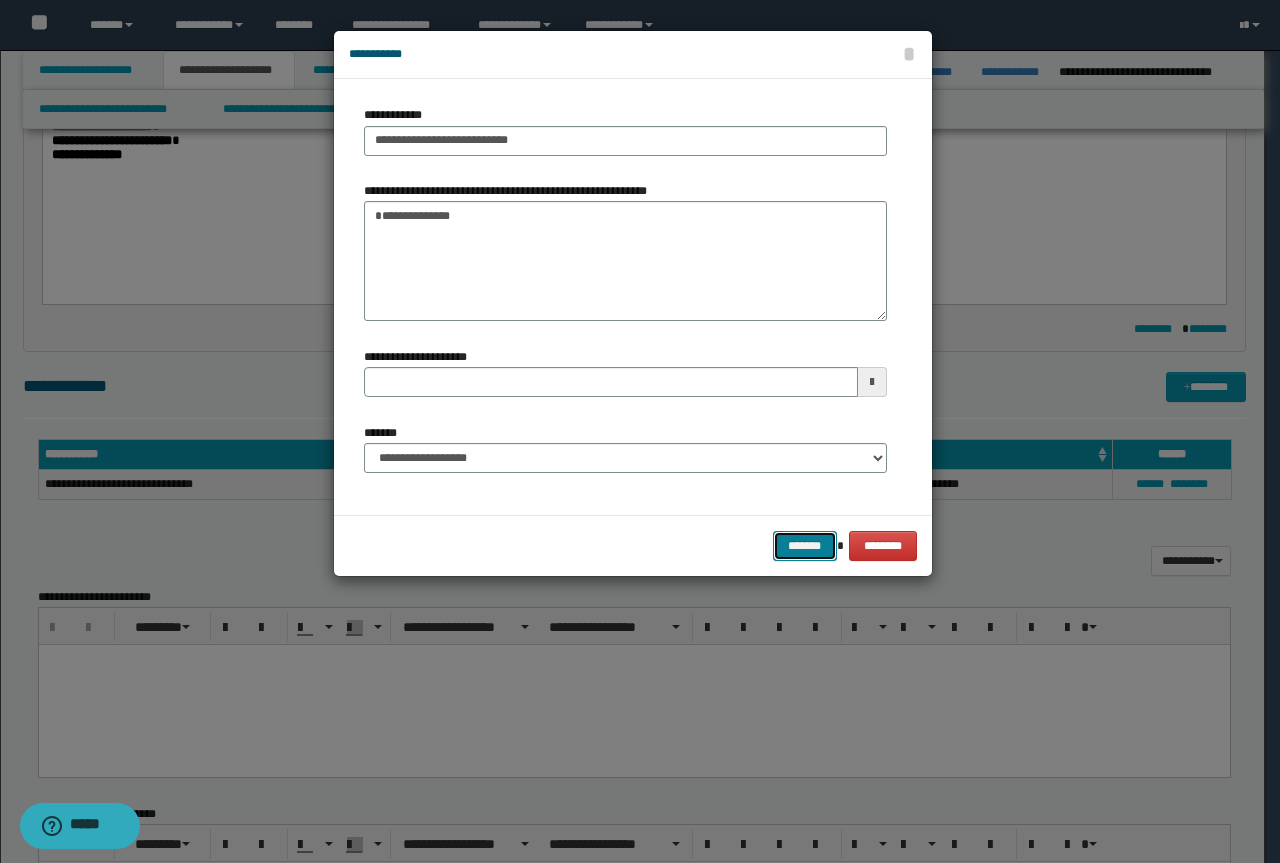 click on "*******" at bounding box center (805, 546) 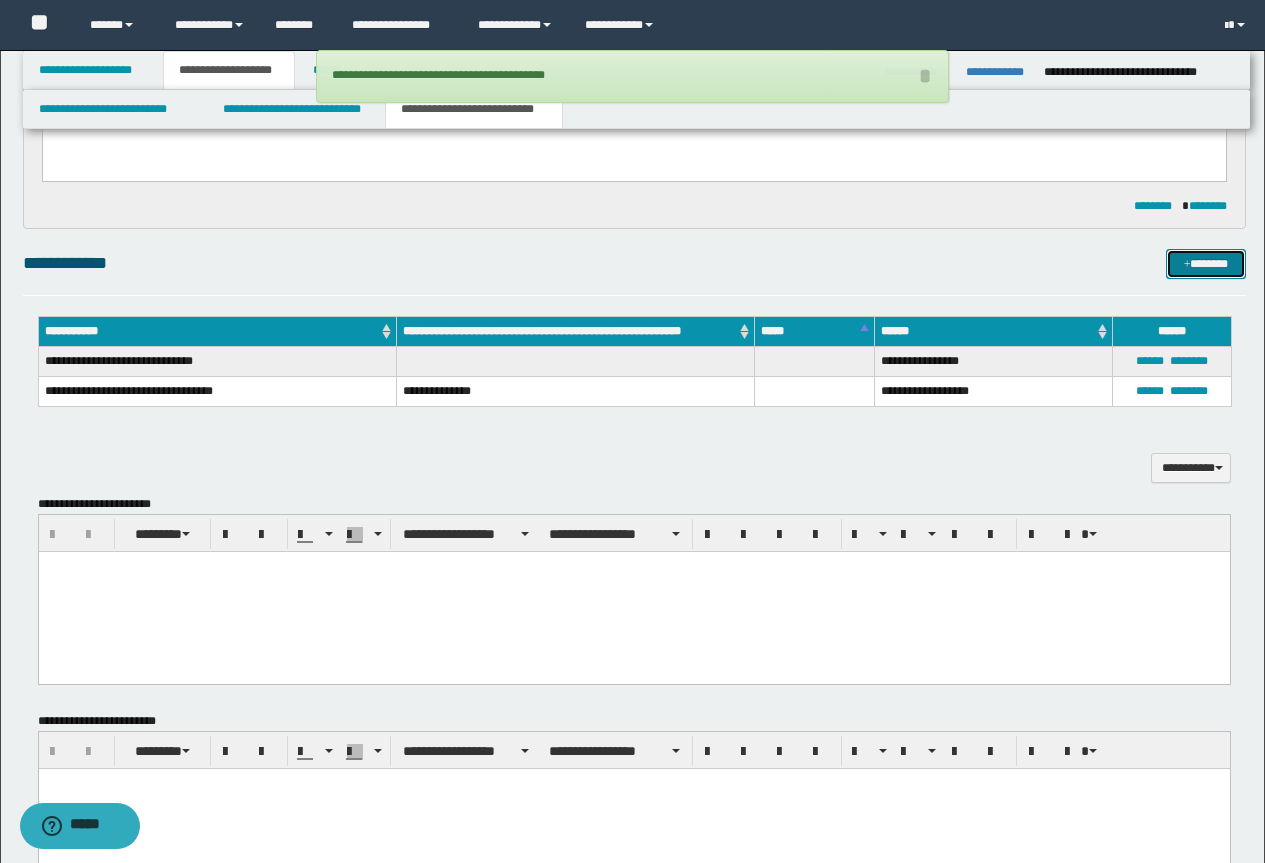 scroll, scrollTop: 1000, scrollLeft: 0, axis: vertical 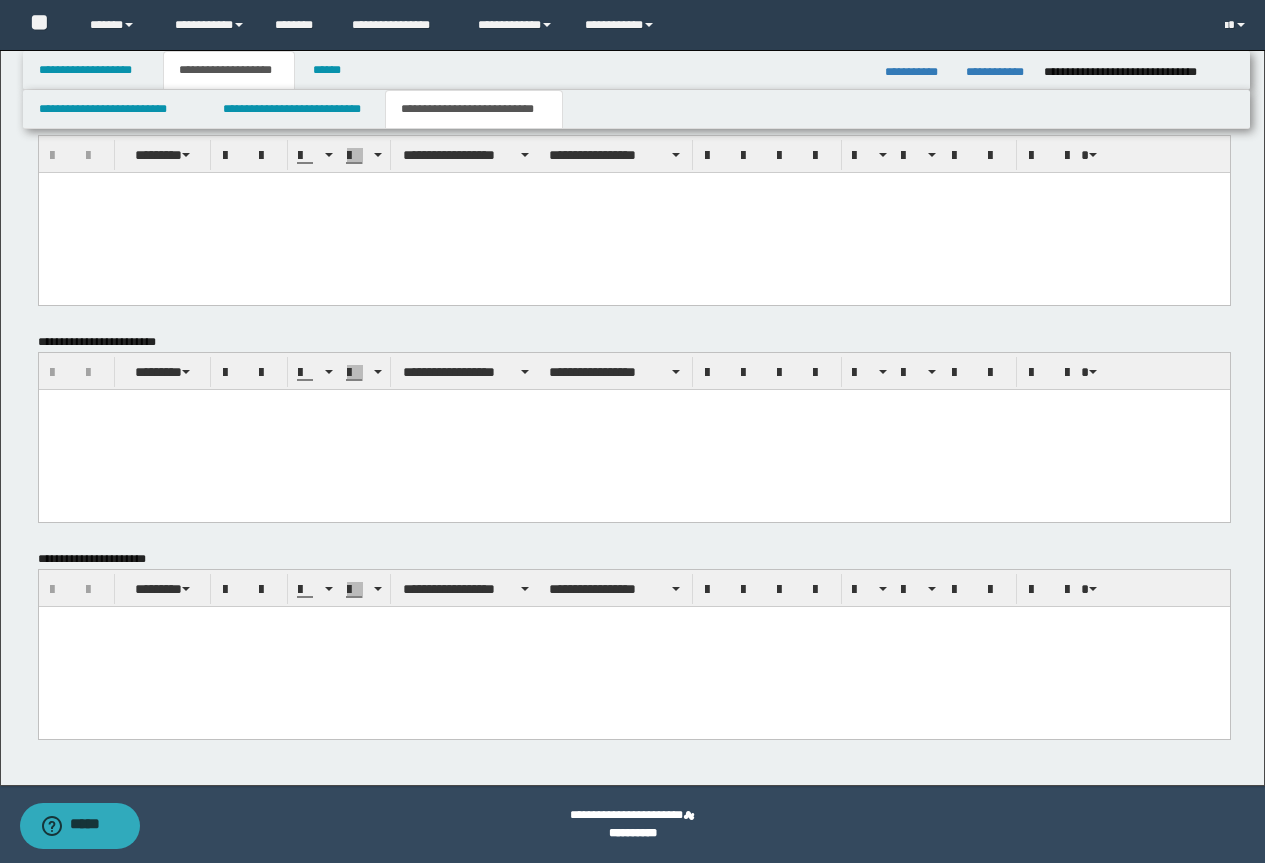 click at bounding box center (633, 646) 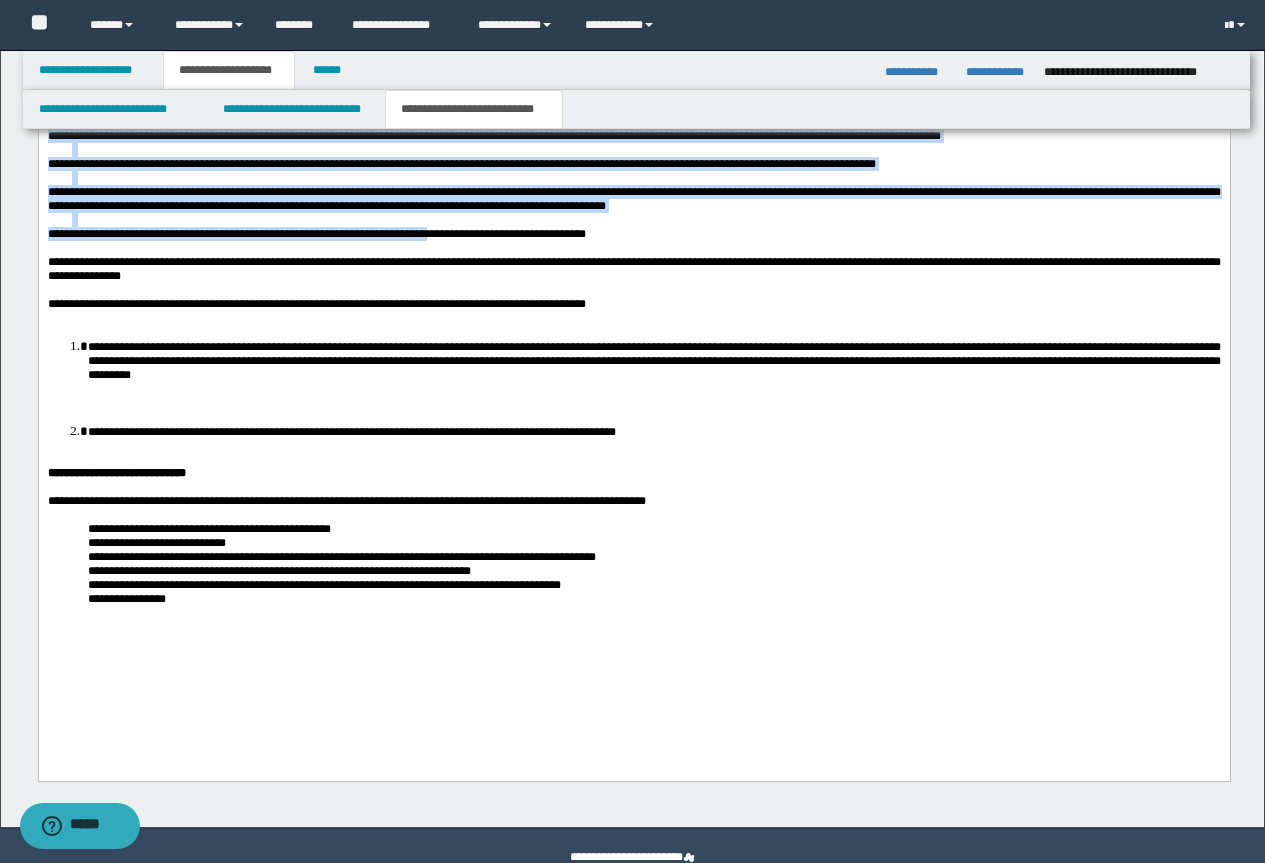 scroll, scrollTop: 1902, scrollLeft: 0, axis: vertical 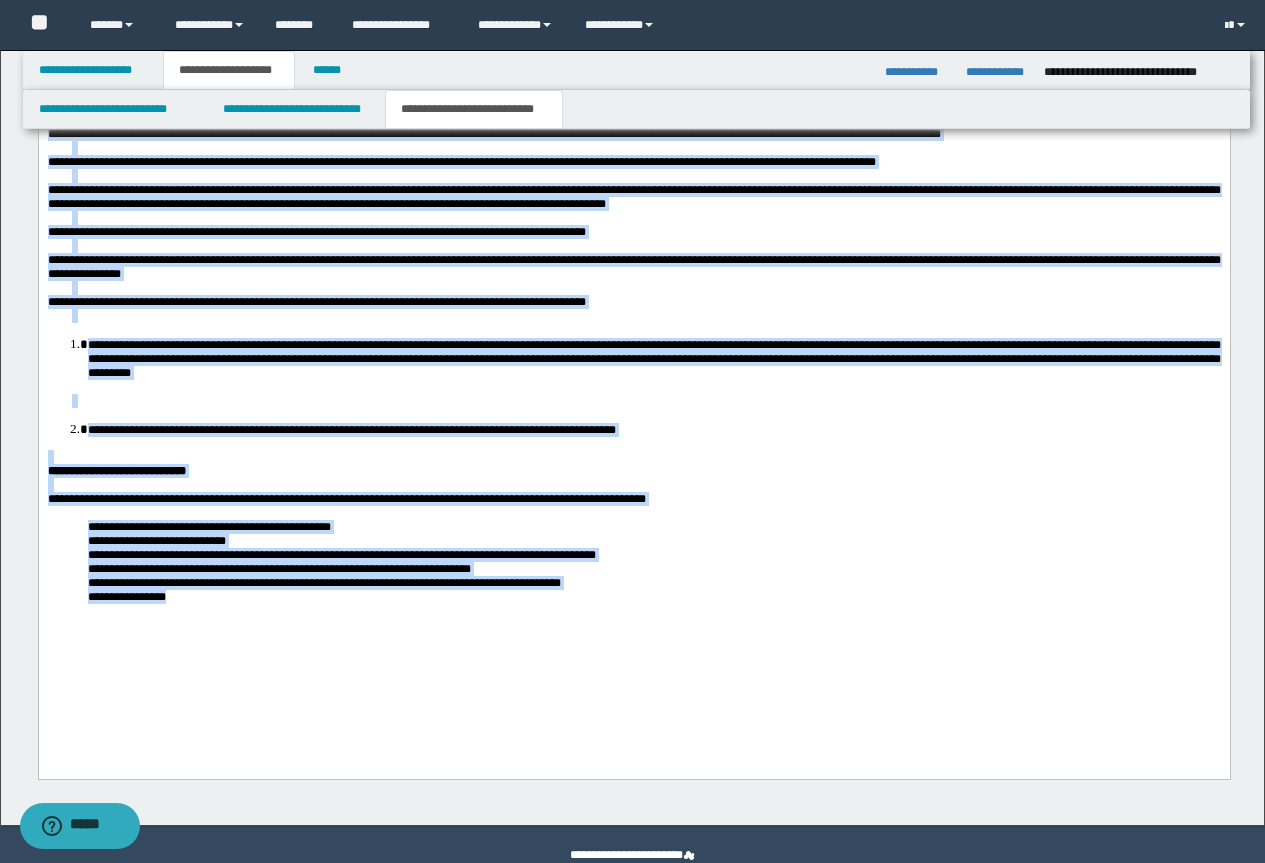 drag, startPoint x: 46, startPoint y: 18, endPoint x: 617, endPoint y: 709, distance: 896.39386 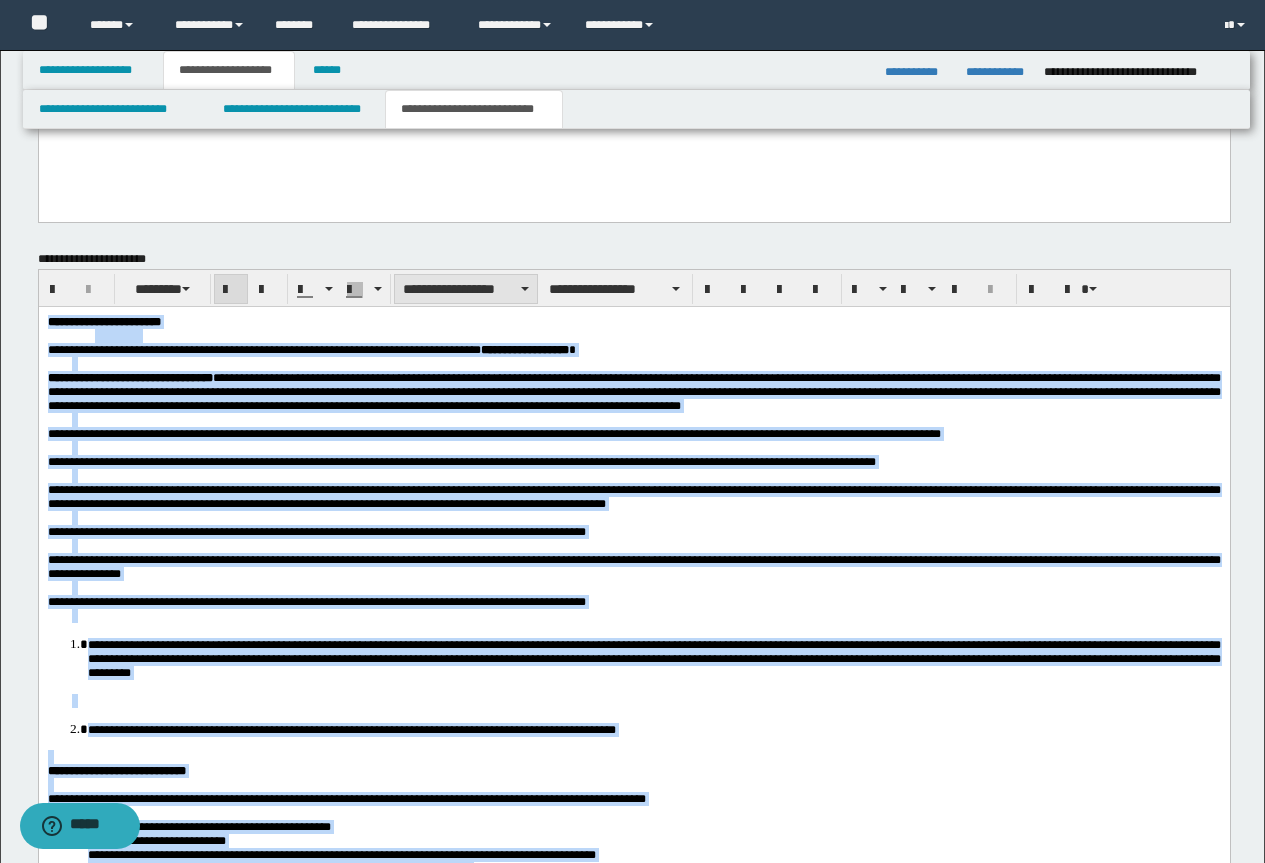 click on "**********" at bounding box center (466, 289) 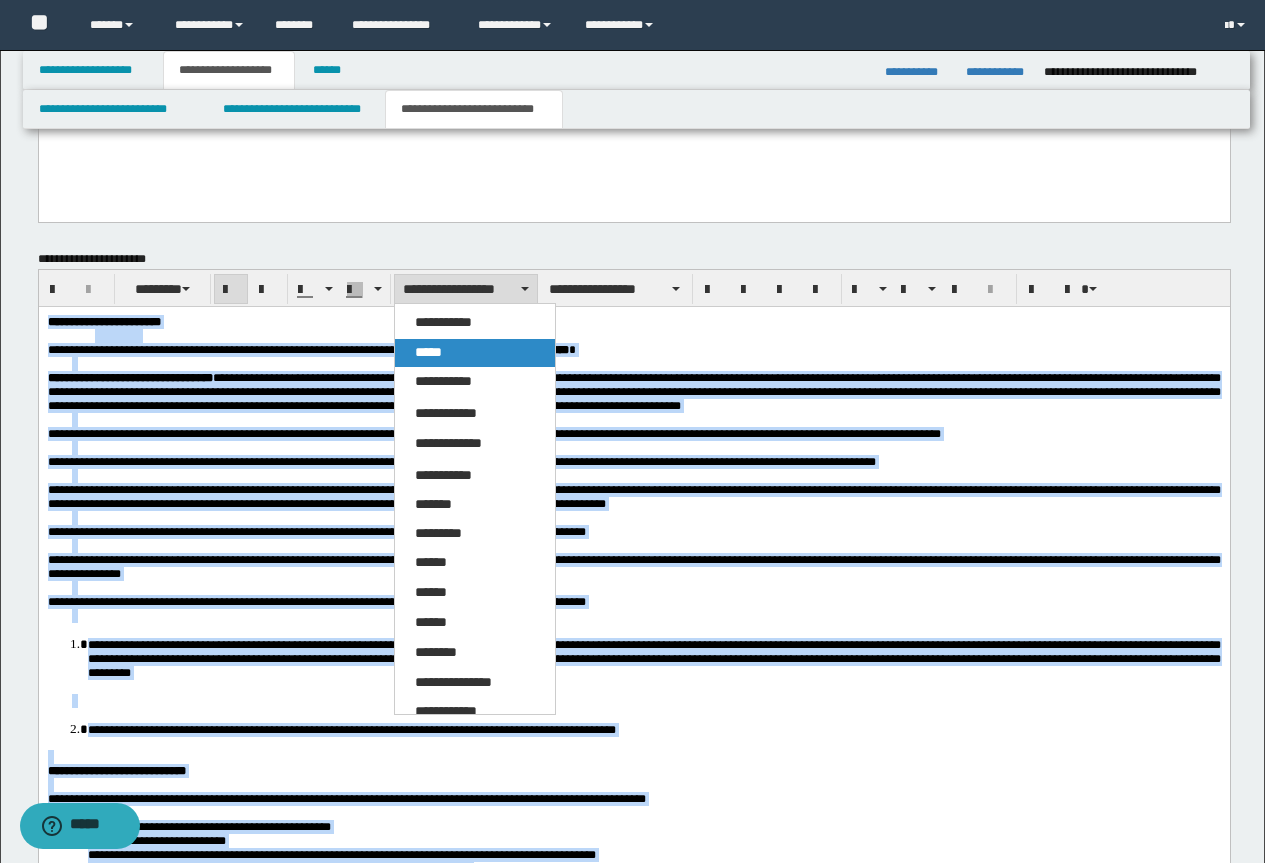 drag, startPoint x: 440, startPoint y: 358, endPoint x: 442, endPoint y: 19, distance: 339.0059 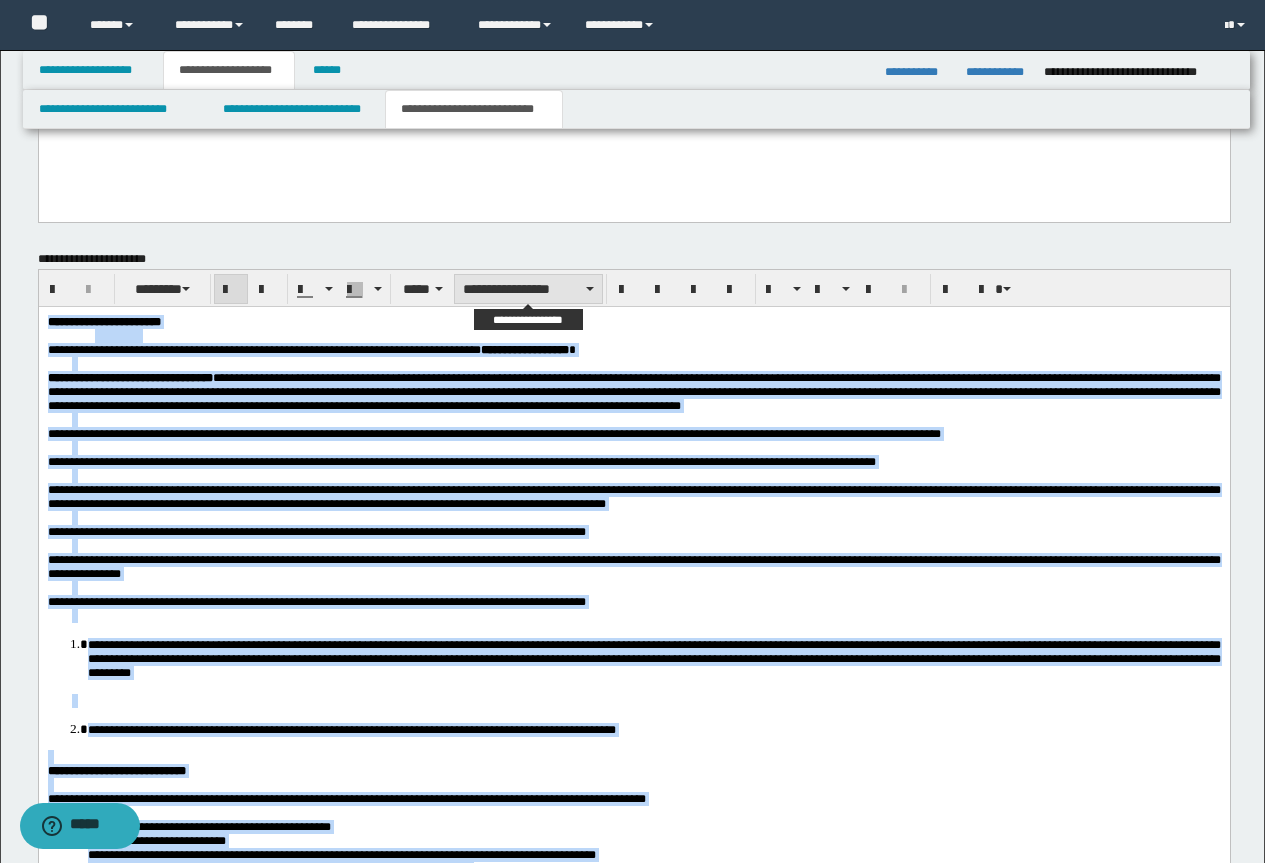click on "**********" at bounding box center [528, 289] 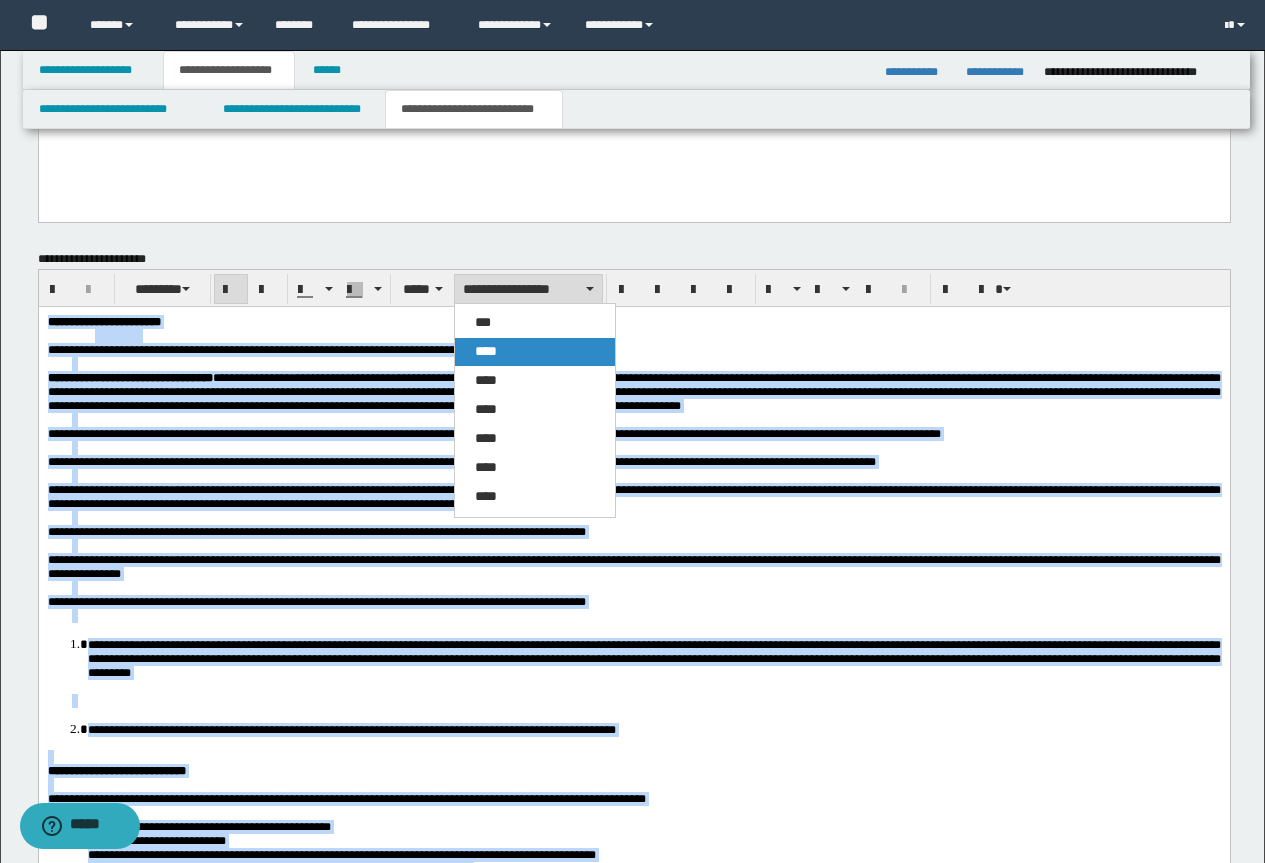 click on "****" at bounding box center [535, 352] 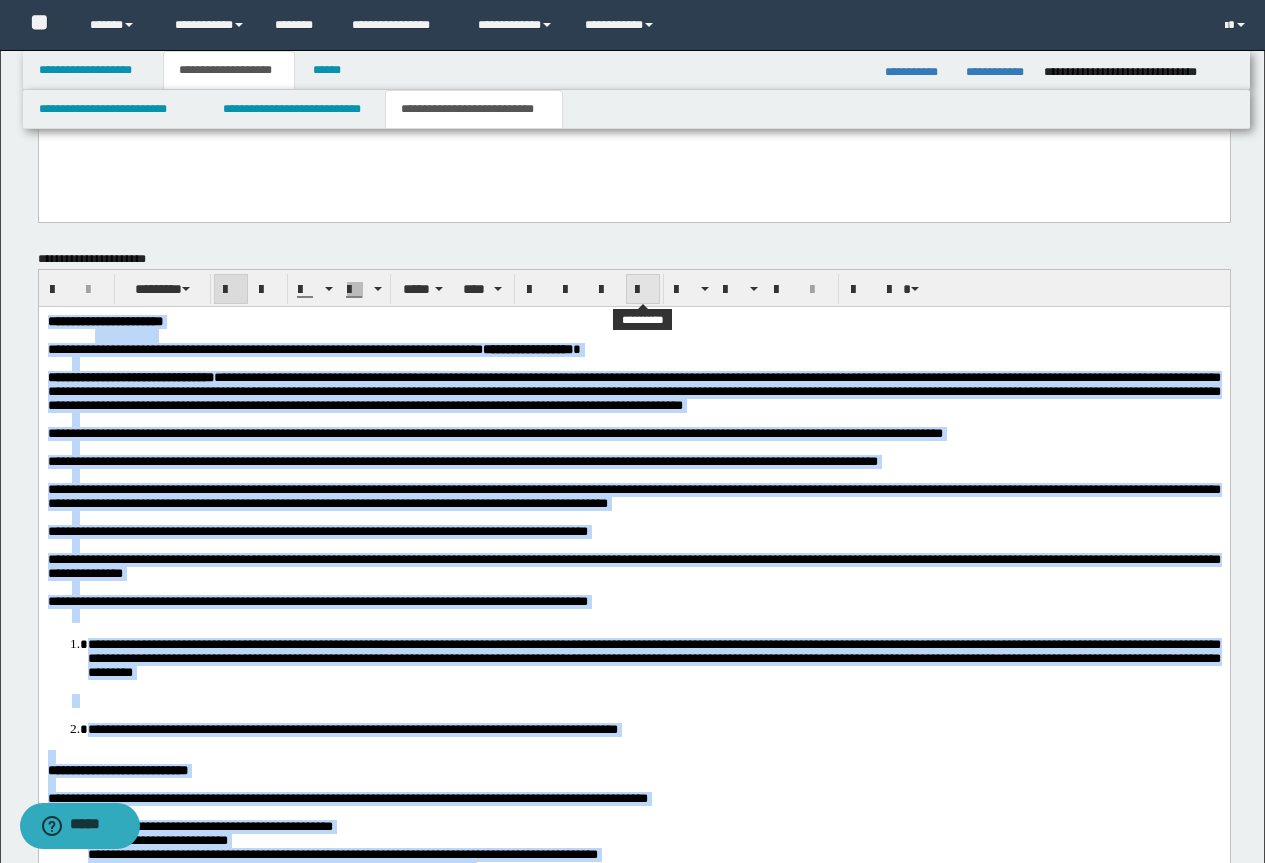 click at bounding box center (643, 290) 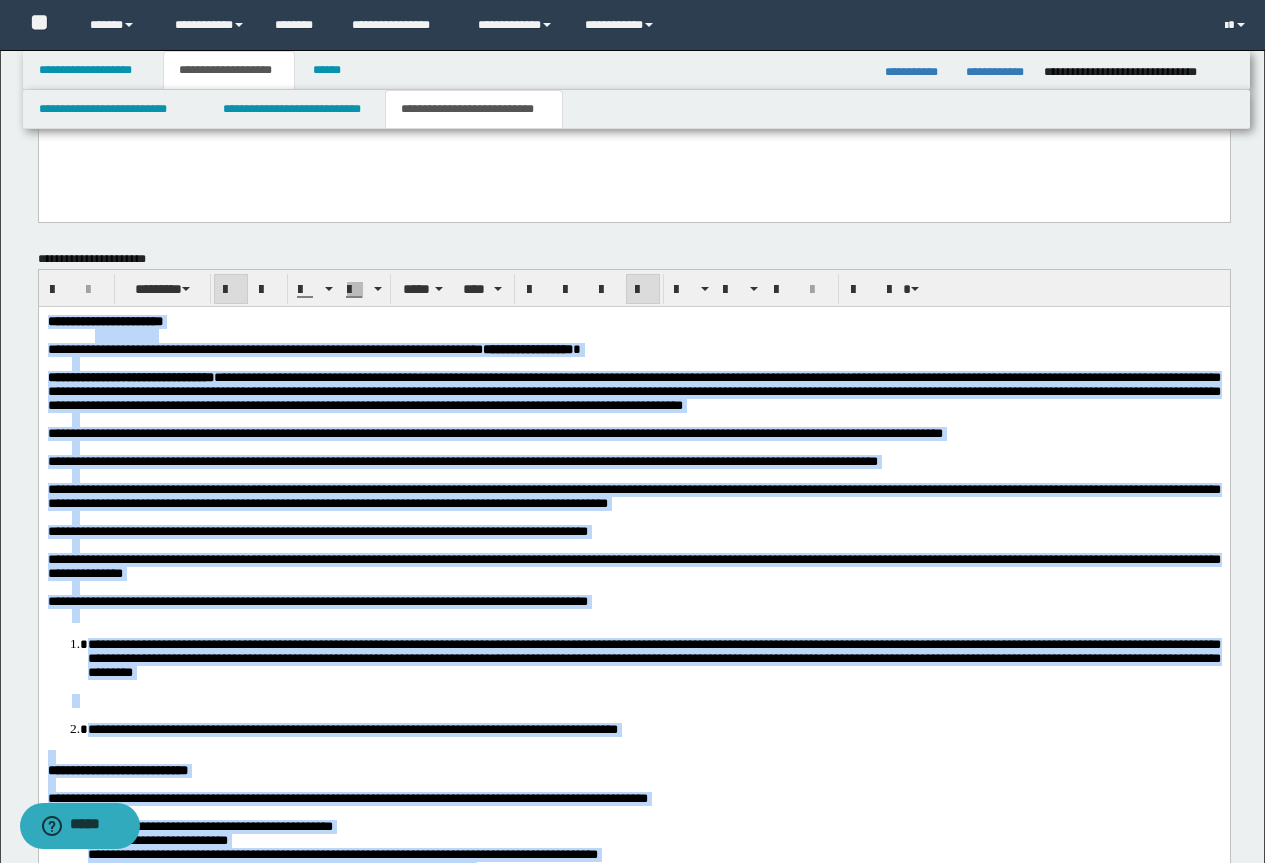 click at bounding box center [643, 290] 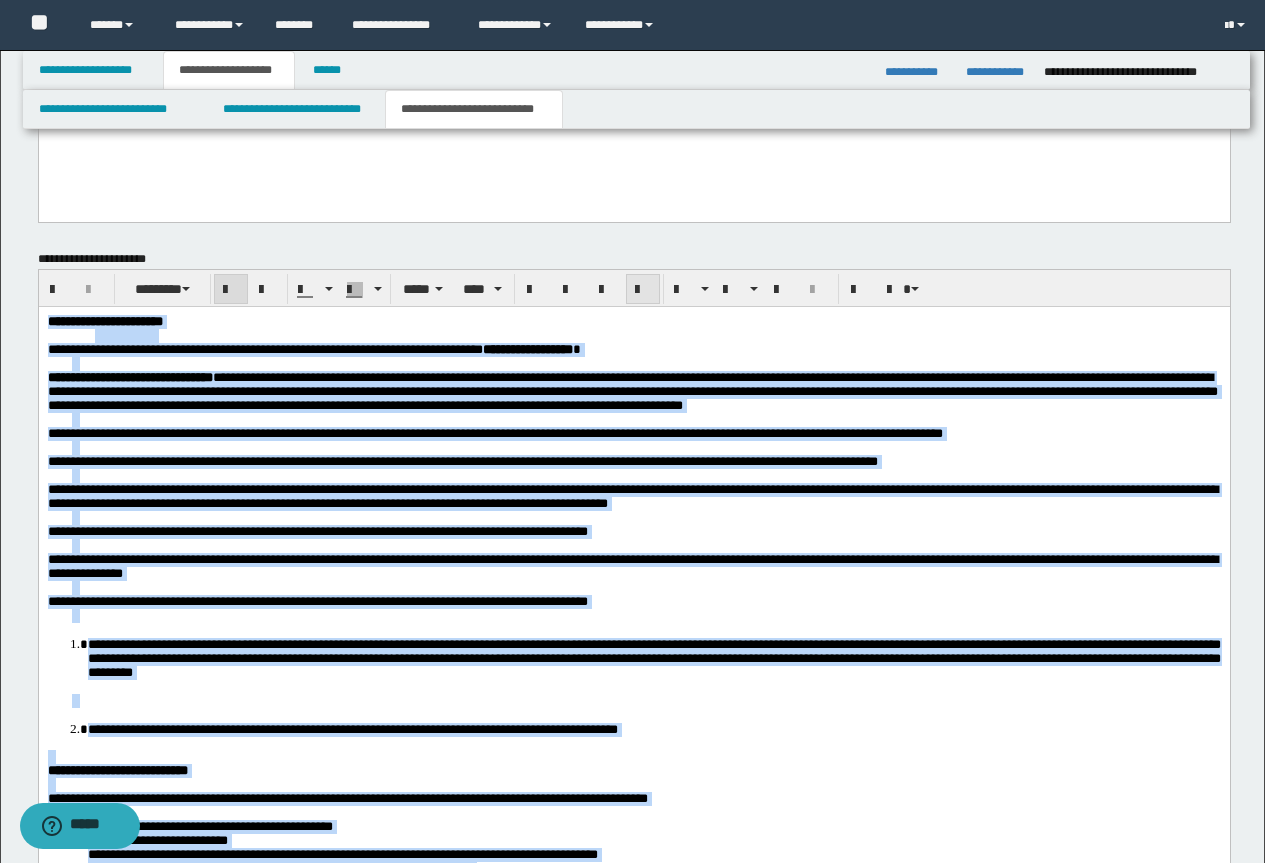 click at bounding box center (643, 290) 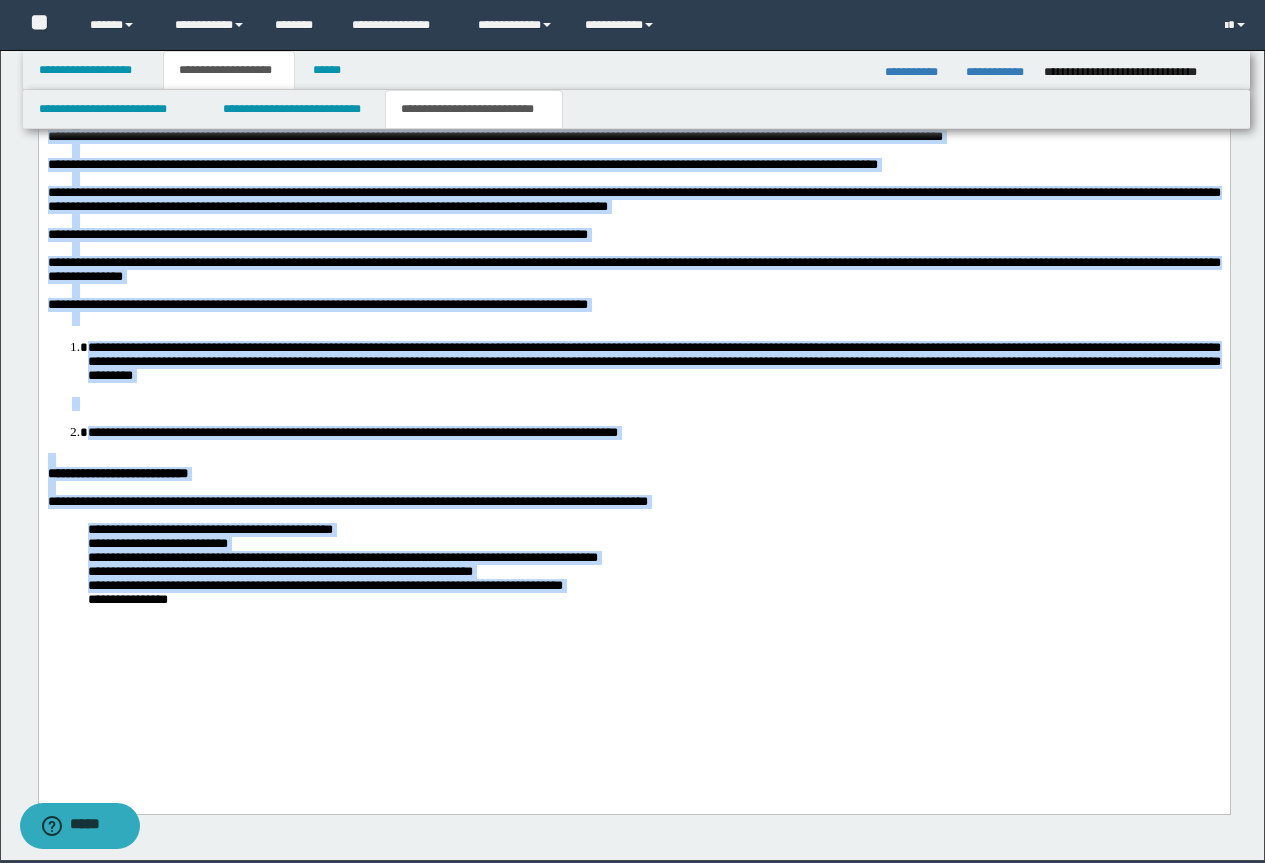 scroll, scrollTop: 1902, scrollLeft: 0, axis: vertical 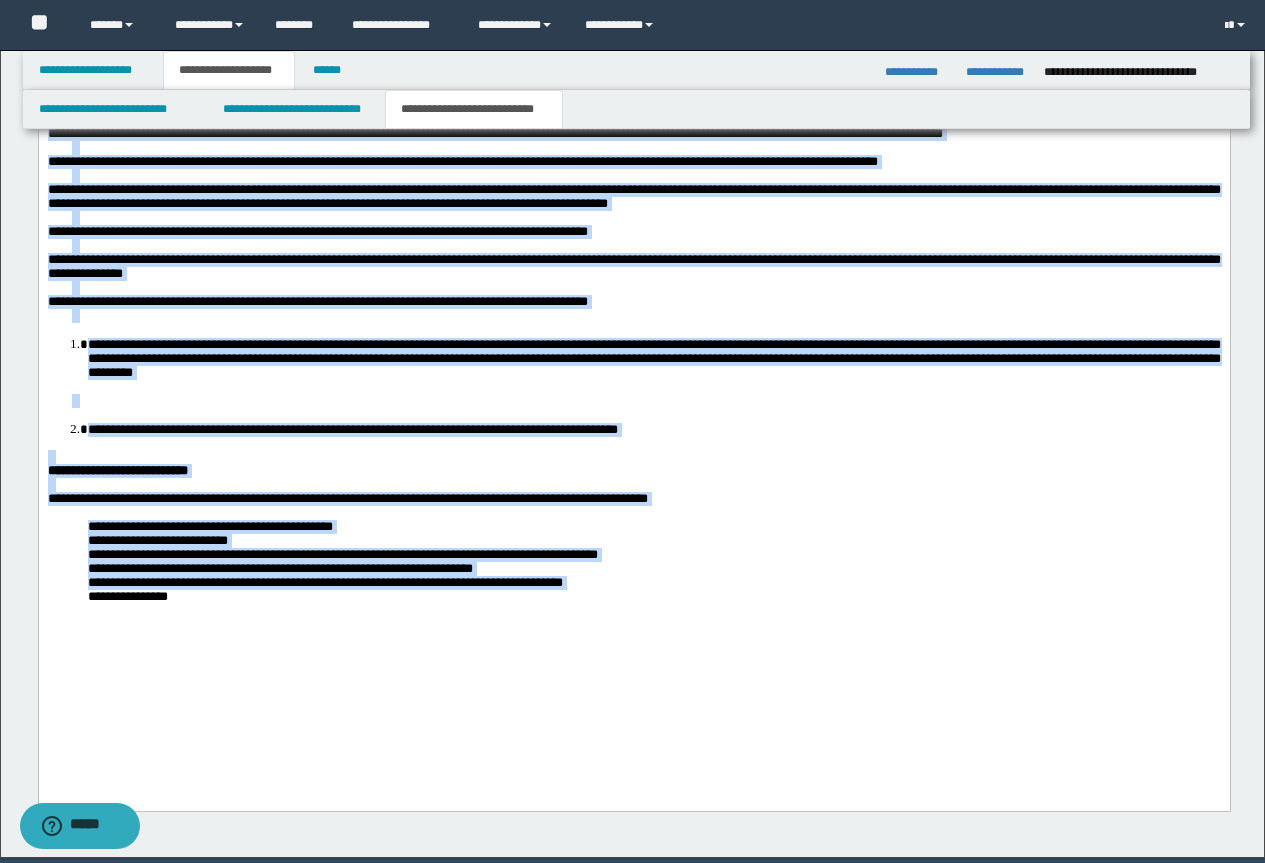 click on "**********" at bounding box center [633, 340] 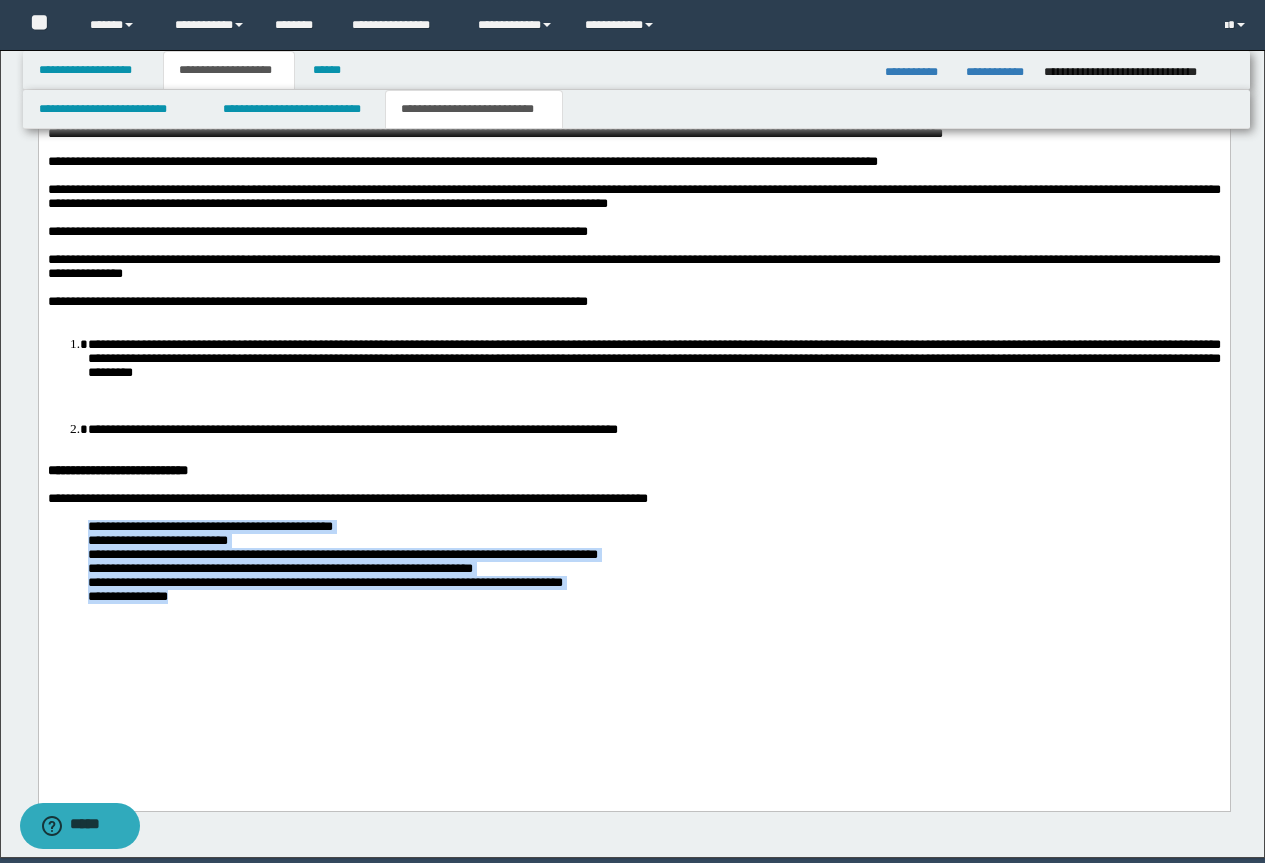 drag, startPoint x: 218, startPoint y: 691, endPoint x: 56, endPoint y: 600, distance: 185.80904 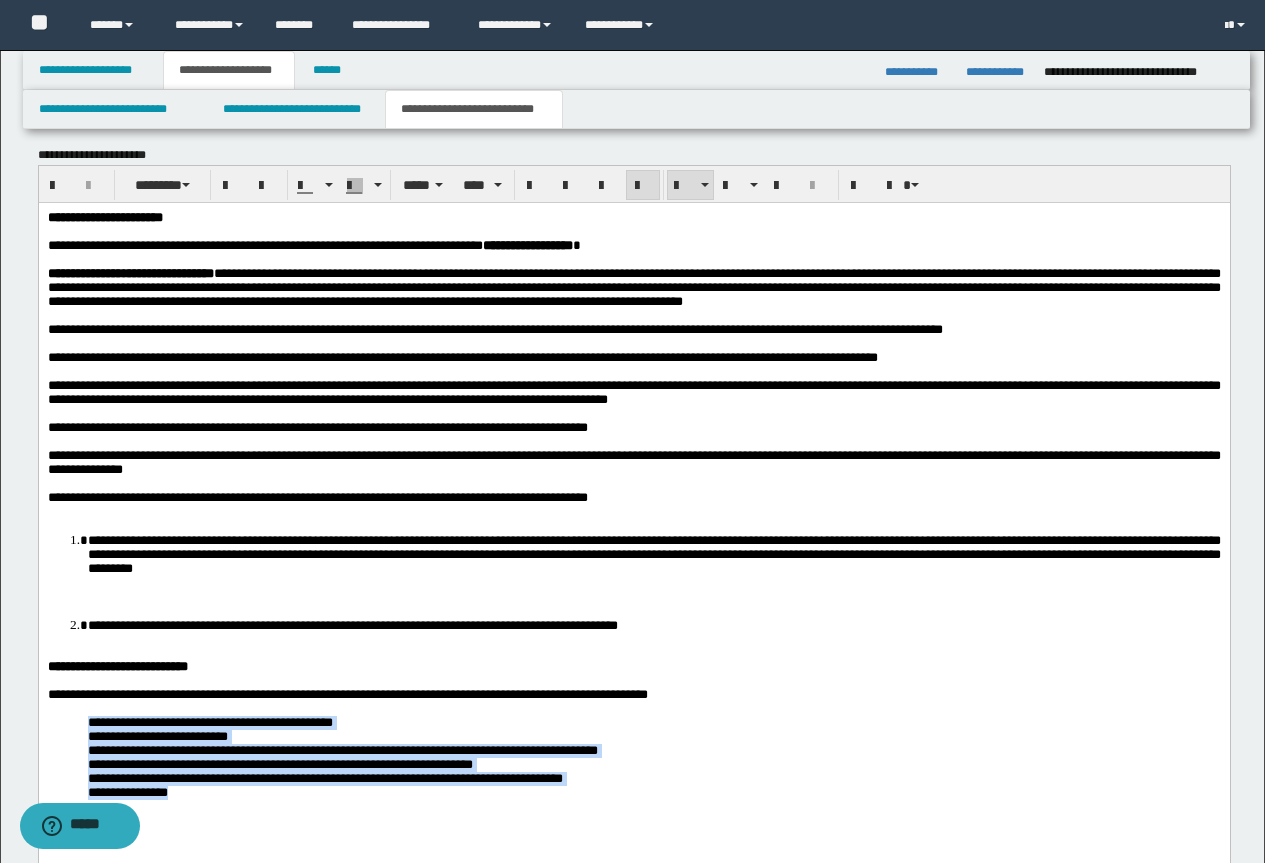 scroll, scrollTop: 1602, scrollLeft: 0, axis: vertical 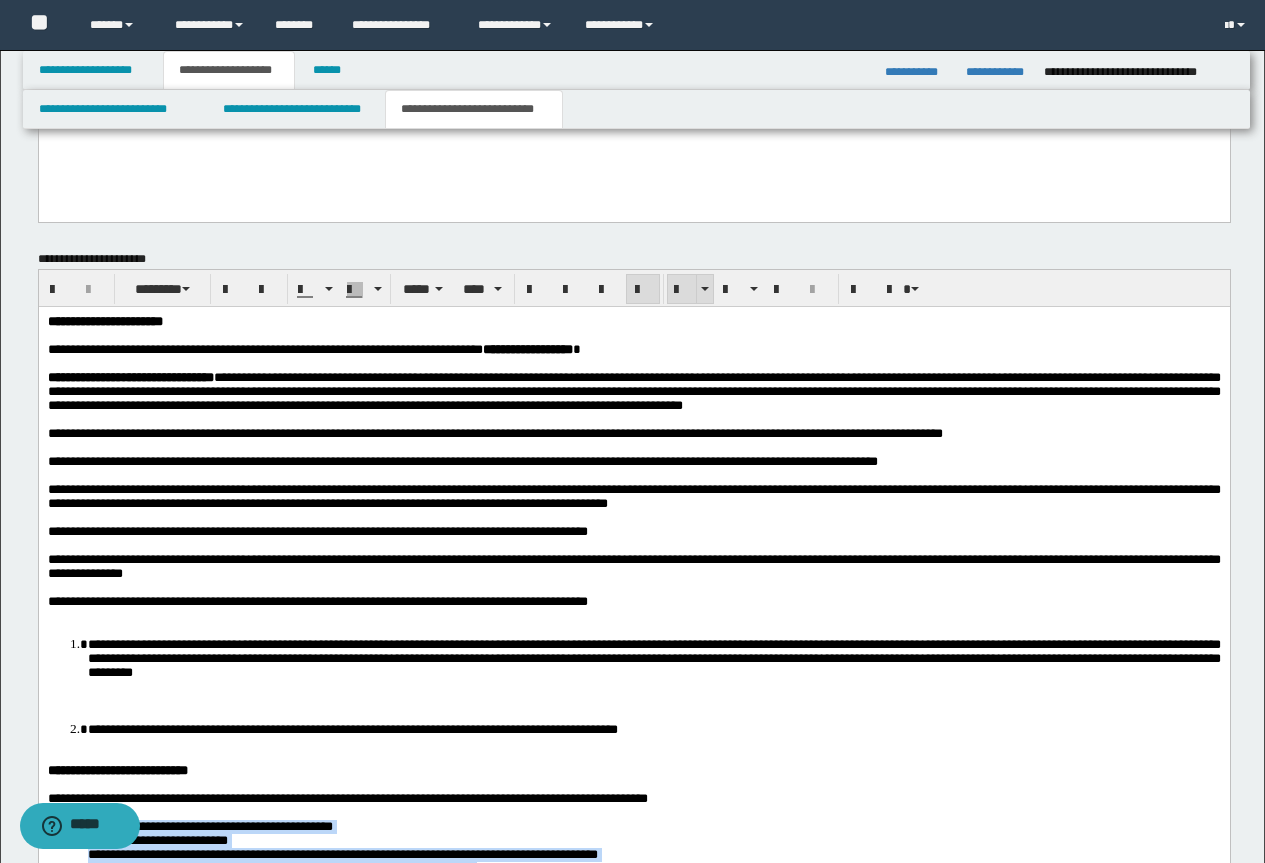 click at bounding box center [690, 289] 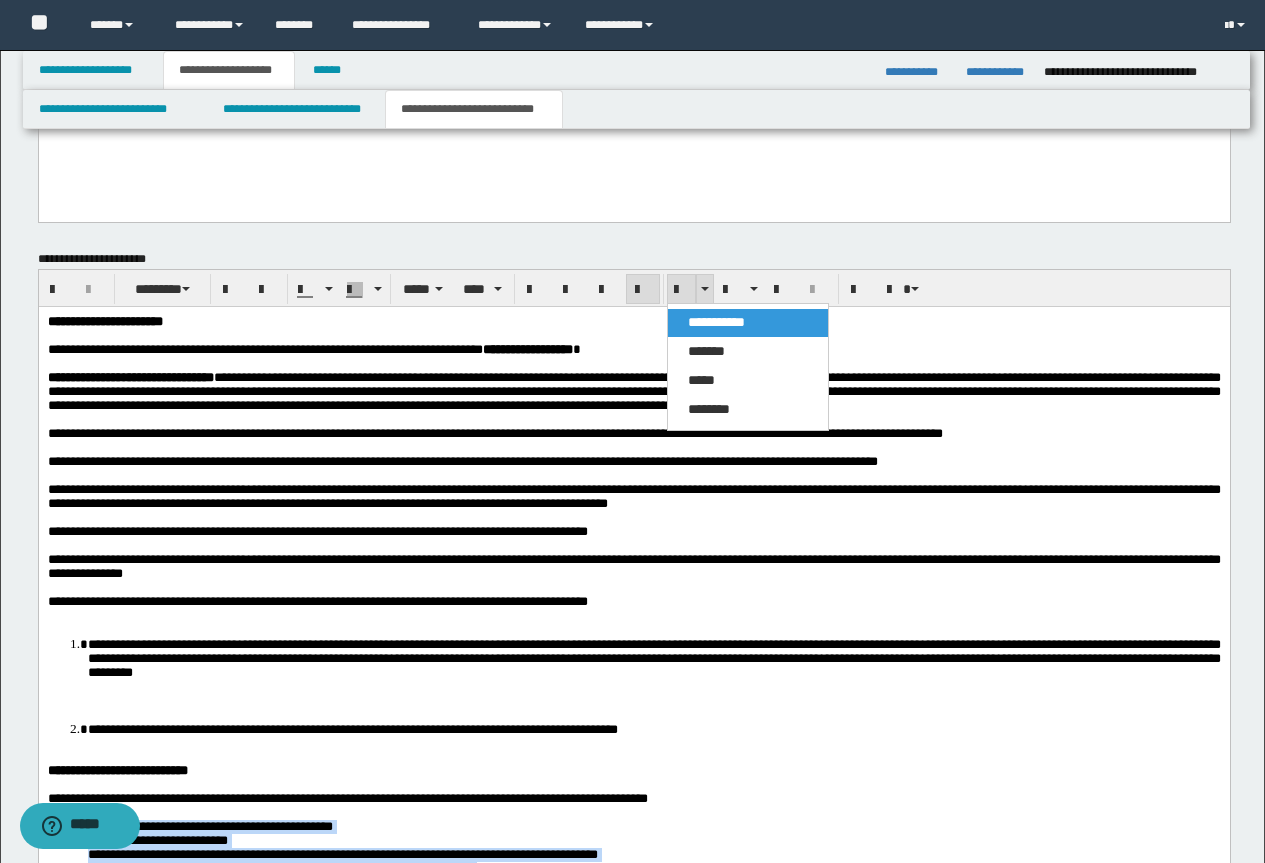 click at bounding box center (682, 290) 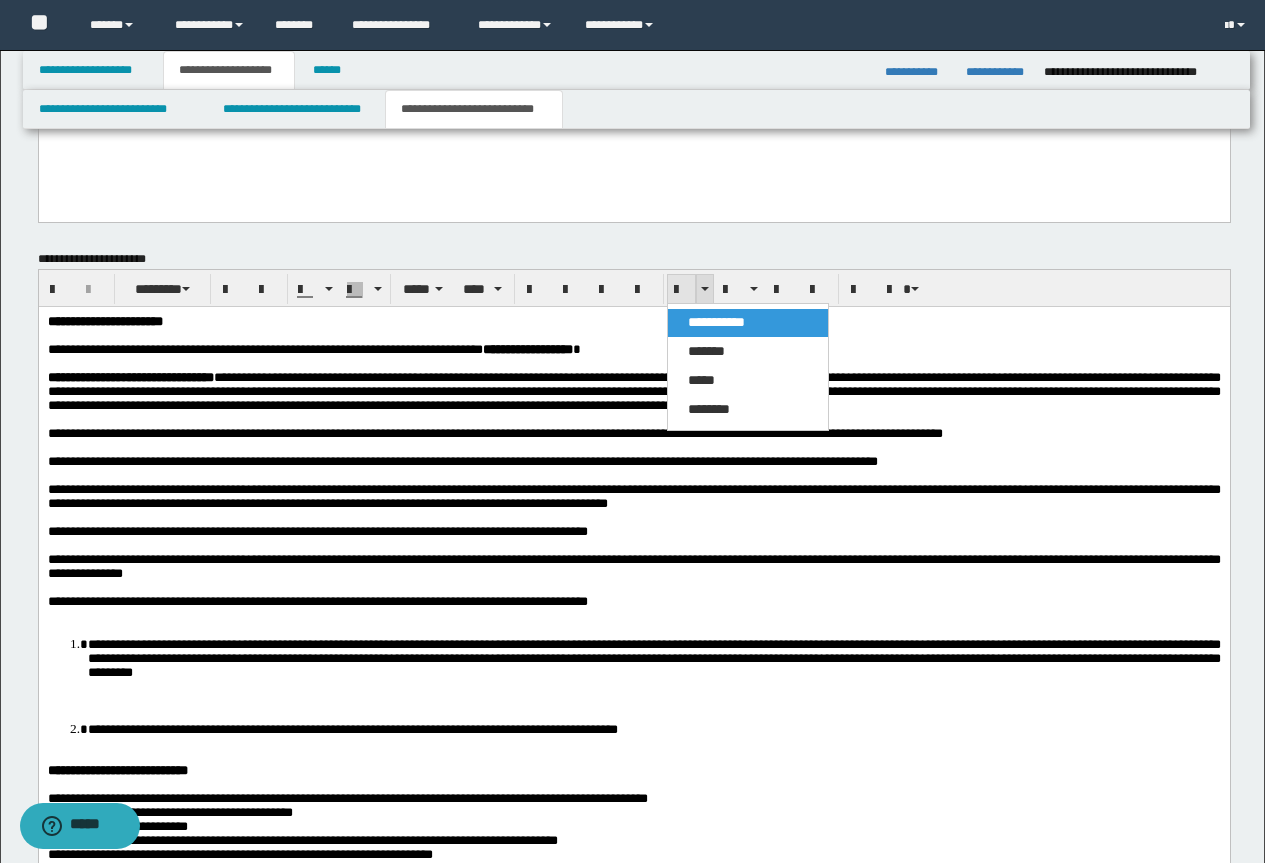 click at bounding box center (682, 290) 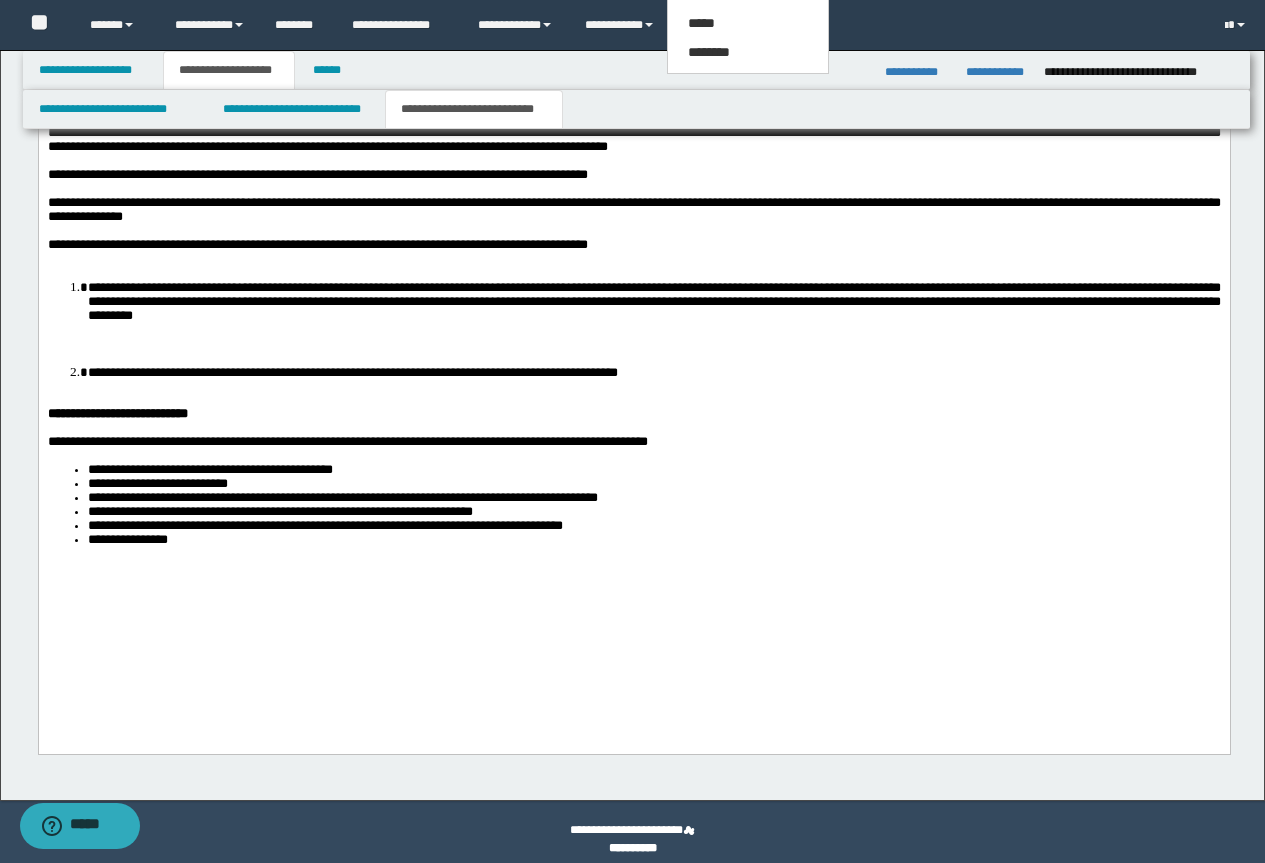 scroll, scrollTop: 1974, scrollLeft: 0, axis: vertical 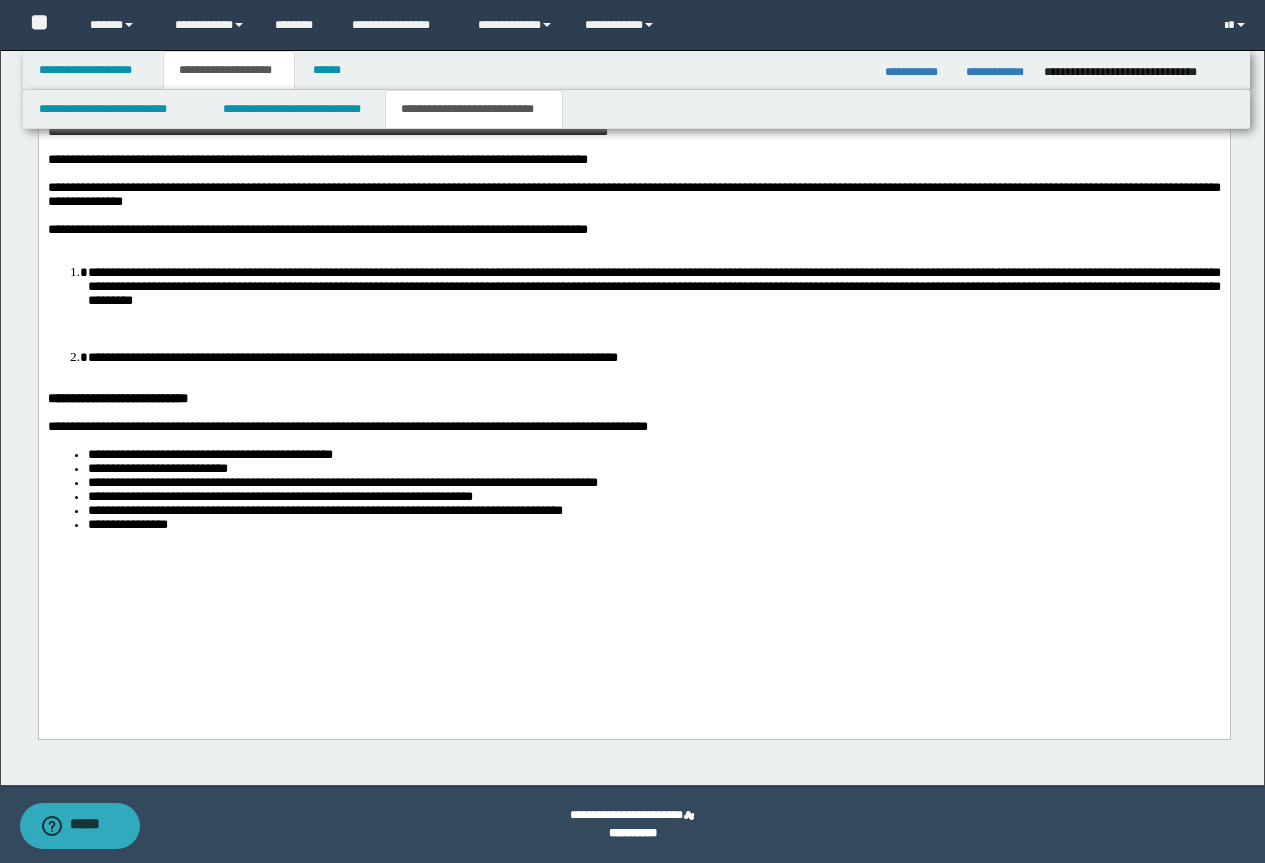 click on "**********" at bounding box center [633, 269] 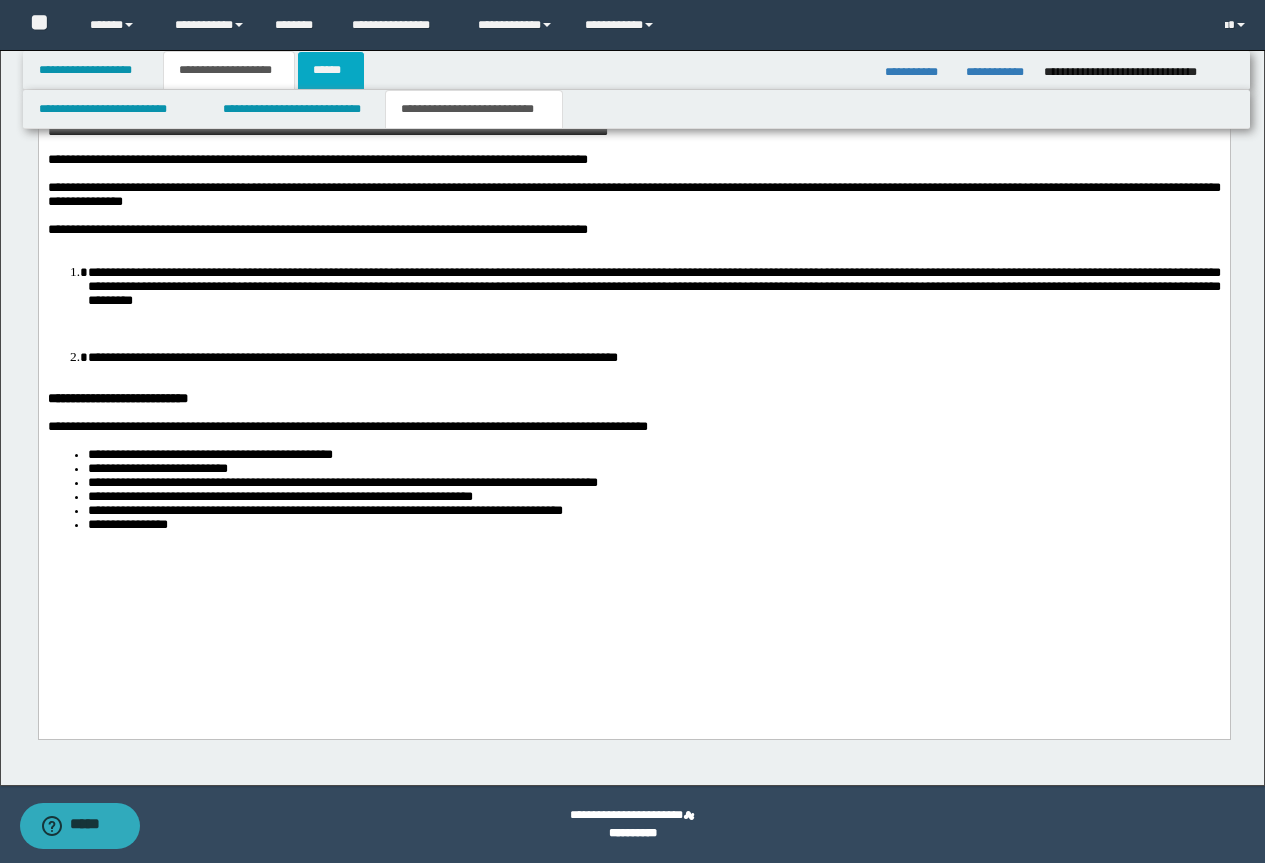 click on "******" at bounding box center [331, 70] 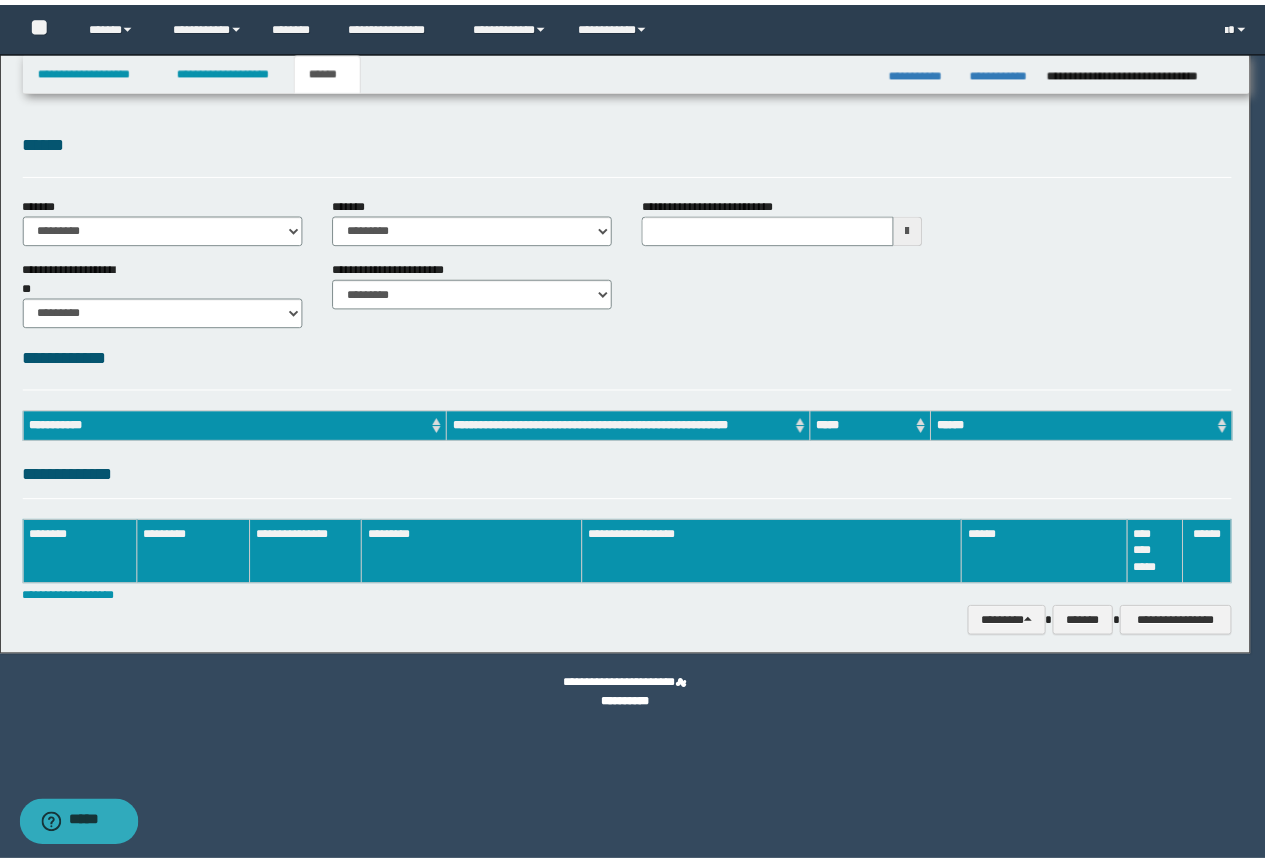 scroll, scrollTop: 0, scrollLeft: 0, axis: both 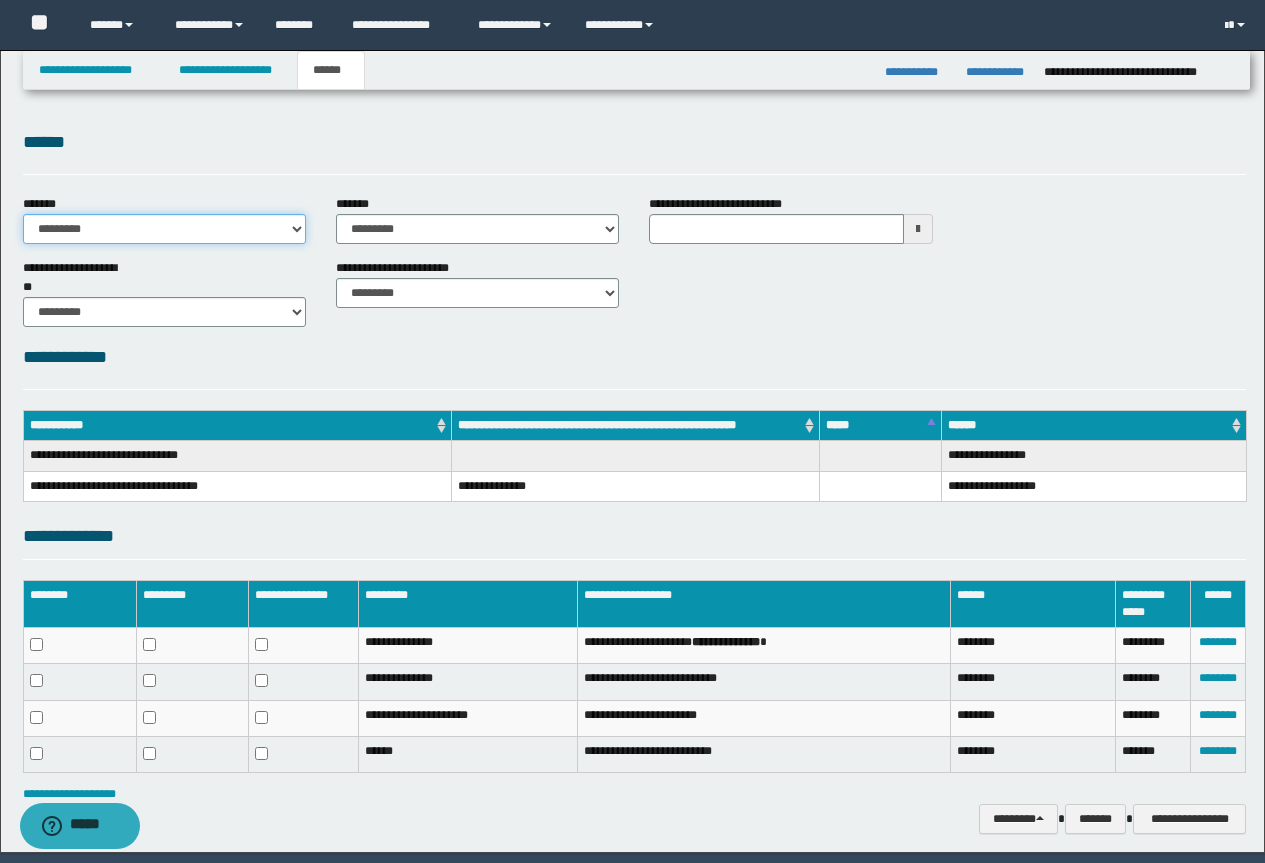 click on "**********" at bounding box center (164, 229) 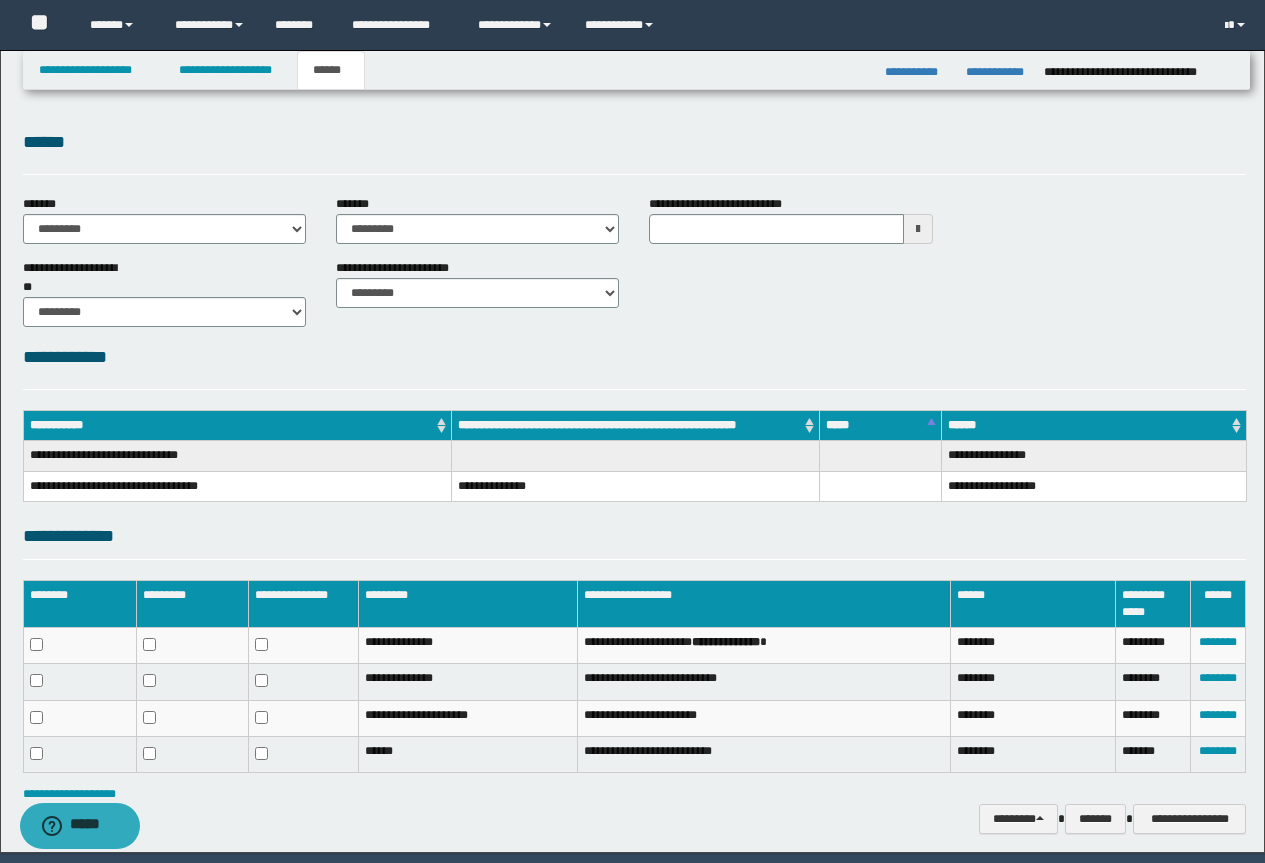 click on "**********" at bounding box center [477, 291] 